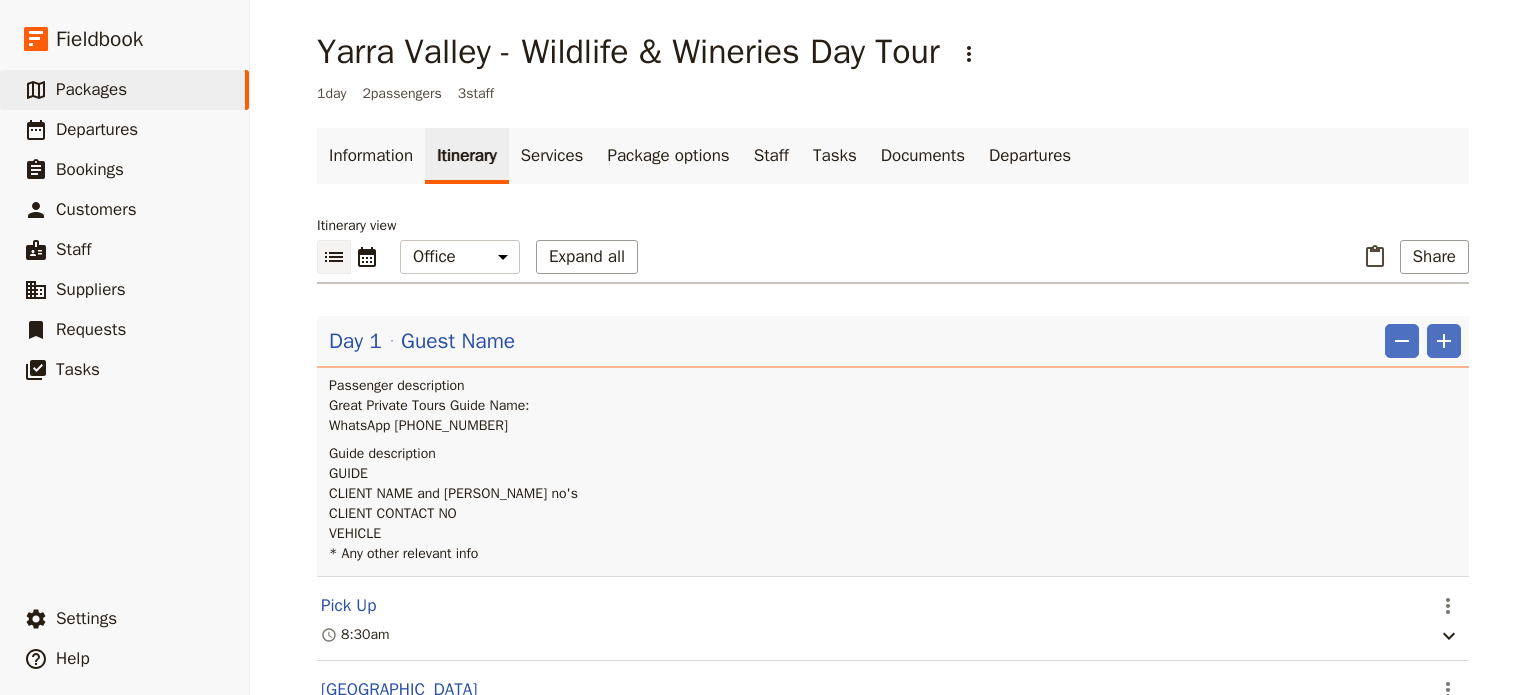 scroll, scrollTop: 0, scrollLeft: 0, axis: both 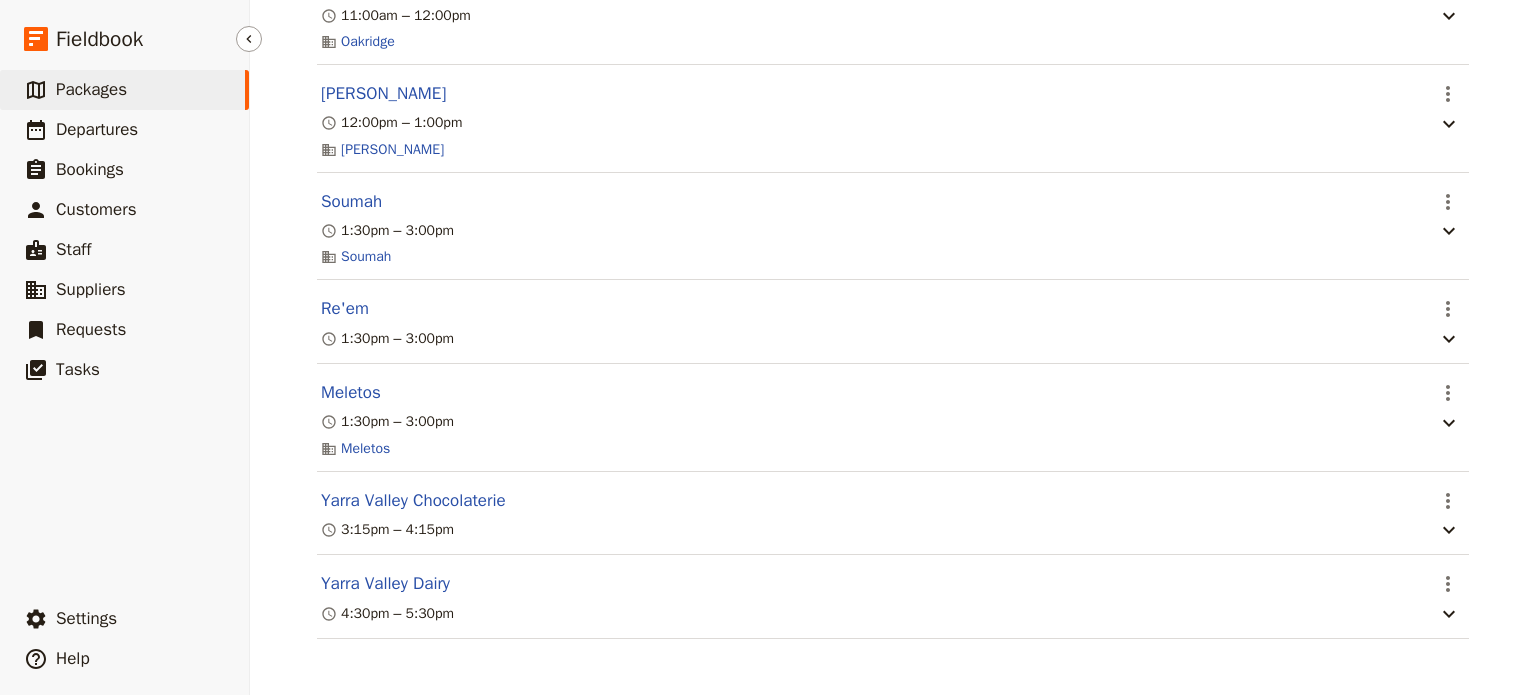 click on "Packages" at bounding box center (91, 89) 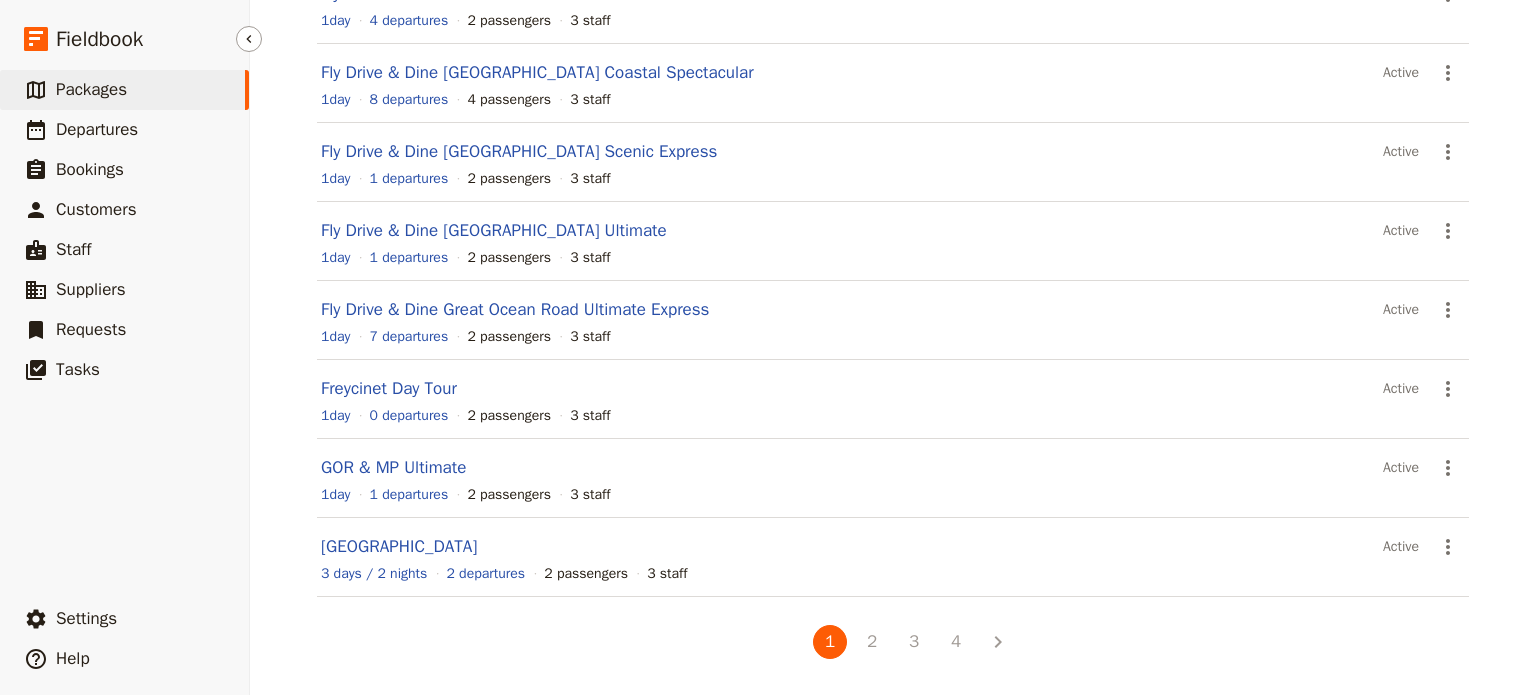scroll, scrollTop: 383, scrollLeft: 0, axis: vertical 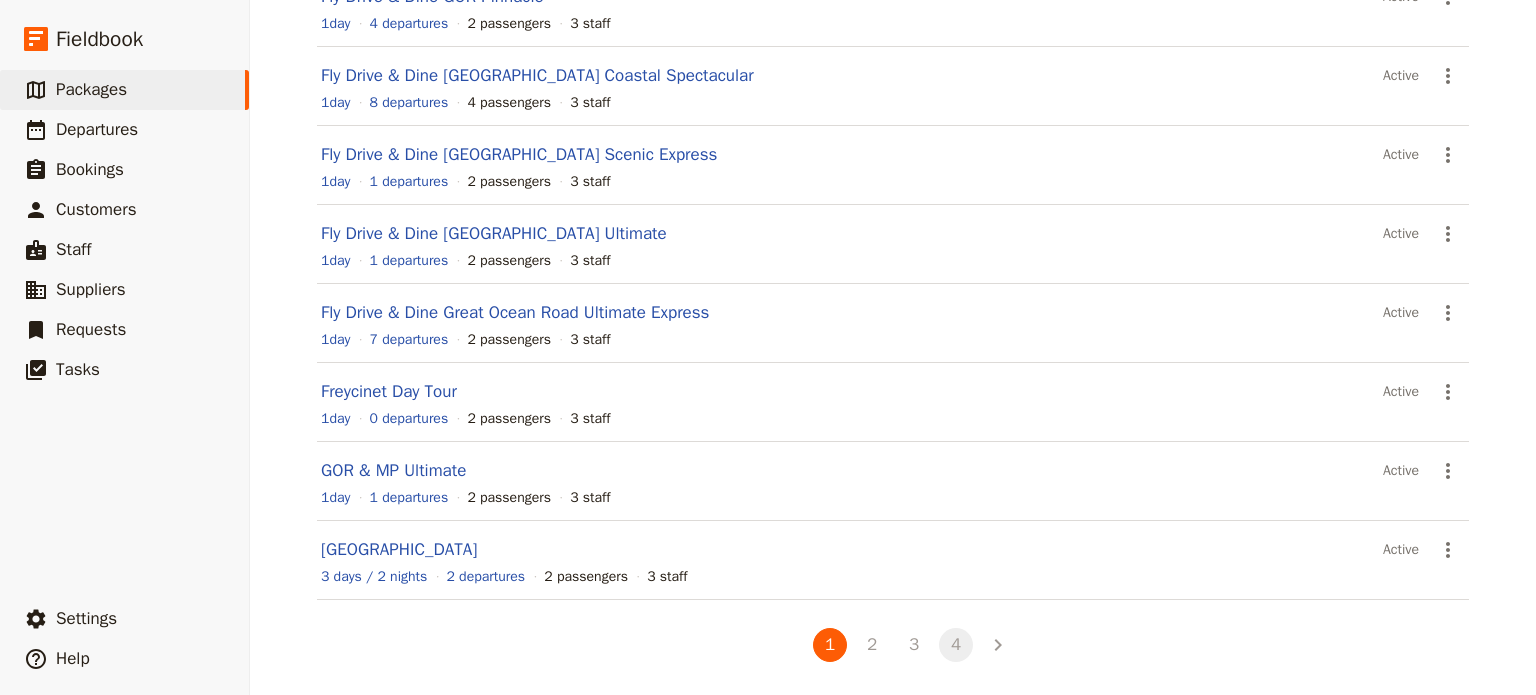 click on "4" at bounding box center (956, 645) 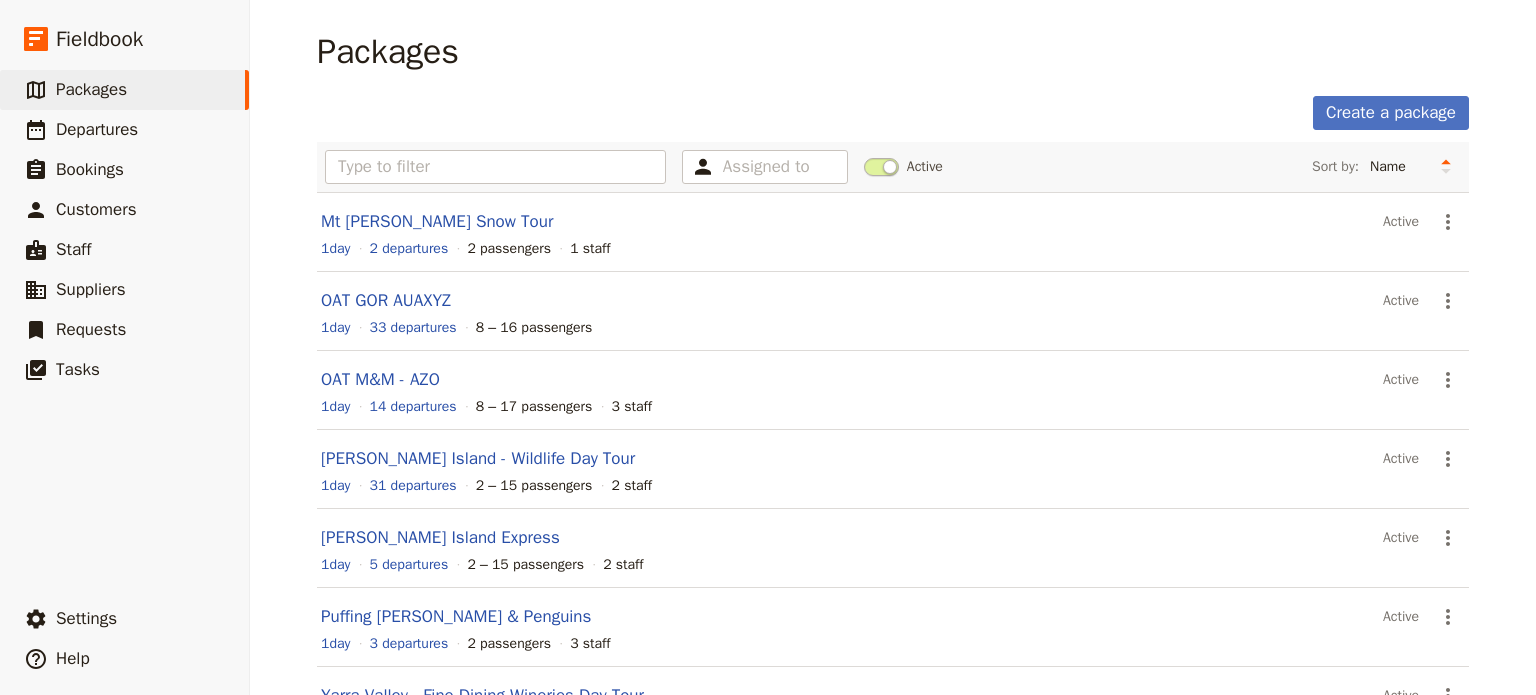 scroll, scrollTop: 383, scrollLeft: 0, axis: vertical 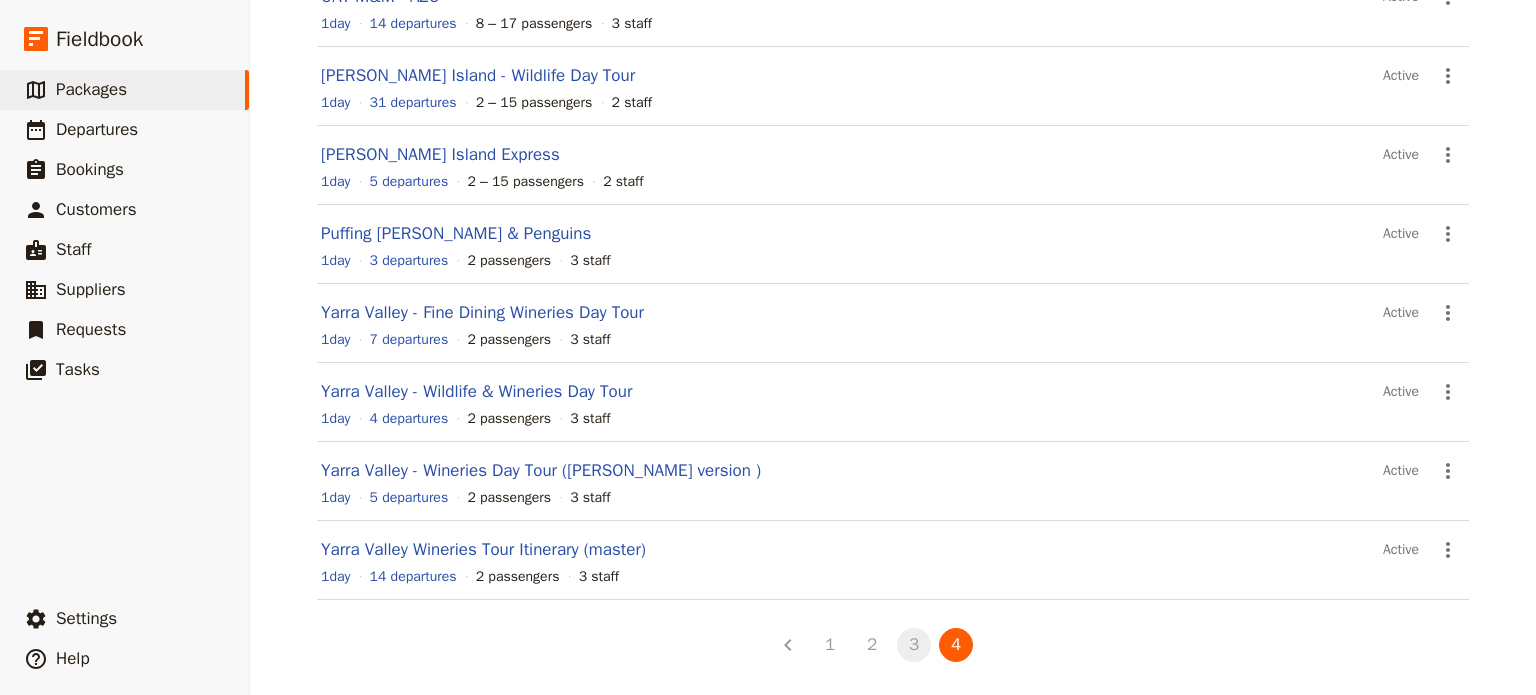 click on "3" at bounding box center (914, 645) 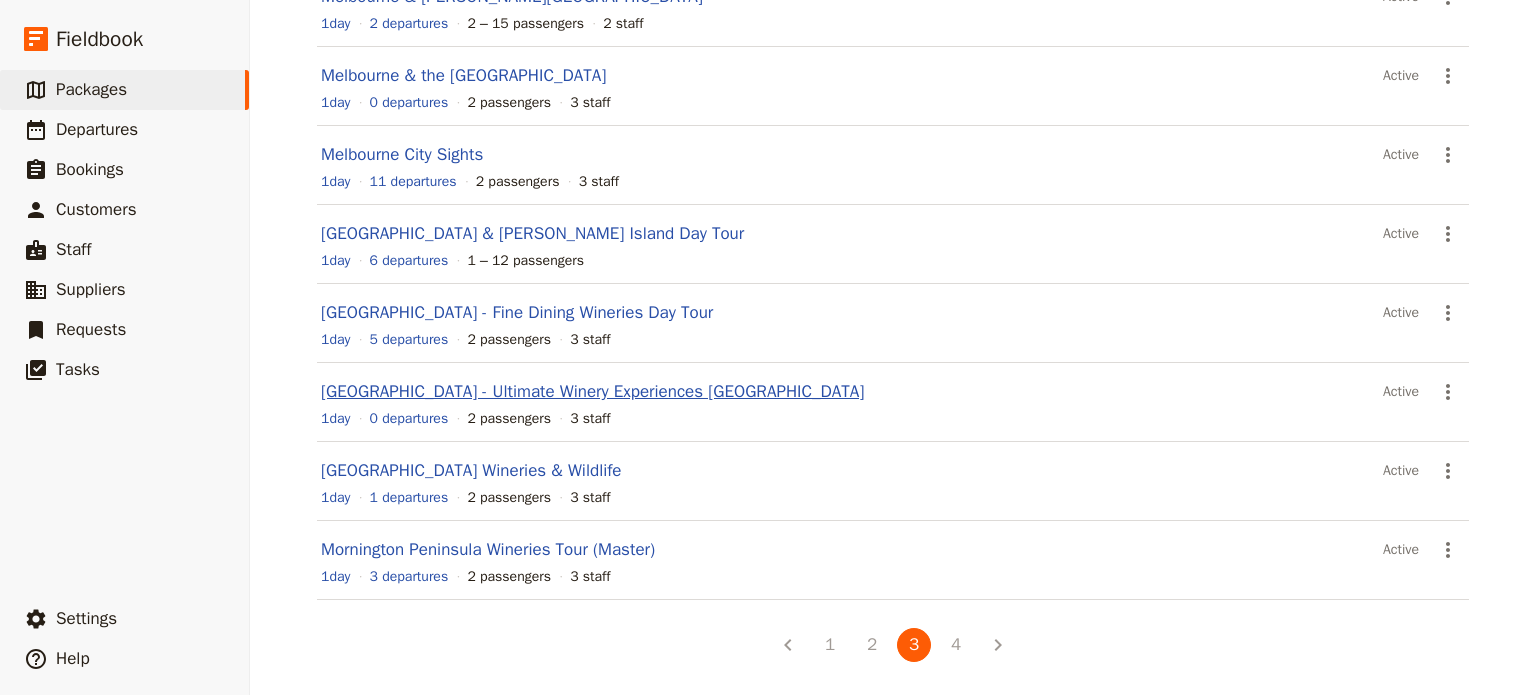 click on "[GEOGRAPHIC_DATA] - Ultimate Winery Experiences [GEOGRAPHIC_DATA]" at bounding box center (592, 391) 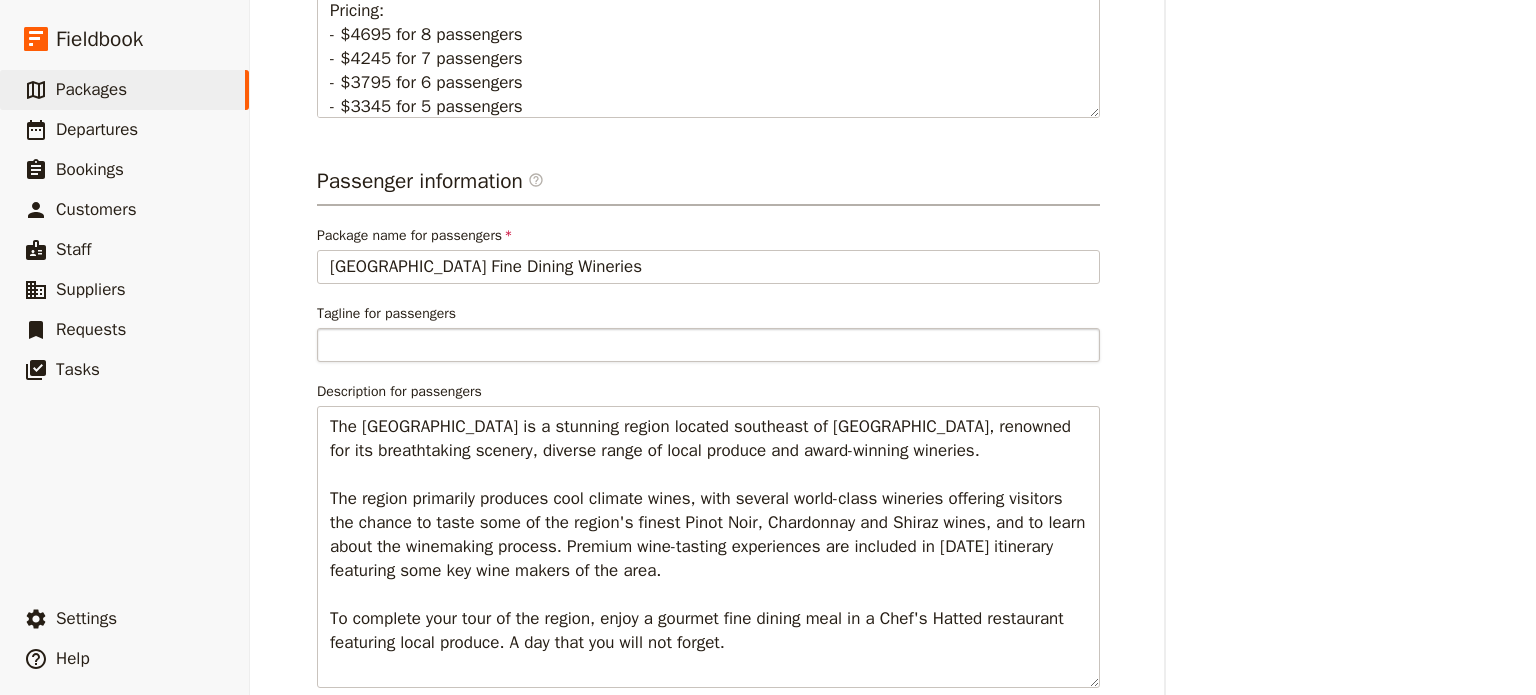 scroll, scrollTop: 0, scrollLeft: 0, axis: both 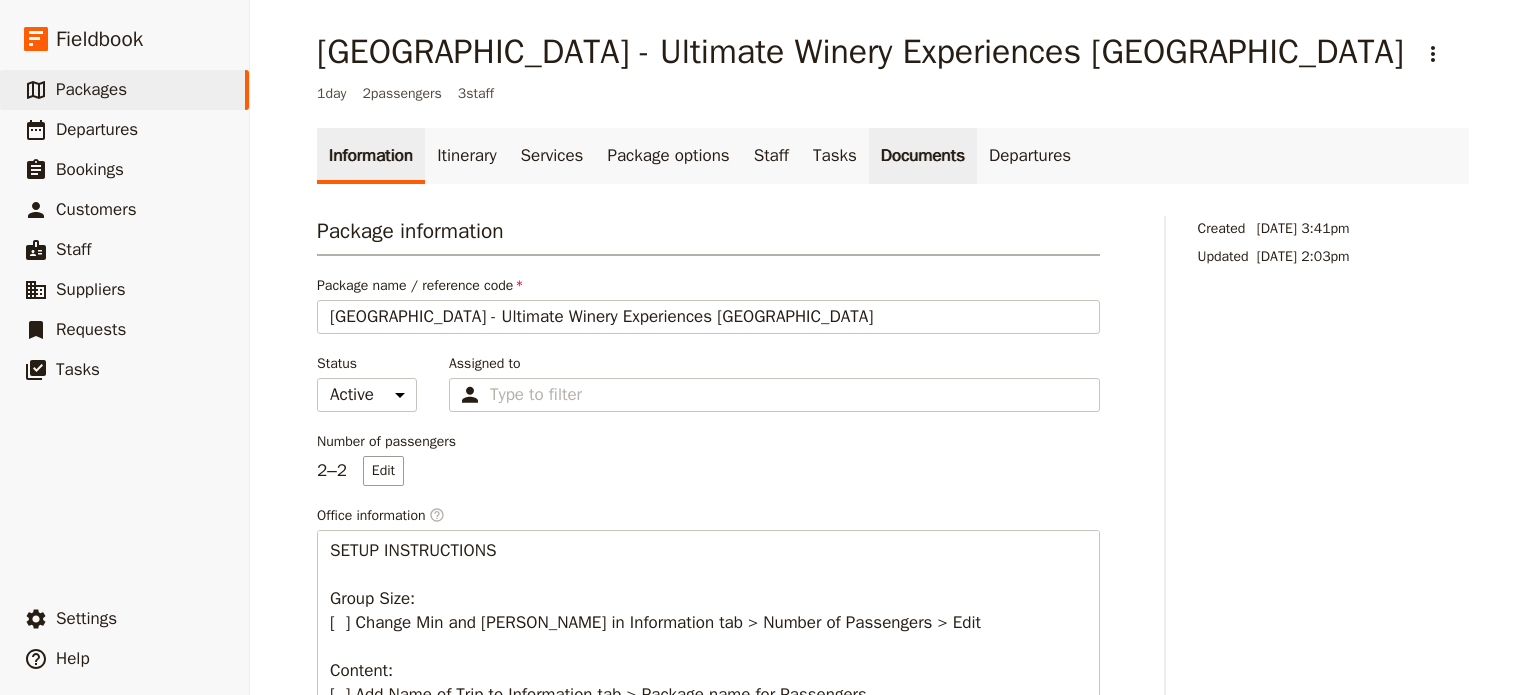click on "Documents" at bounding box center [923, 156] 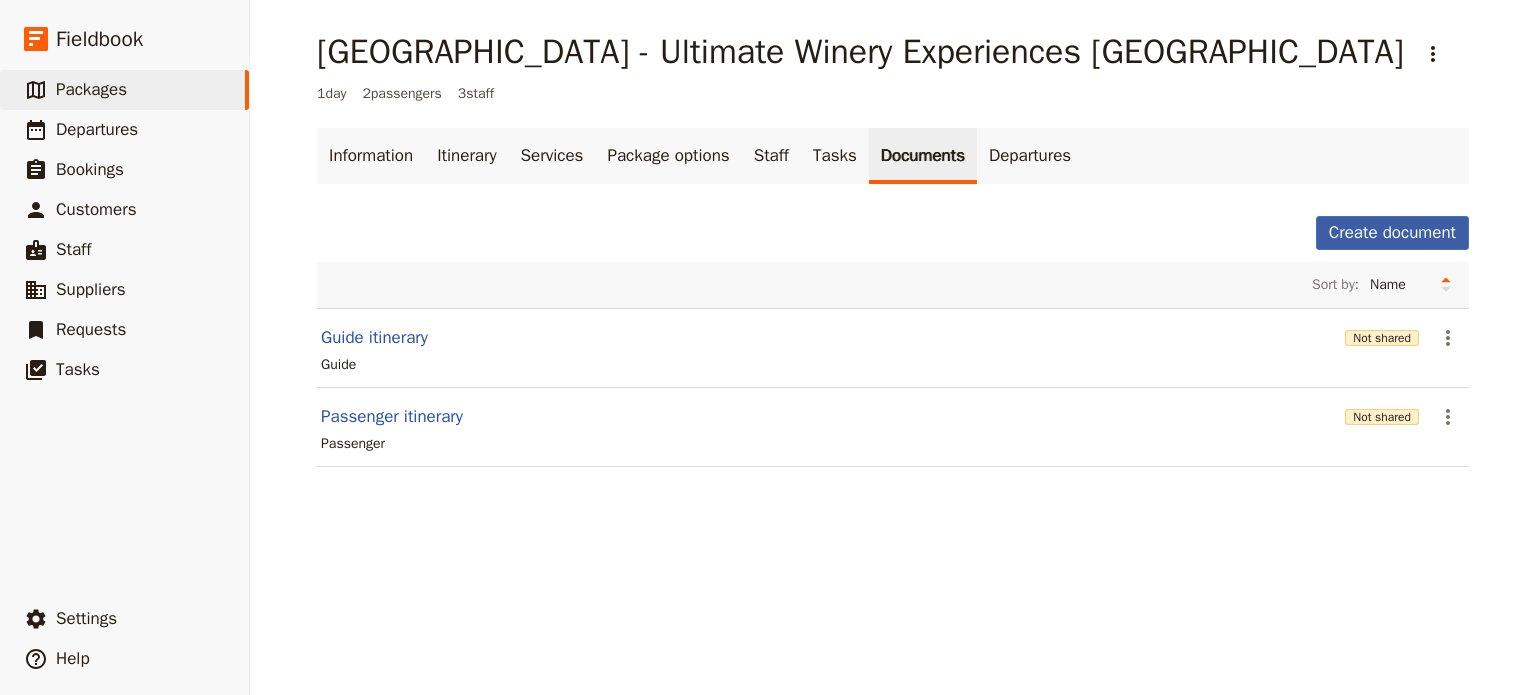 click on "Create document" at bounding box center (1392, 233) 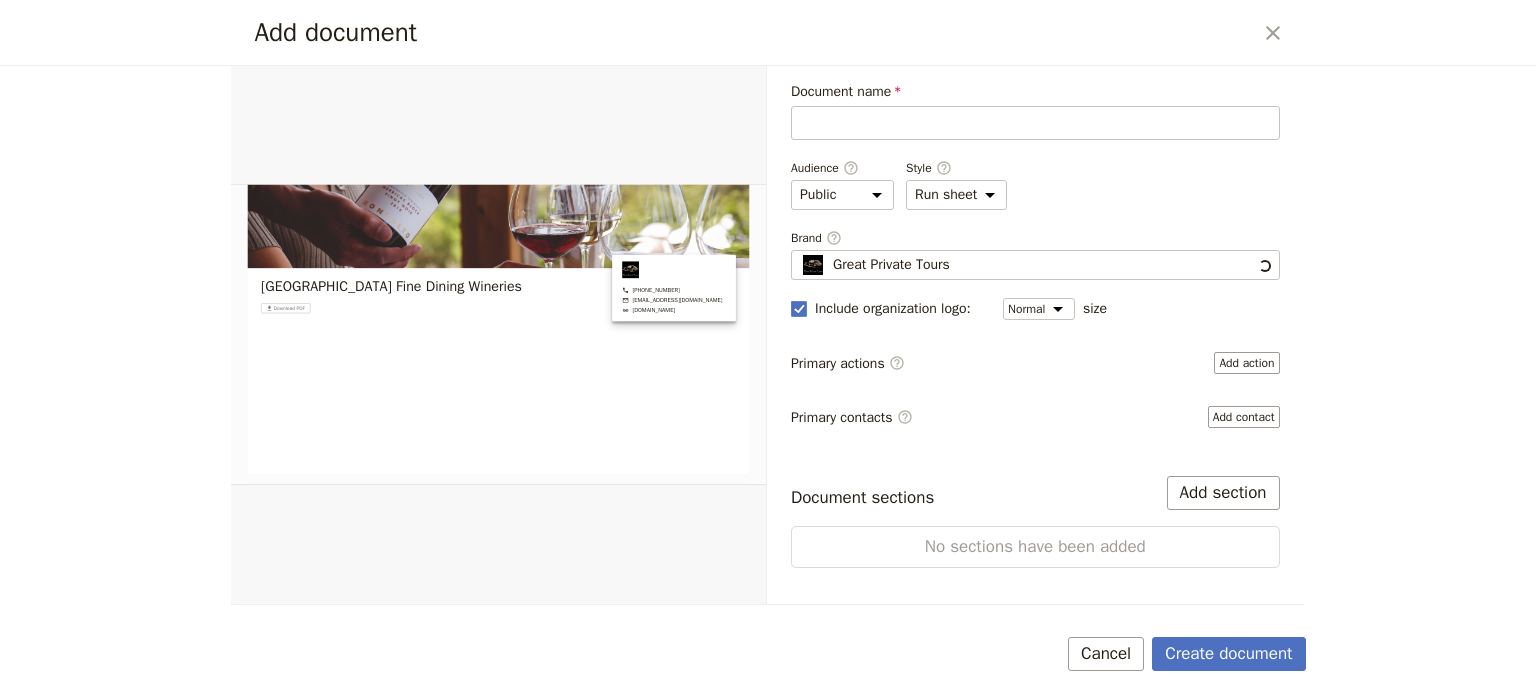 scroll, scrollTop: 0, scrollLeft: 0, axis: both 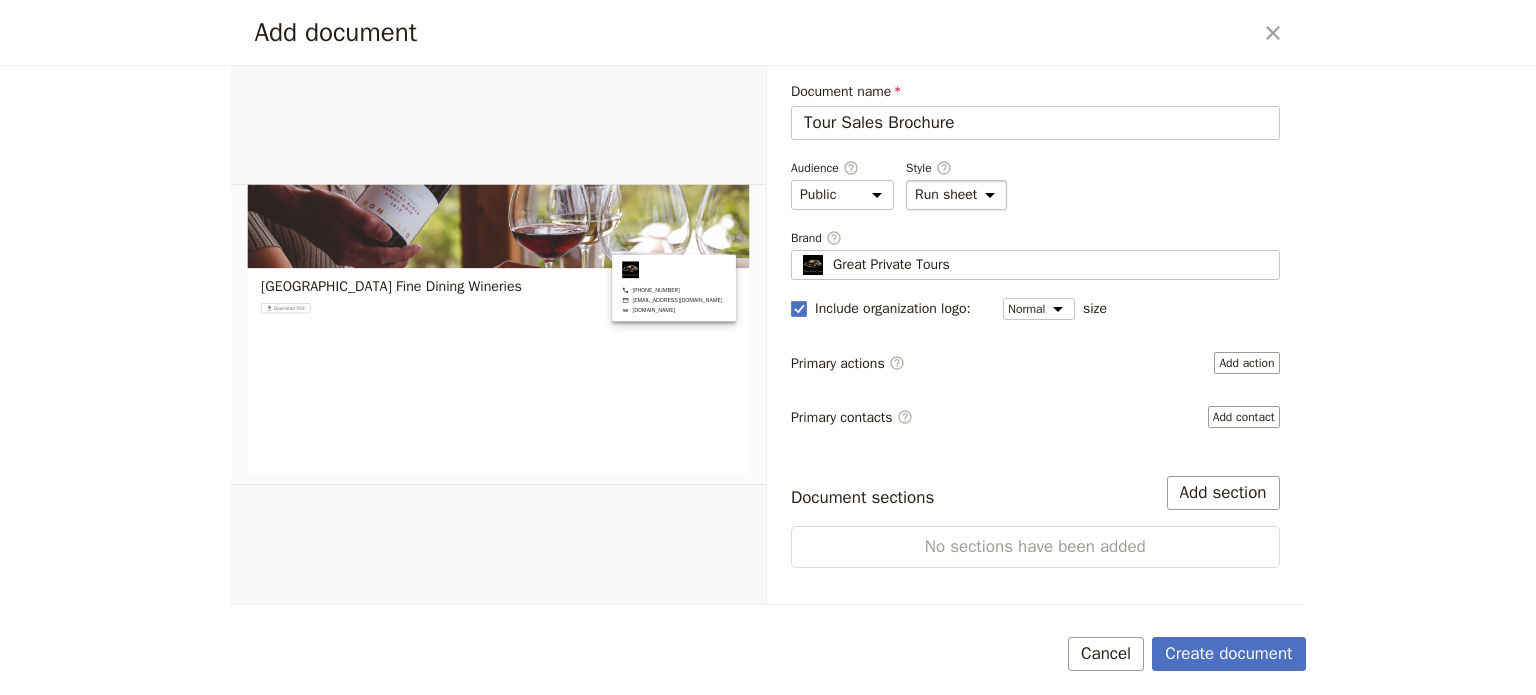 type on "Tour Sales Brochure" 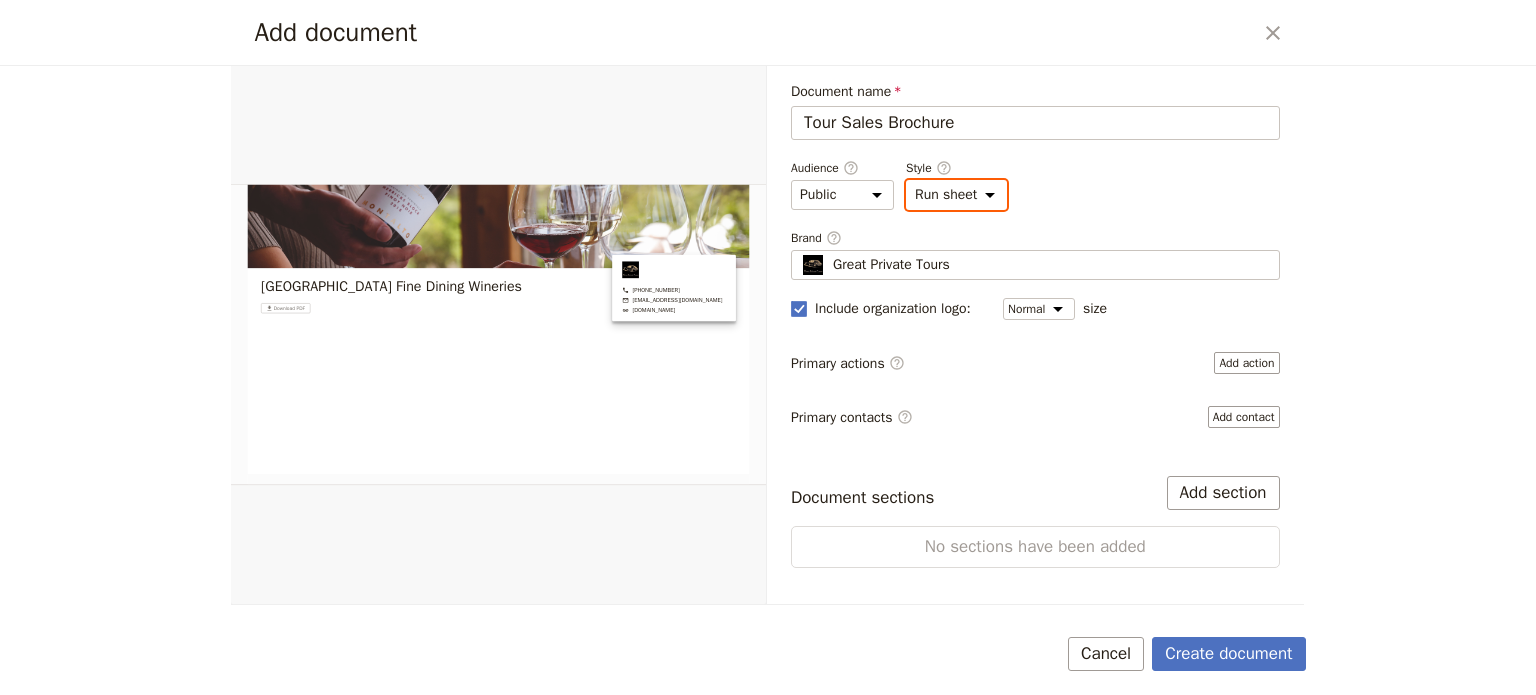 click on "Brochure Run sheet" at bounding box center (956, 195) 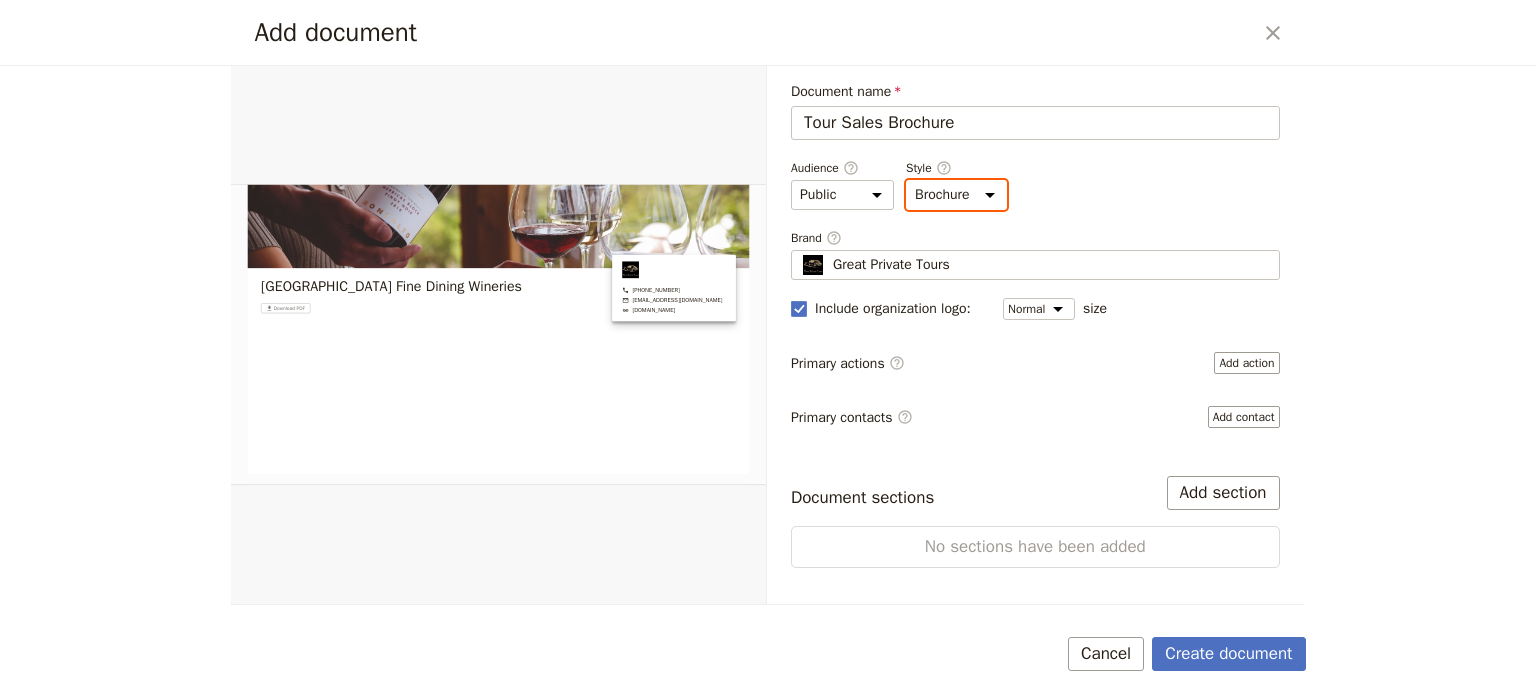 click on "Brochure Run sheet" at bounding box center (956, 195) 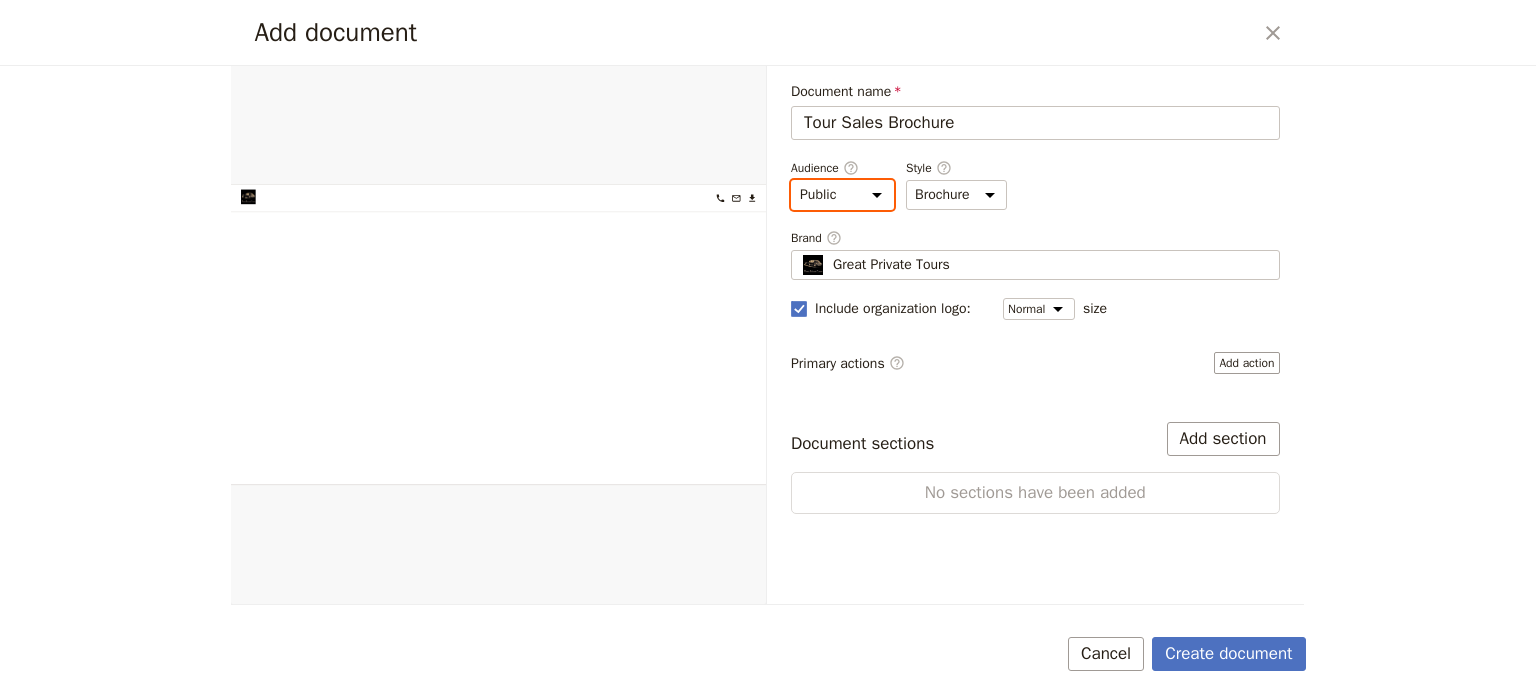 click on "Public Passenger Guide" at bounding box center (842, 195) 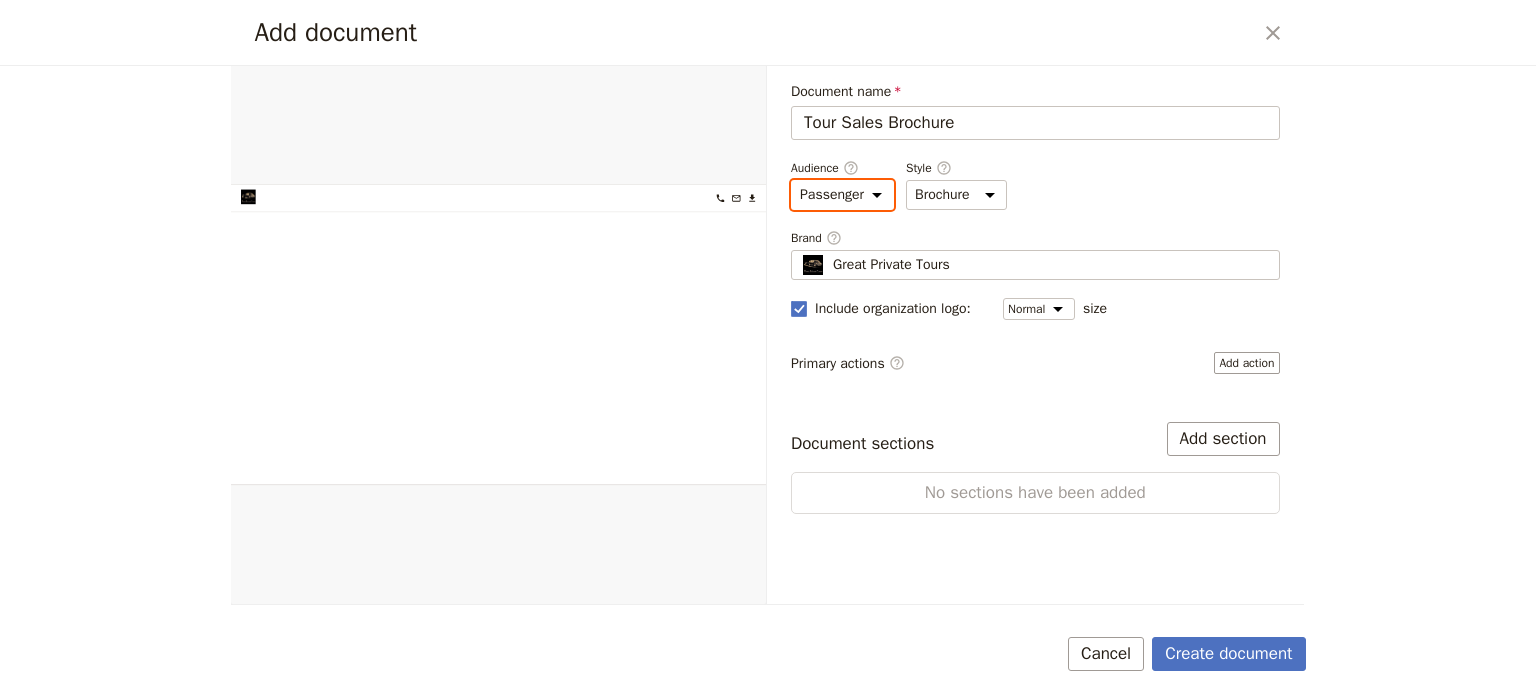 click on "Public Passenger Guide" at bounding box center (842, 195) 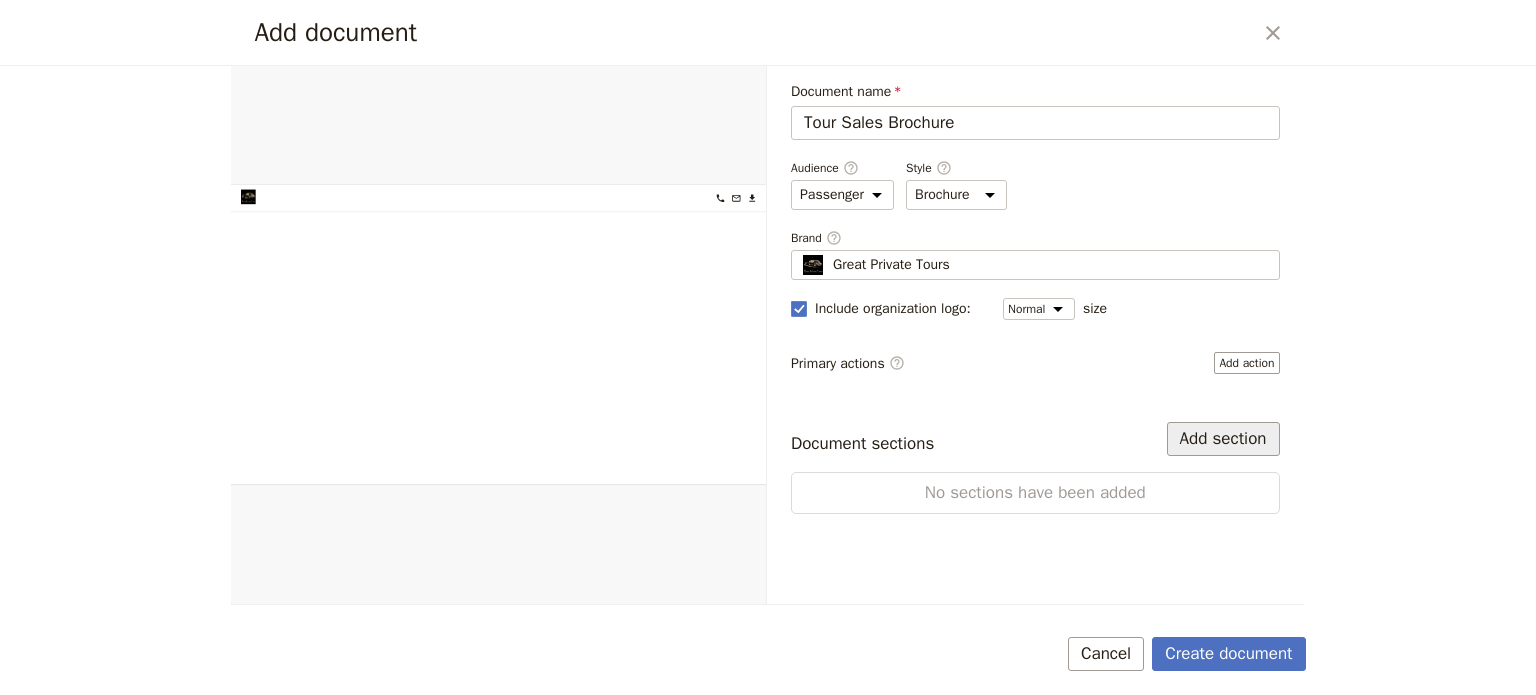 click on "Add section" at bounding box center [1223, 439] 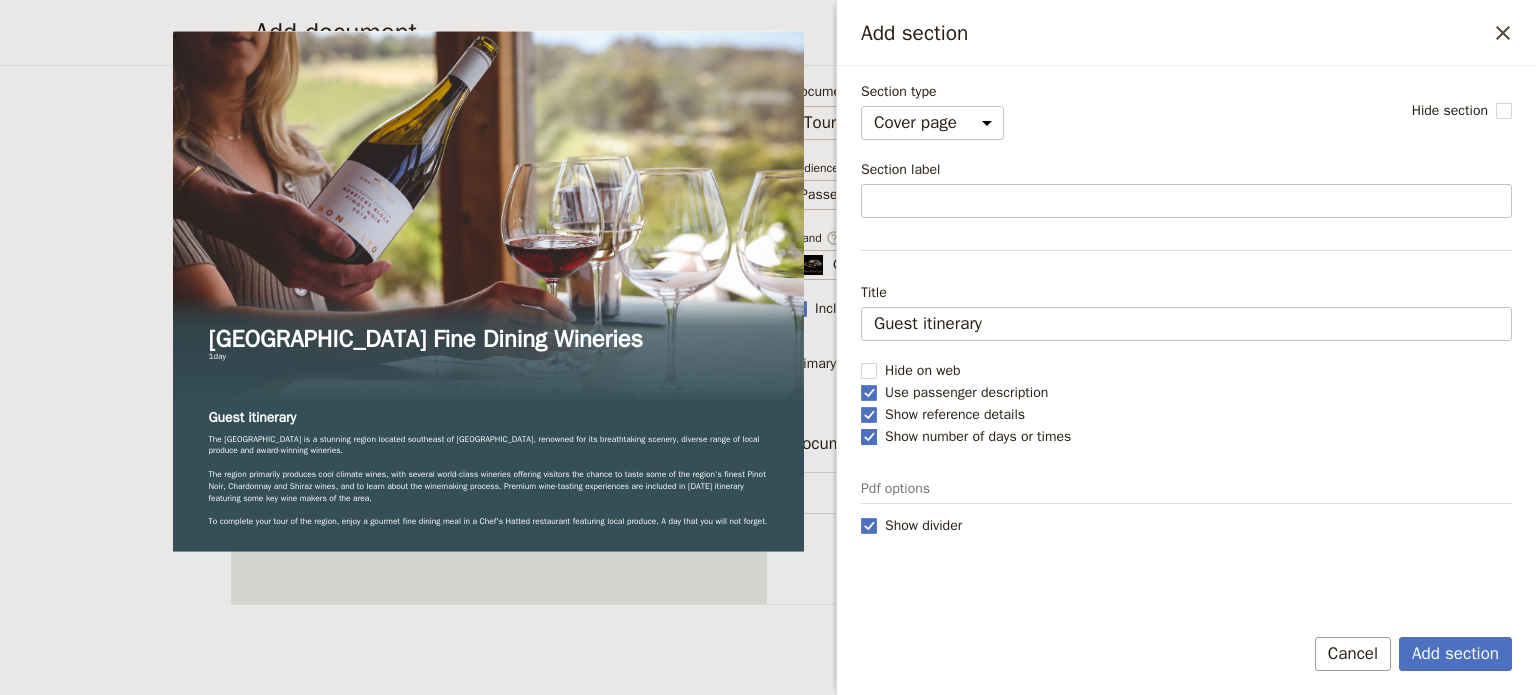 click 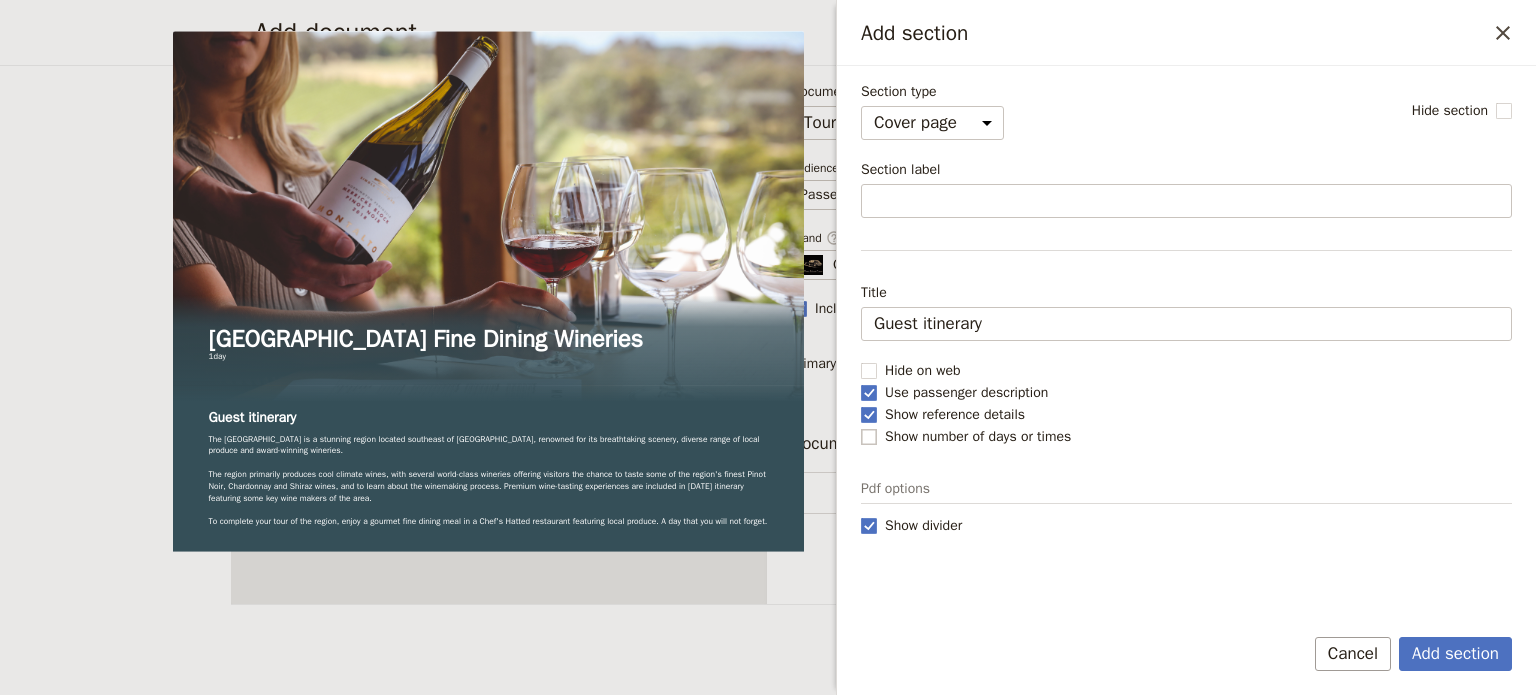 checkbox on "false" 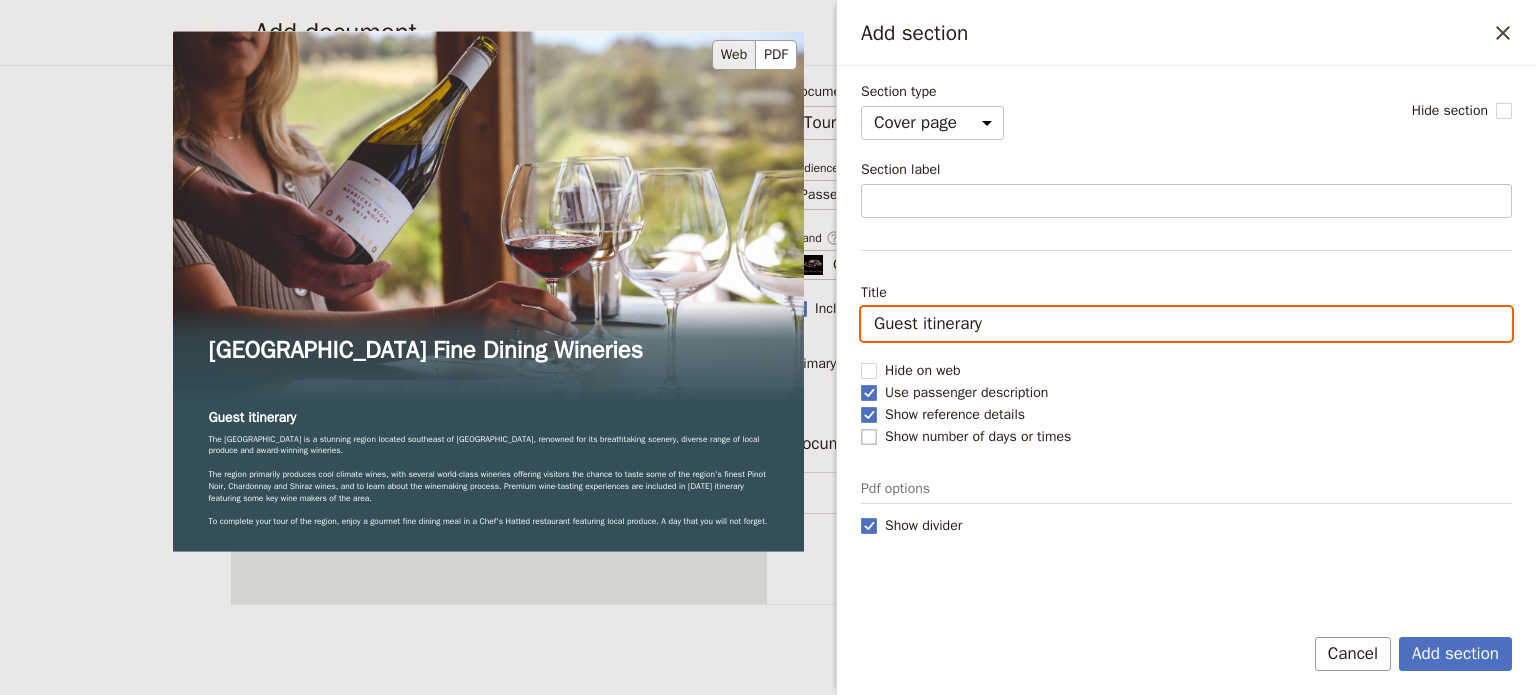 drag, startPoint x: 985, startPoint y: 317, endPoint x: 692, endPoint y: 315, distance: 293.00684 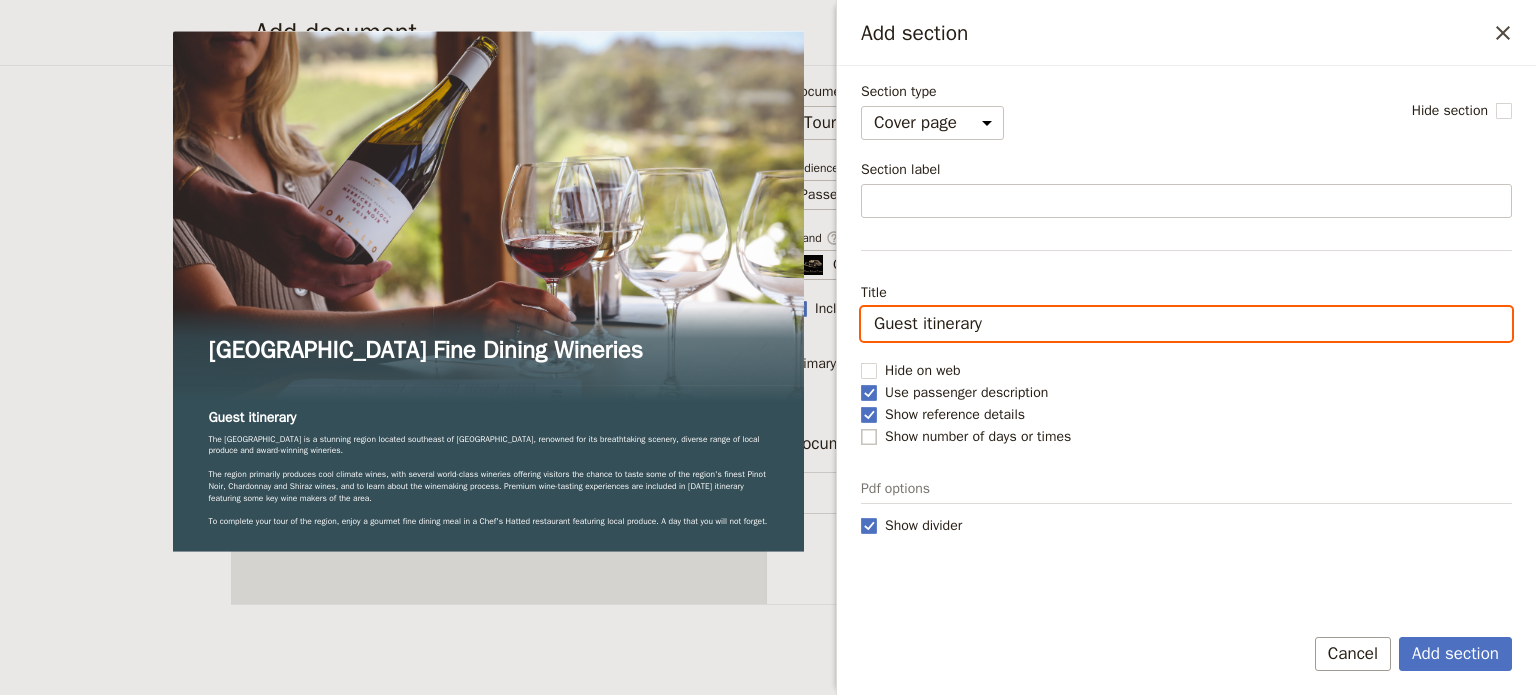 drag, startPoint x: 1020, startPoint y: 323, endPoint x: 832, endPoint y: 319, distance: 188.04254 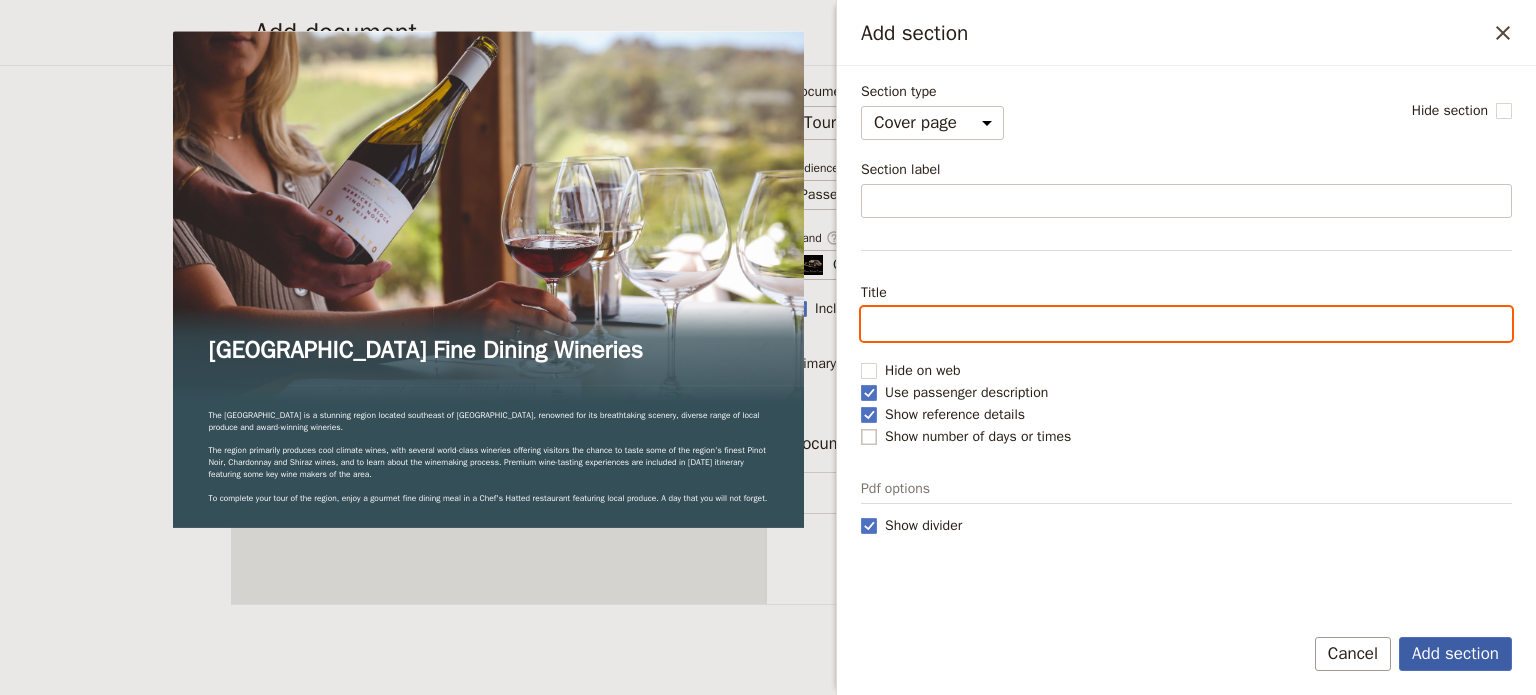type 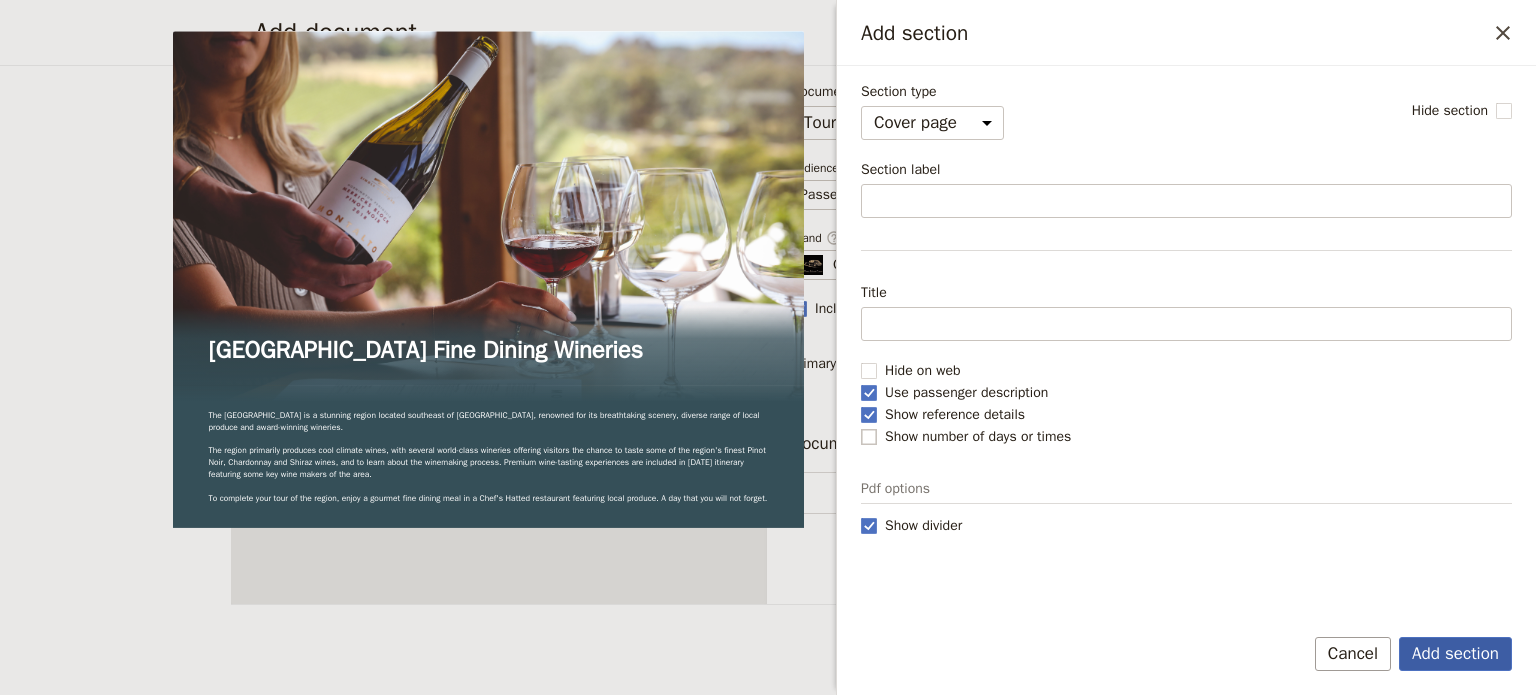 click on "Add section" at bounding box center (1455, 654) 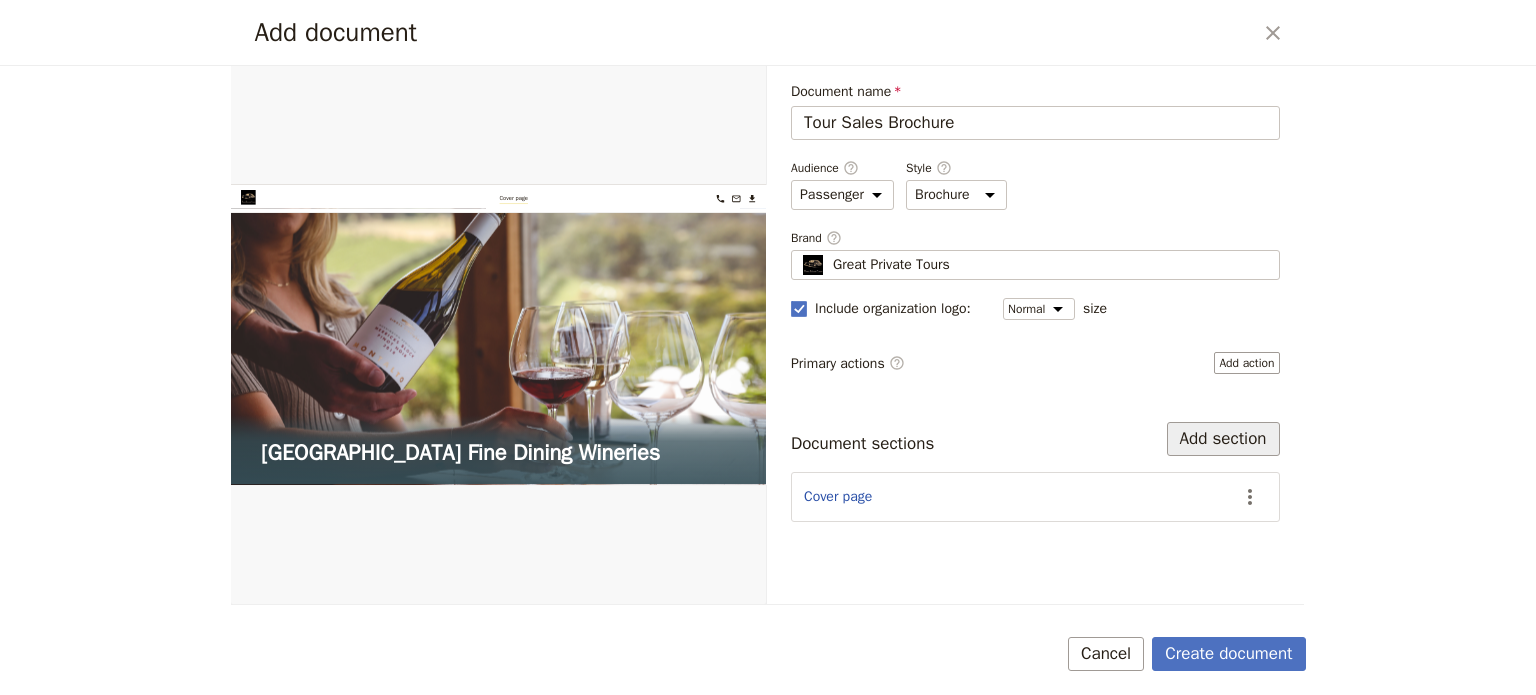 click on "Add section" at bounding box center [1223, 439] 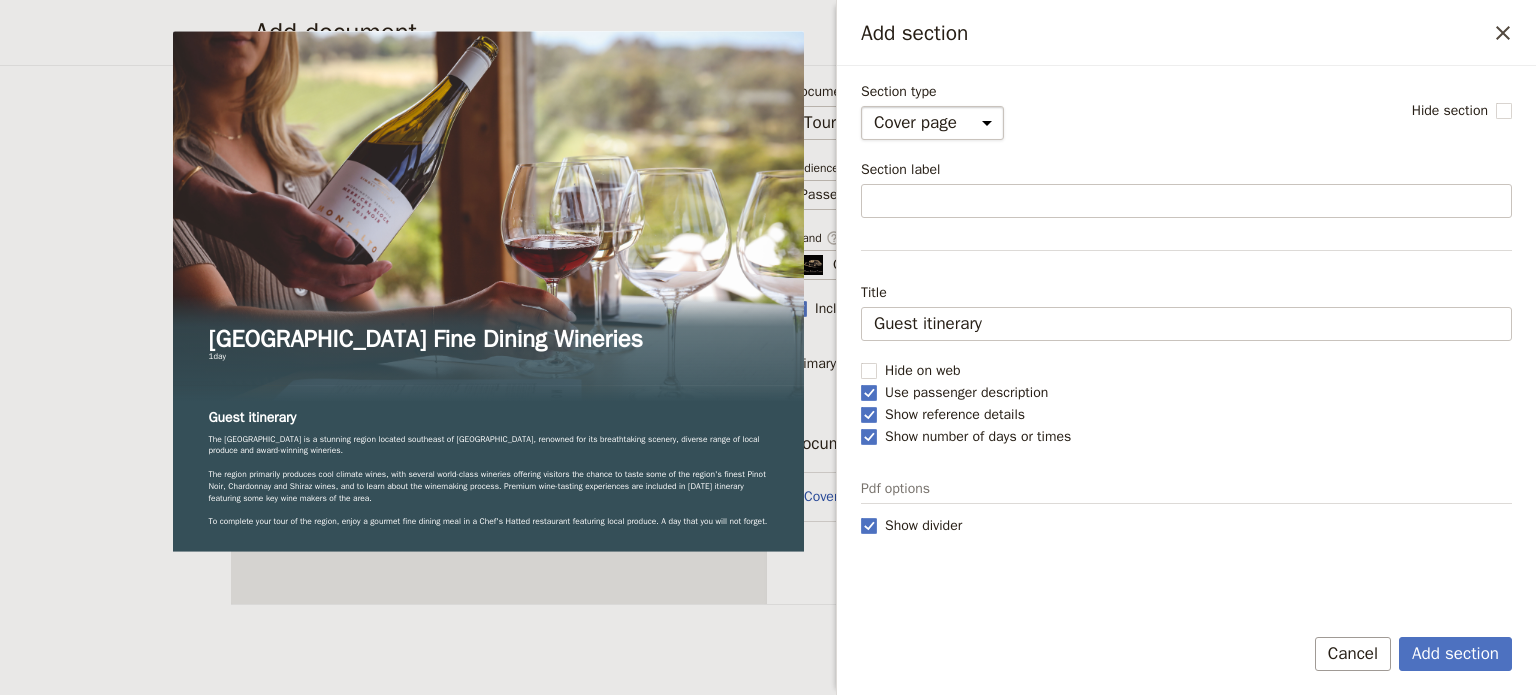 click on "Cover page Day summary Itinerary Custom" at bounding box center (932, 123) 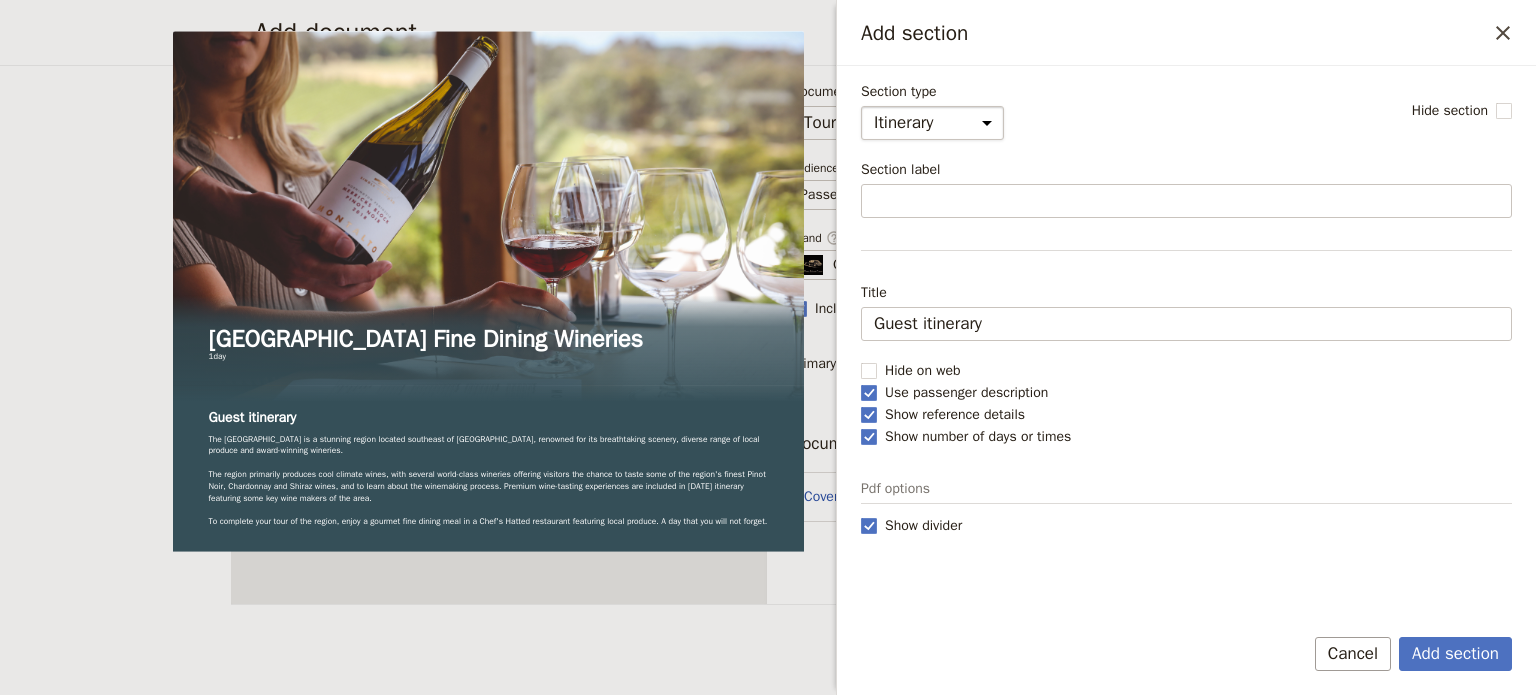 click on "Cover page Day summary Itinerary Custom" at bounding box center (932, 123) 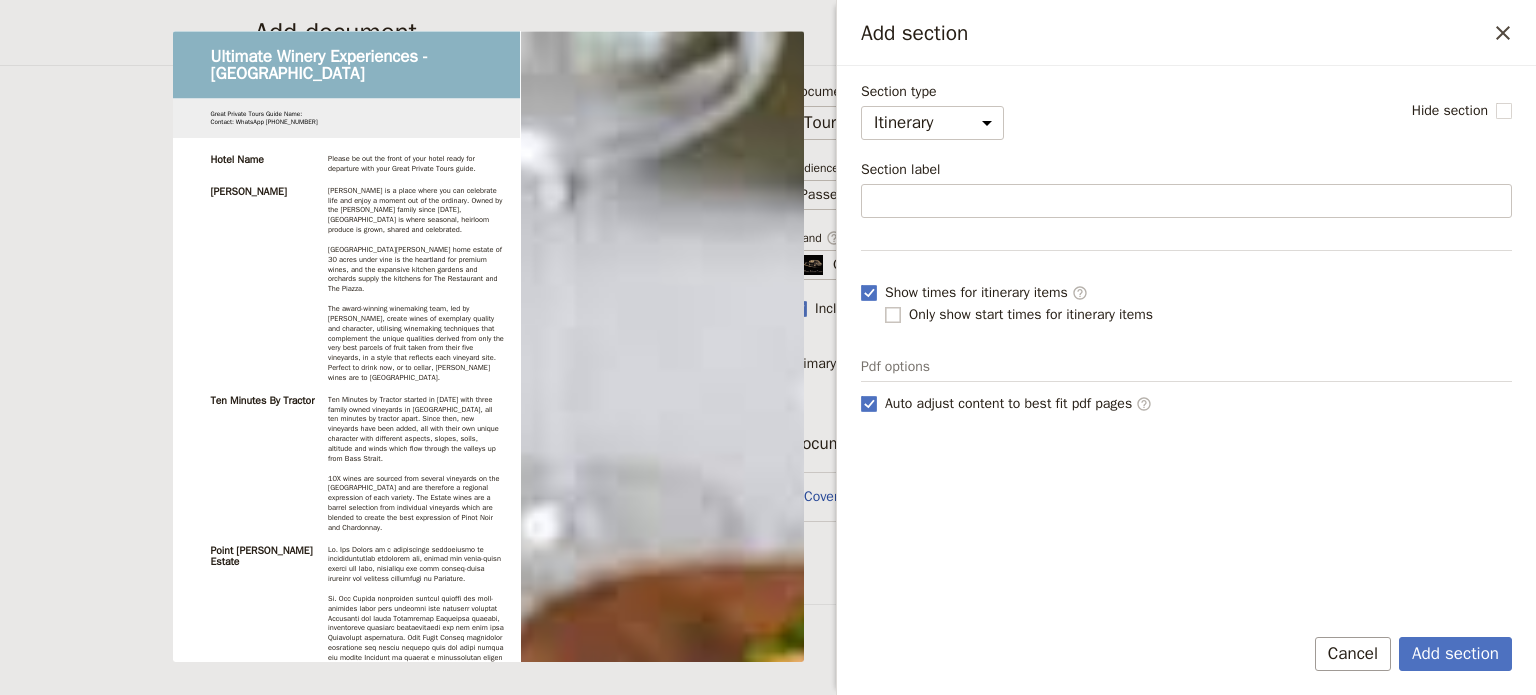 click 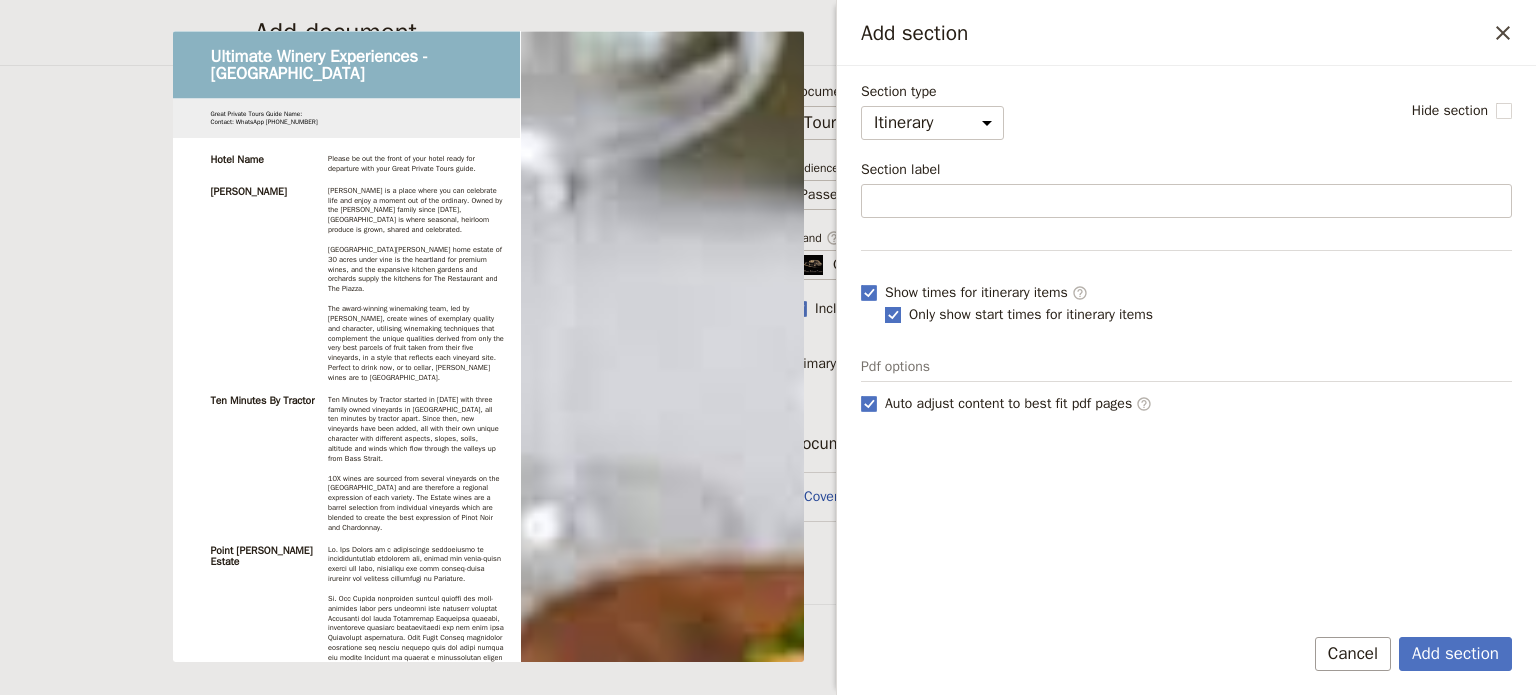 click 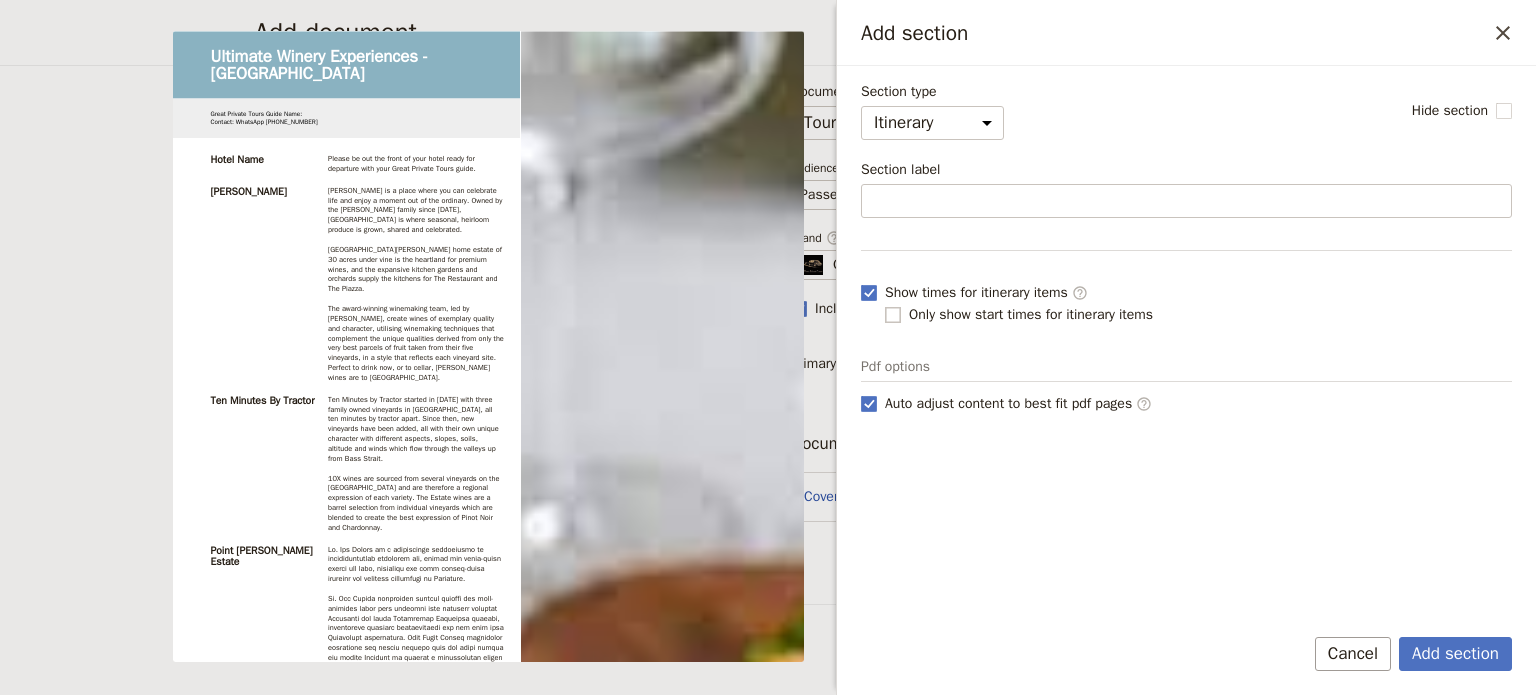 checkbox on "false" 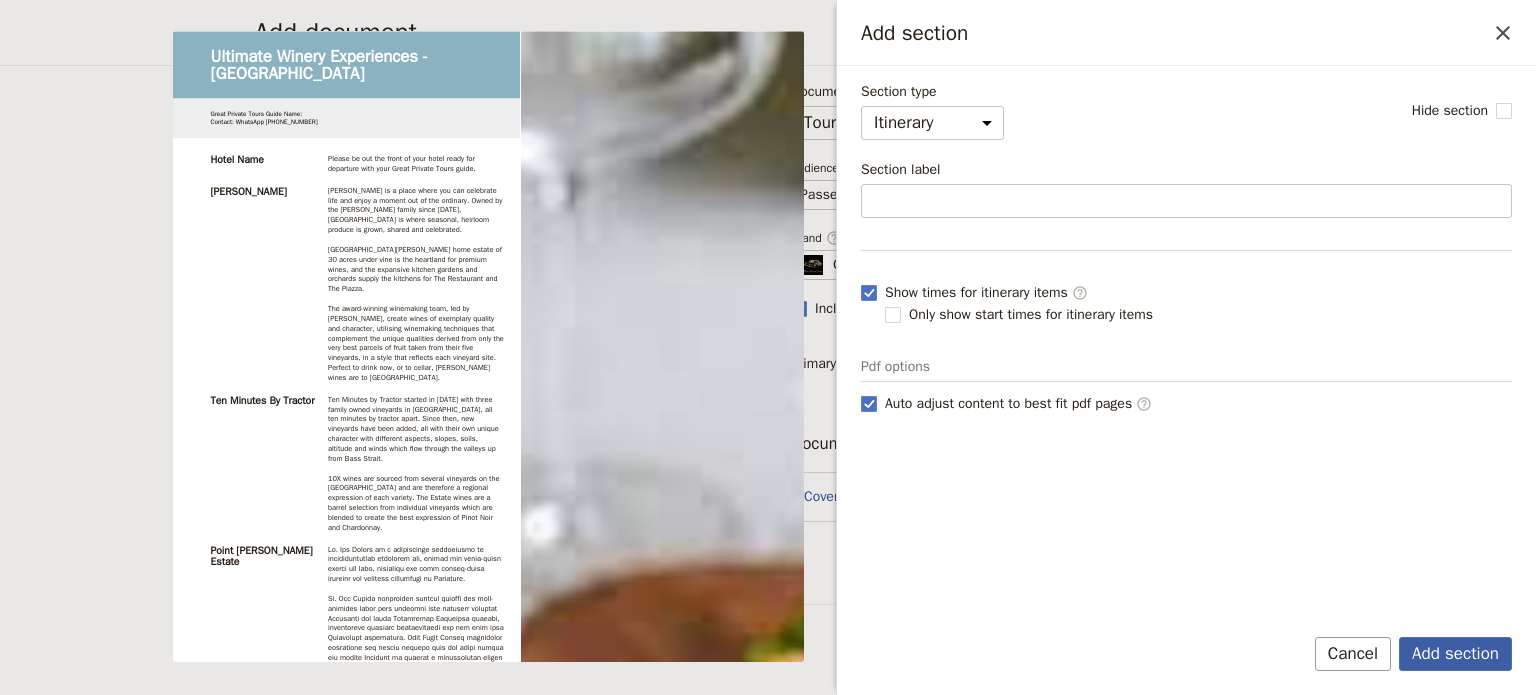 click on "Add section" at bounding box center (1455, 654) 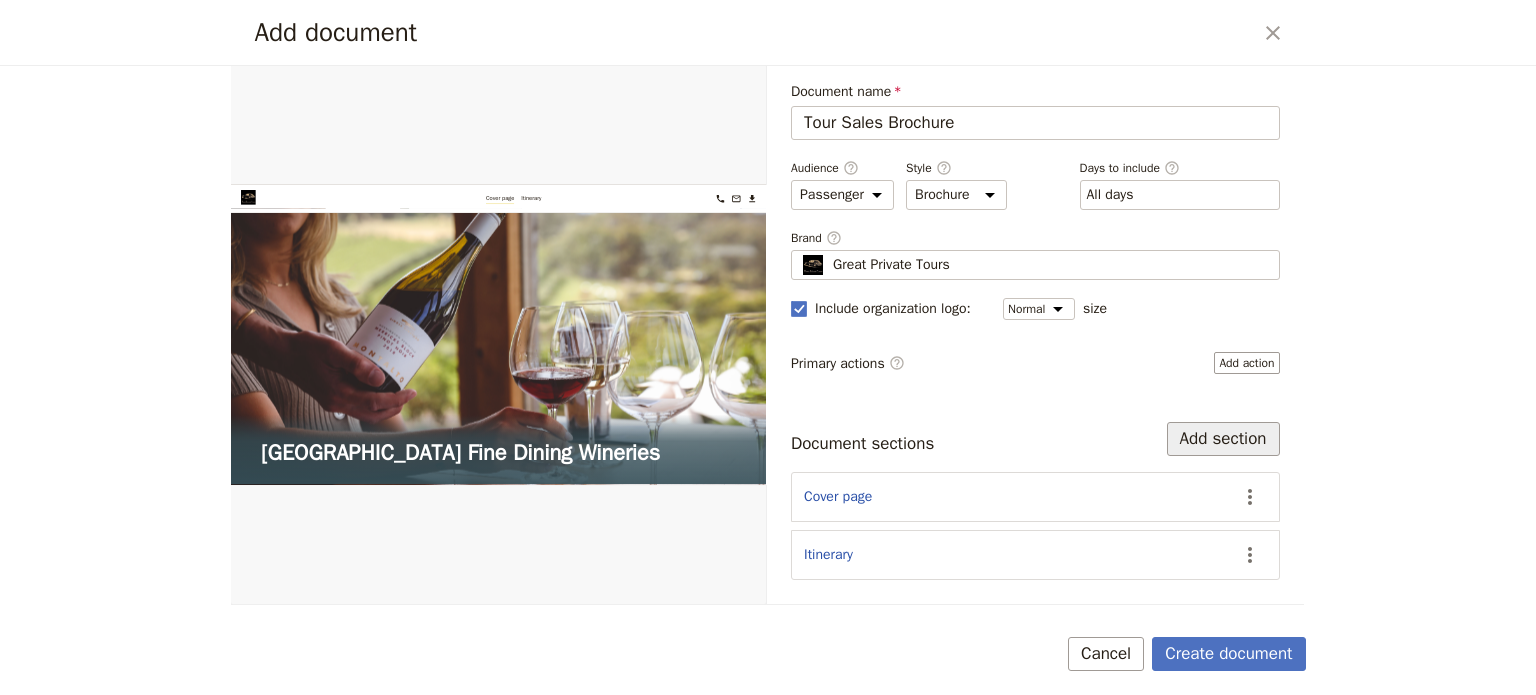 click on "Add section" at bounding box center [1223, 439] 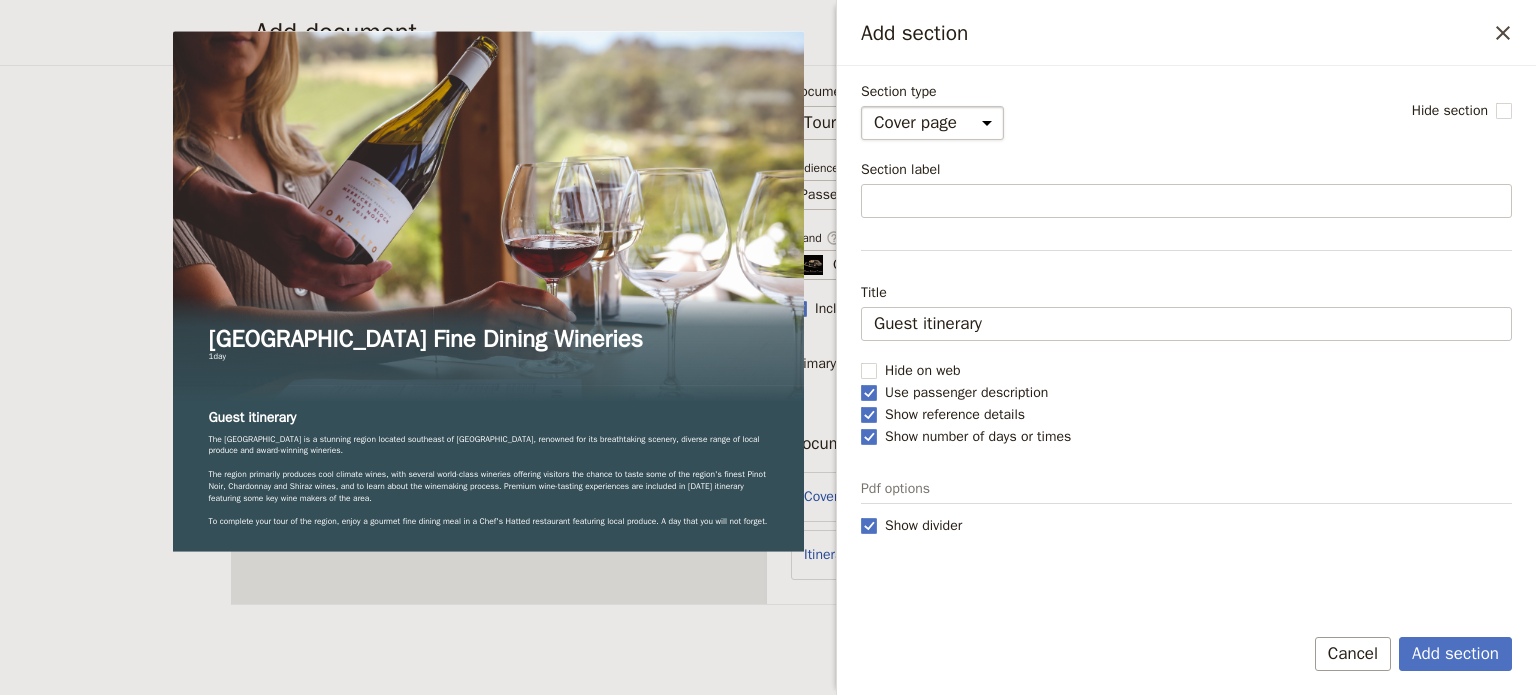 click on "Cover page Day summary Itinerary Custom" at bounding box center (932, 123) 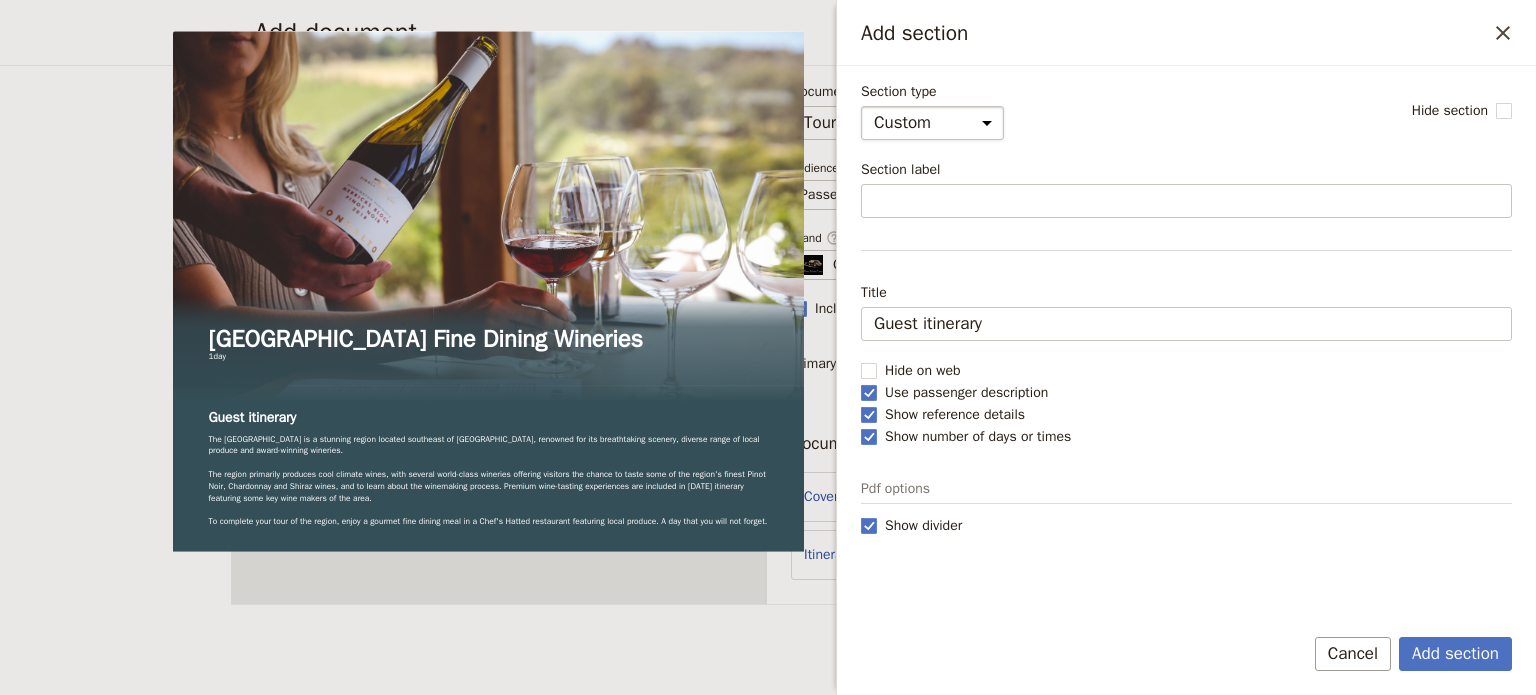 click on "Cover page Day summary Itinerary Custom" at bounding box center (932, 123) 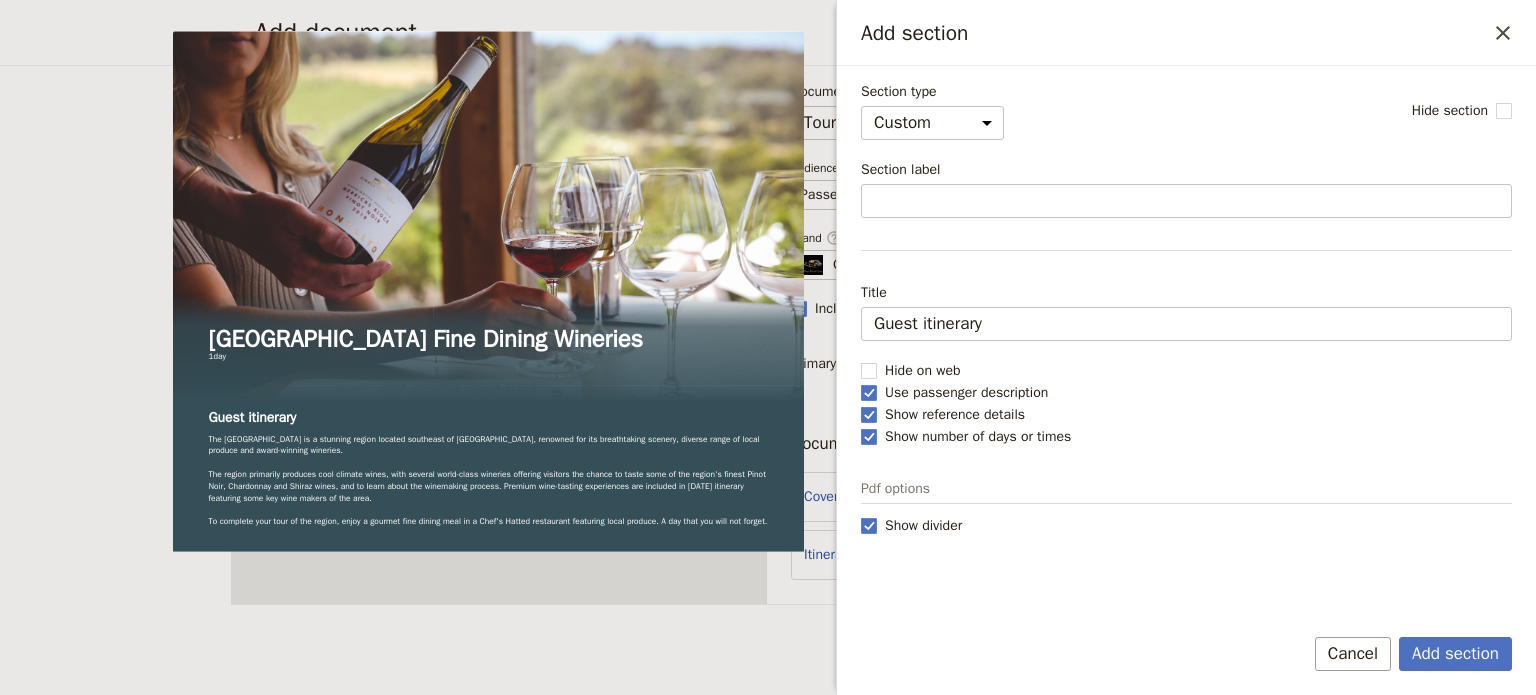 select on "default" 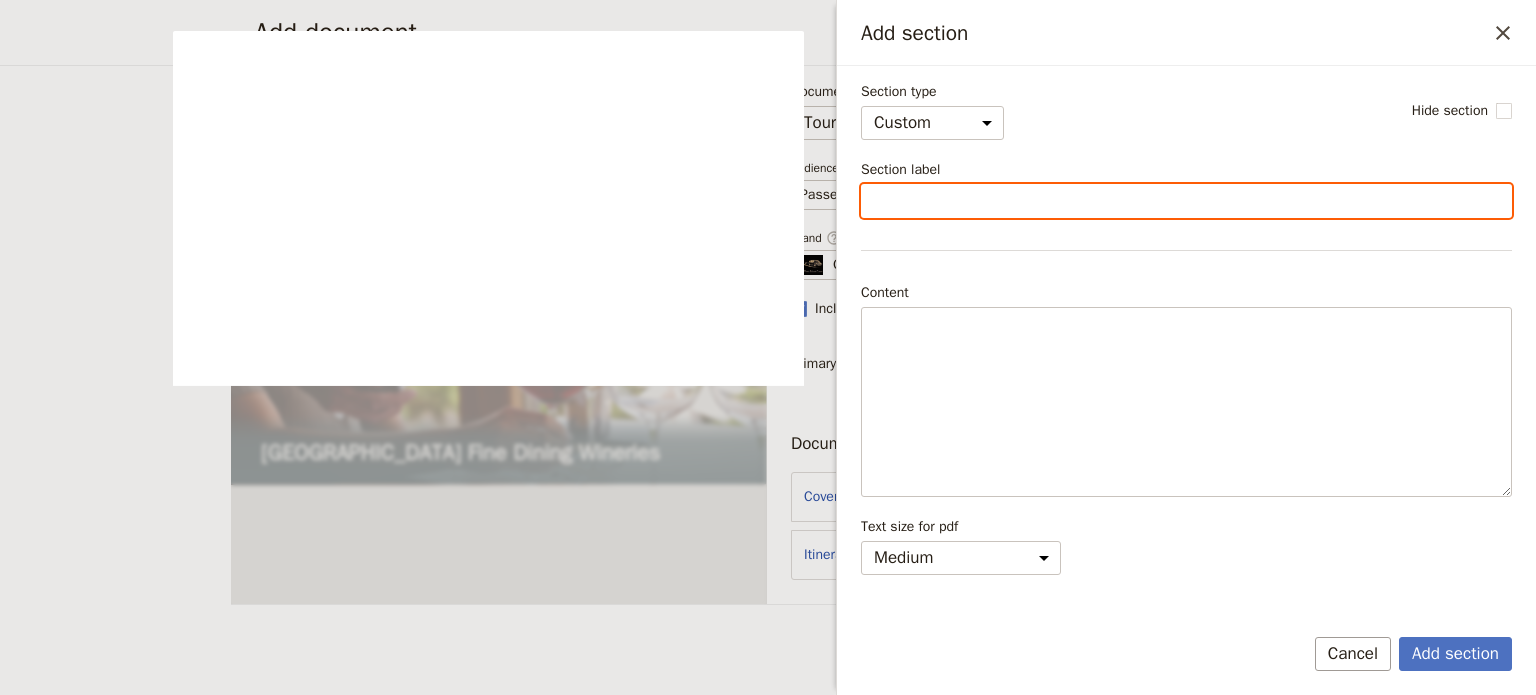 click on "Section label" at bounding box center (1186, 201) 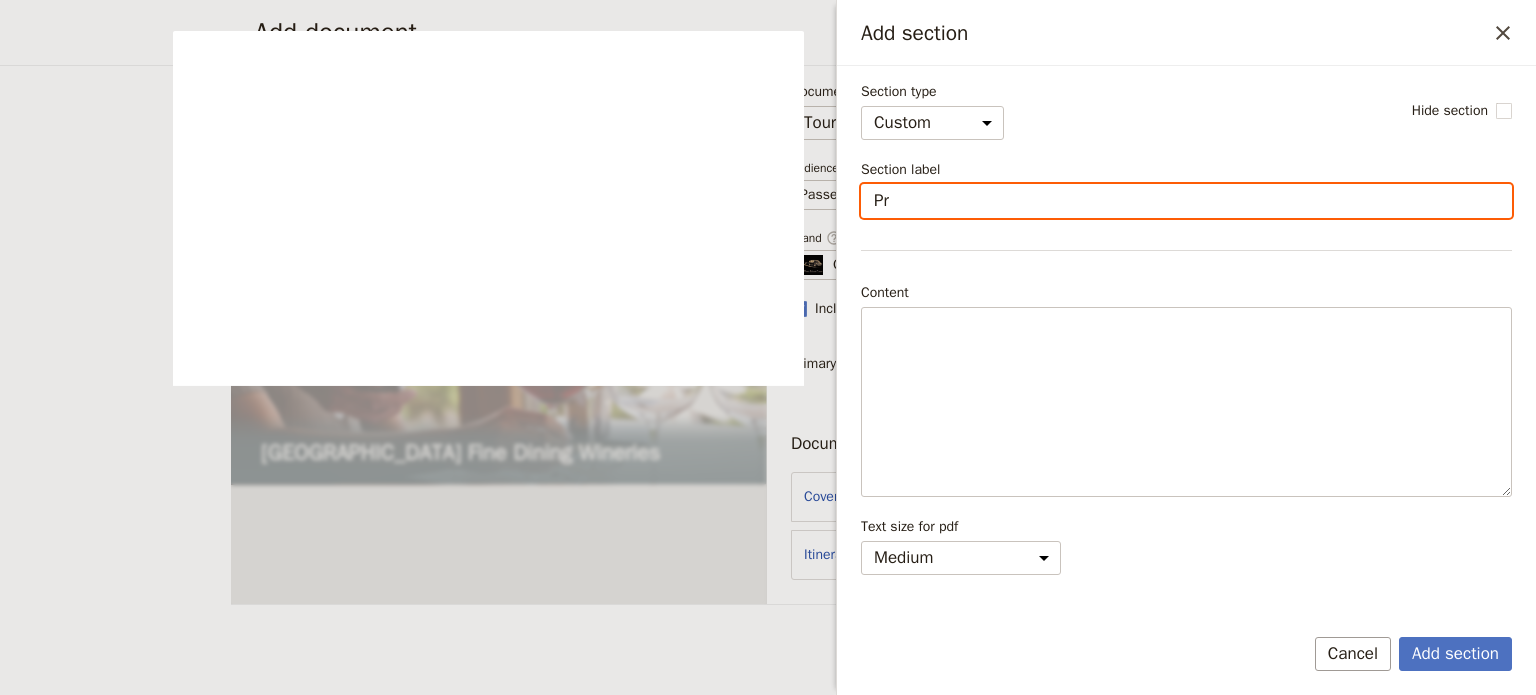 type on "P" 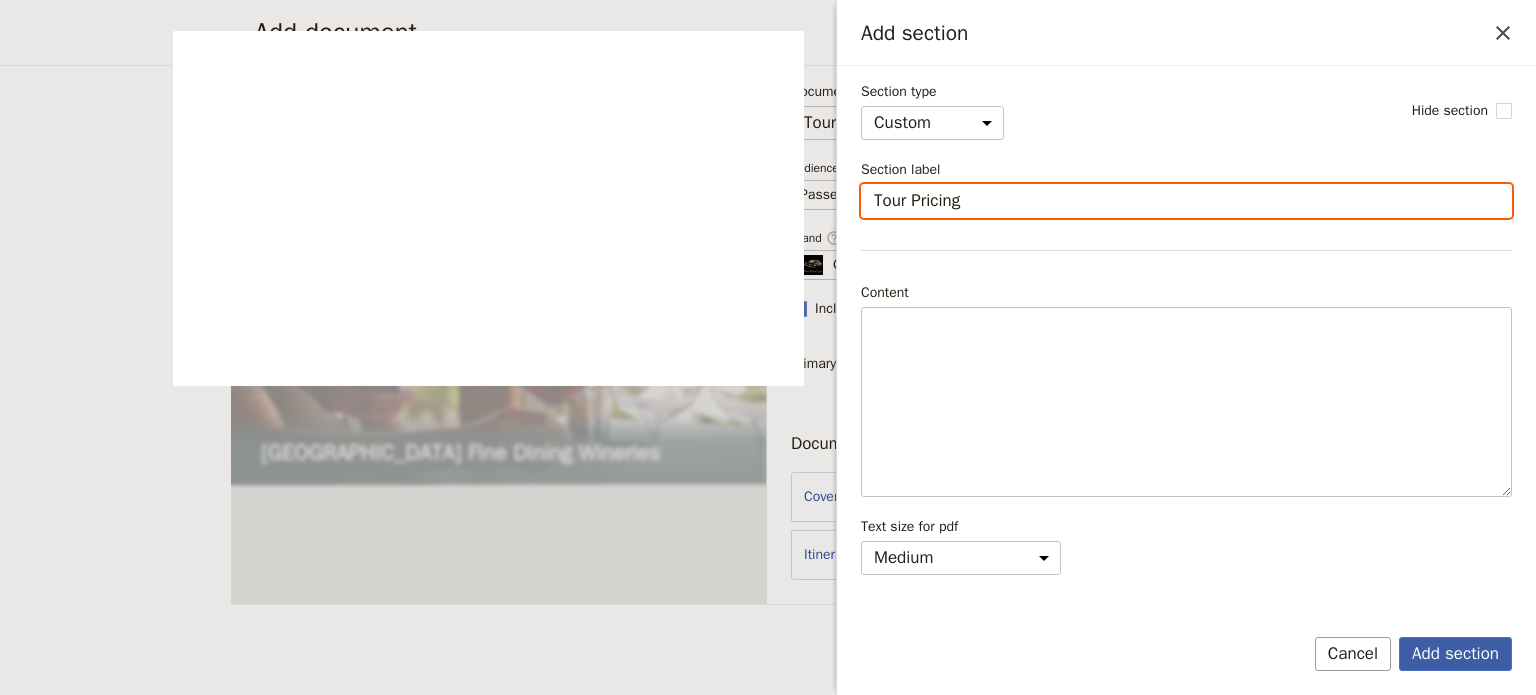 type on "Tour Pricing" 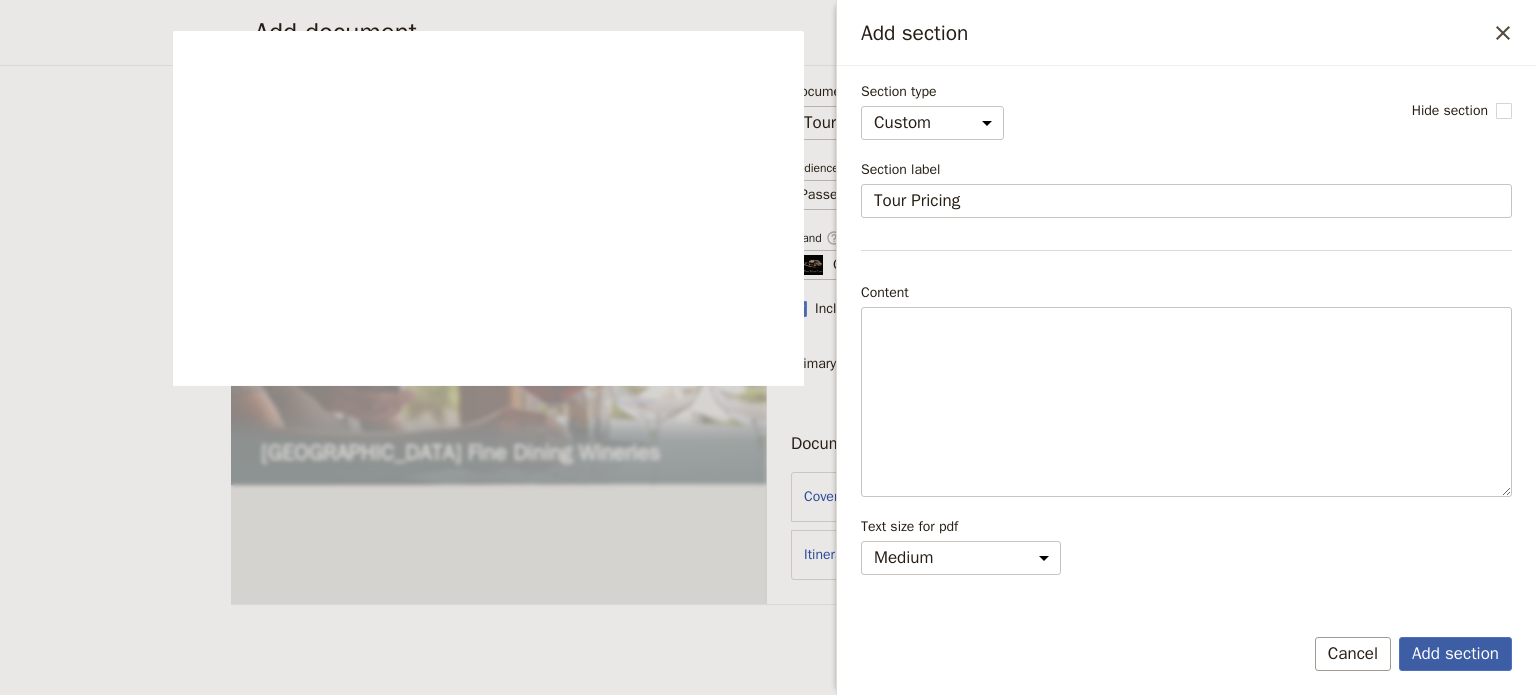 click on "Add section" at bounding box center (1455, 654) 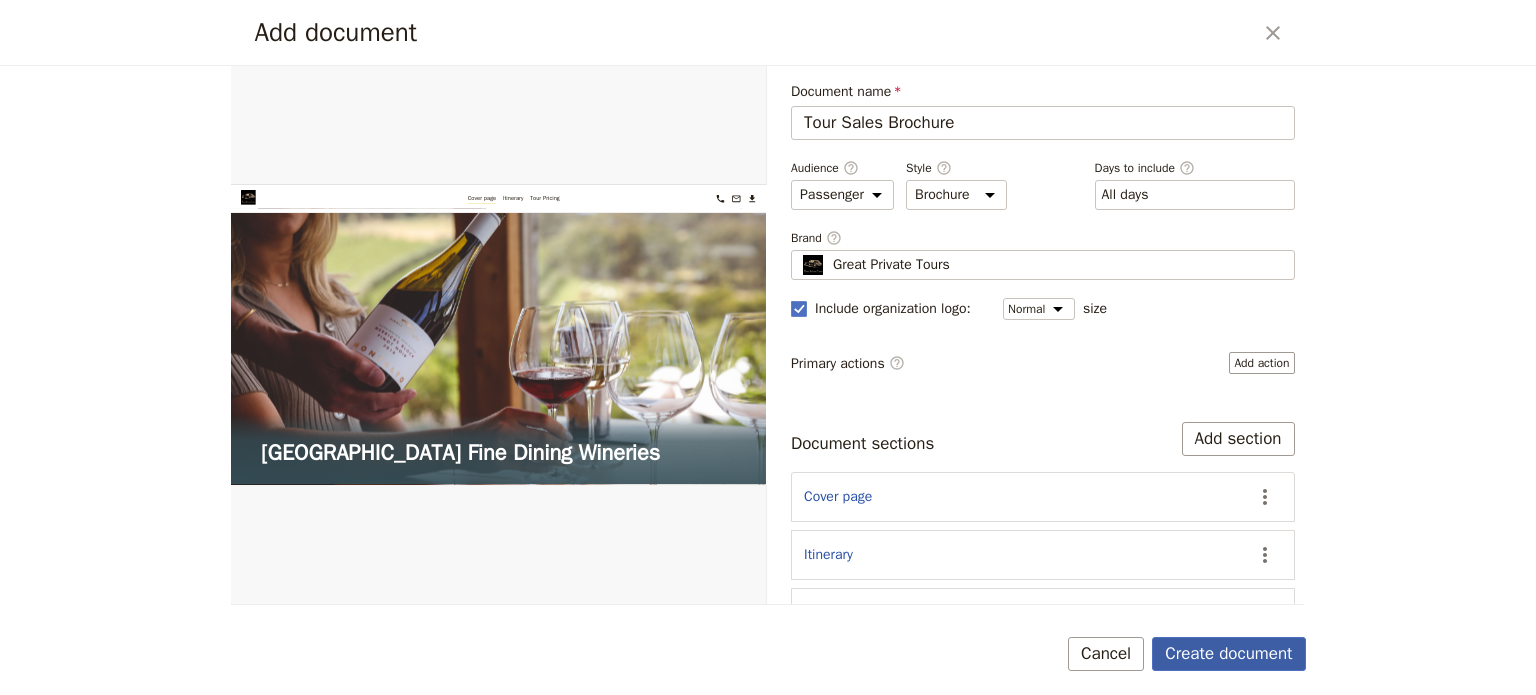 click on "Create document" at bounding box center (1228, 654) 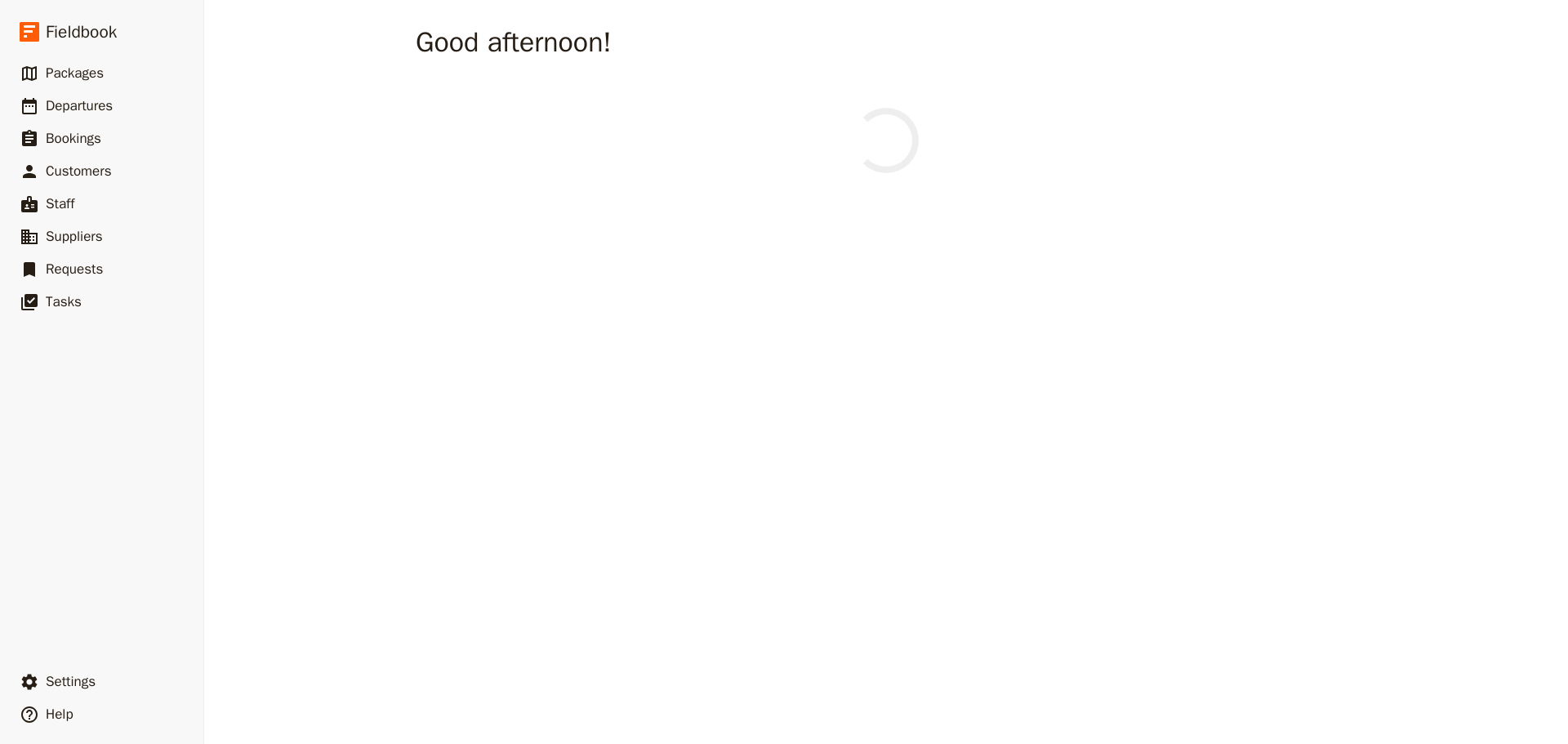 scroll, scrollTop: 0, scrollLeft: 0, axis: both 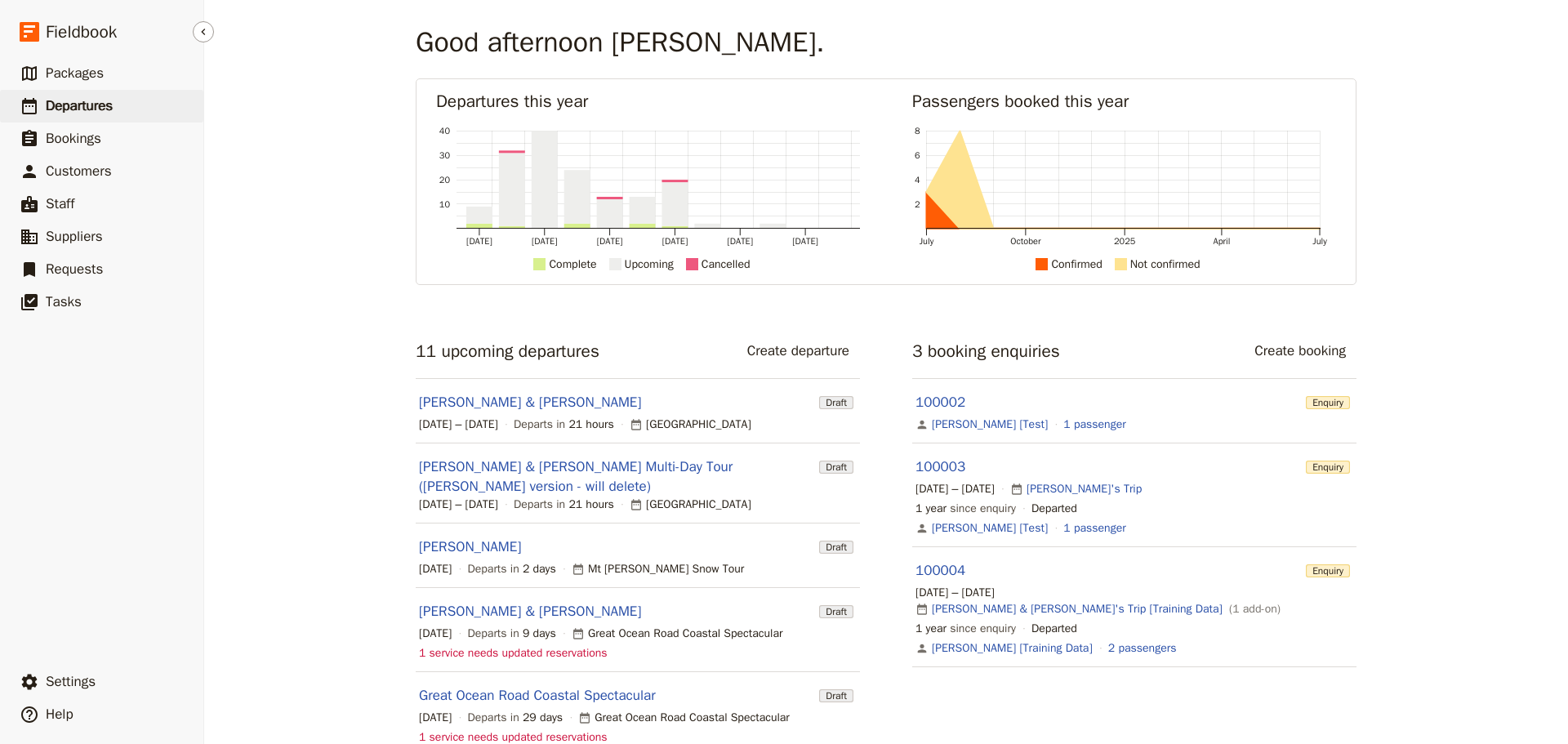click on "Departures" at bounding box center [79, 105] 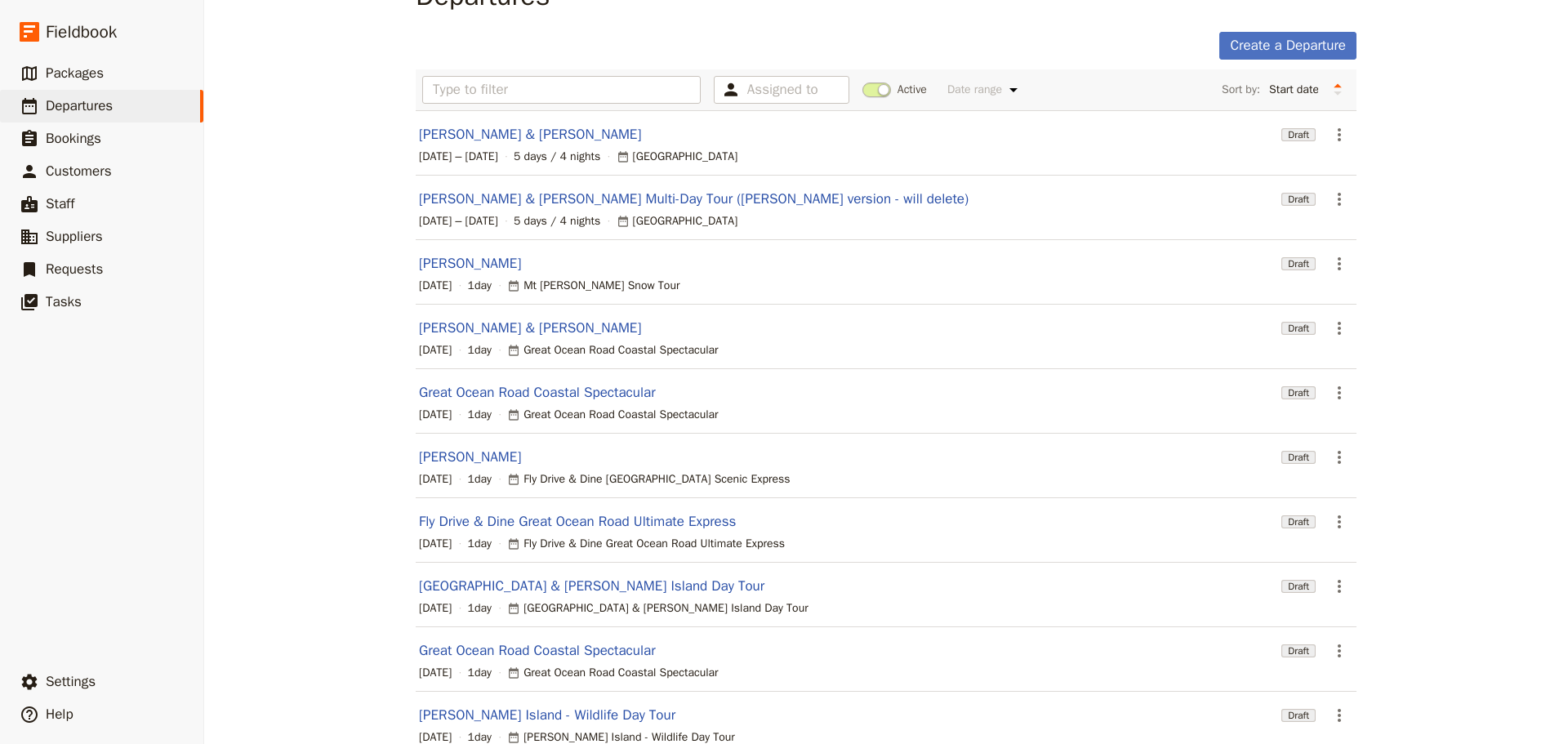 scroll, scrollTop: 139, scrollLeft: 0, axis: vertical 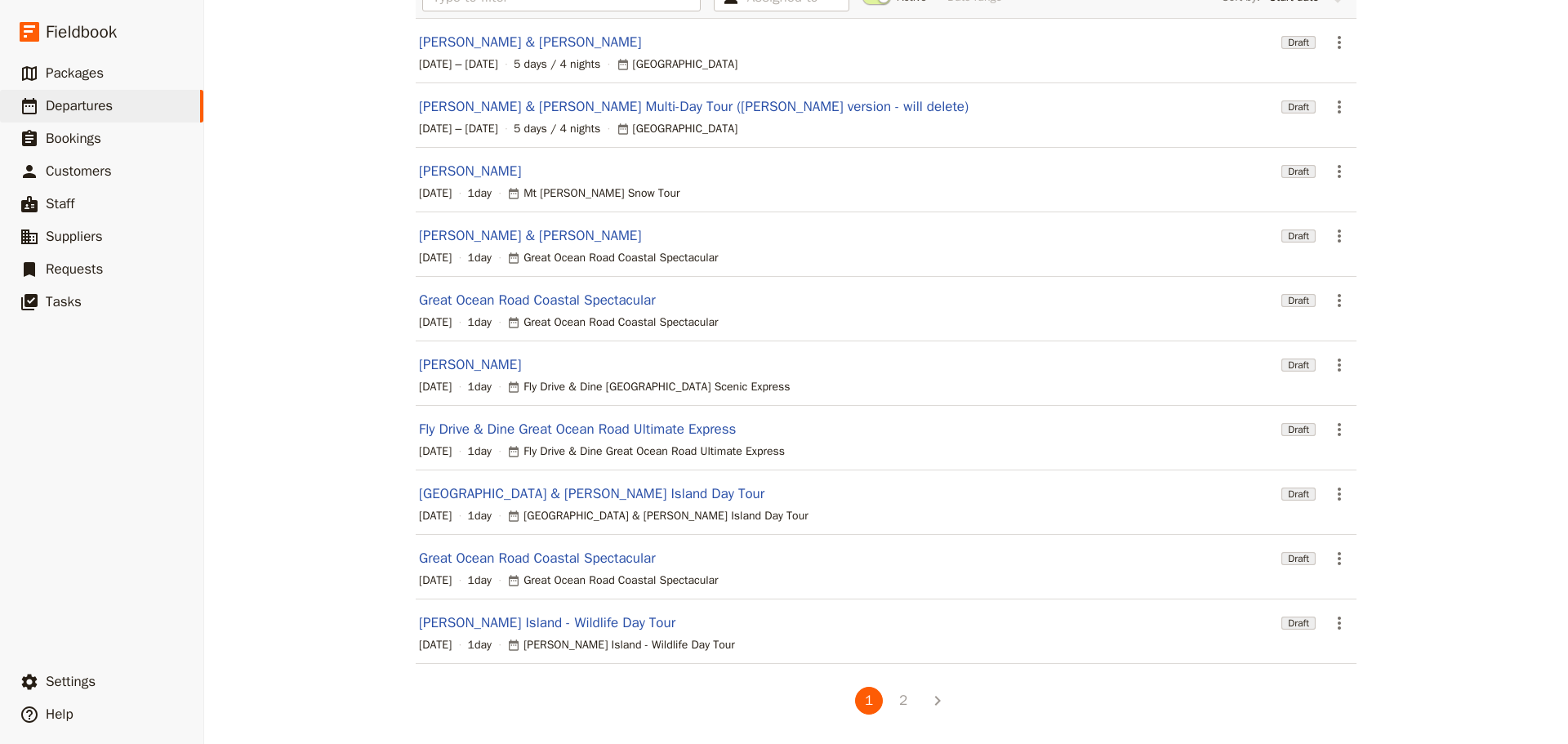 click on "2" at bounding box center [903, 701] 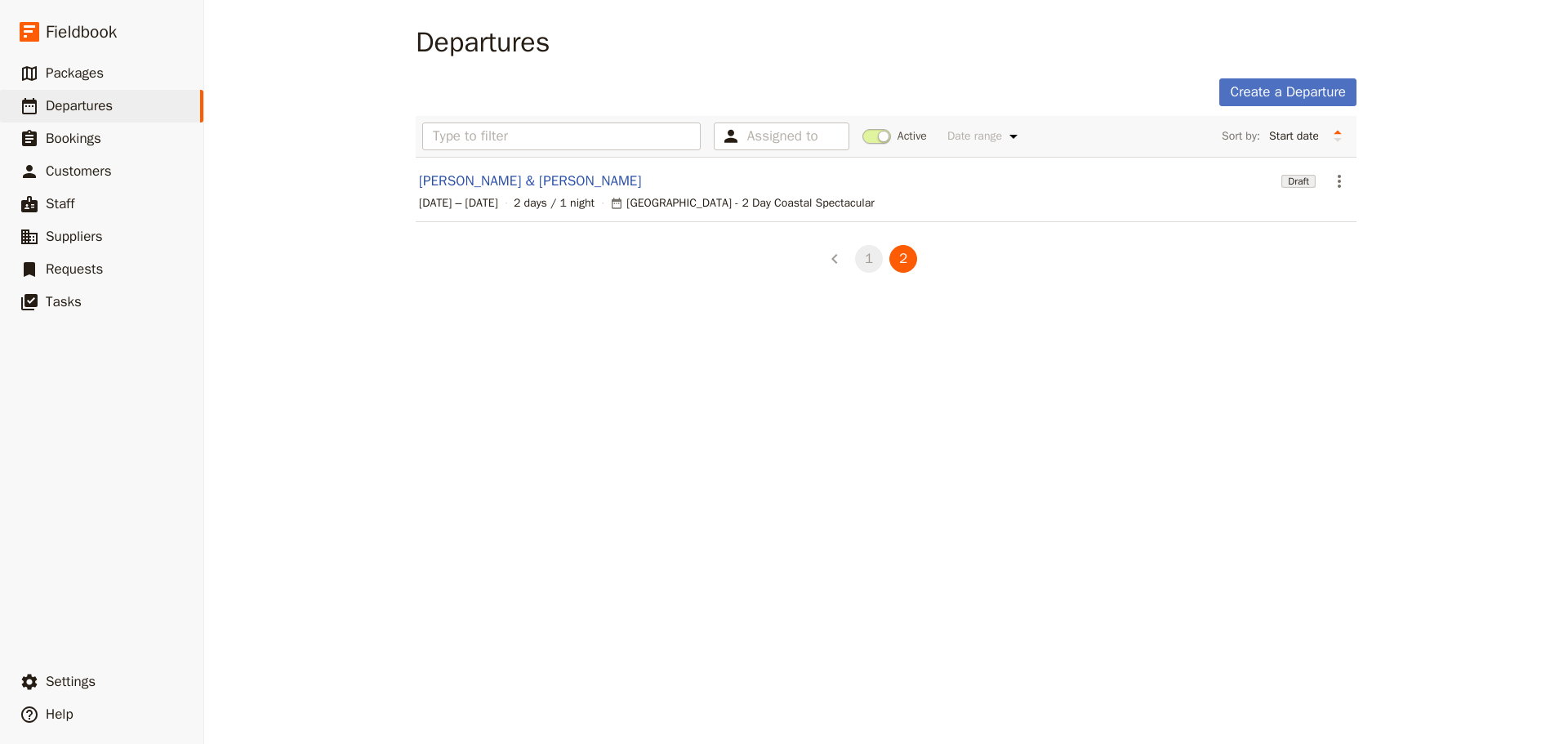 click on "1" at bounding box center (869, 259) 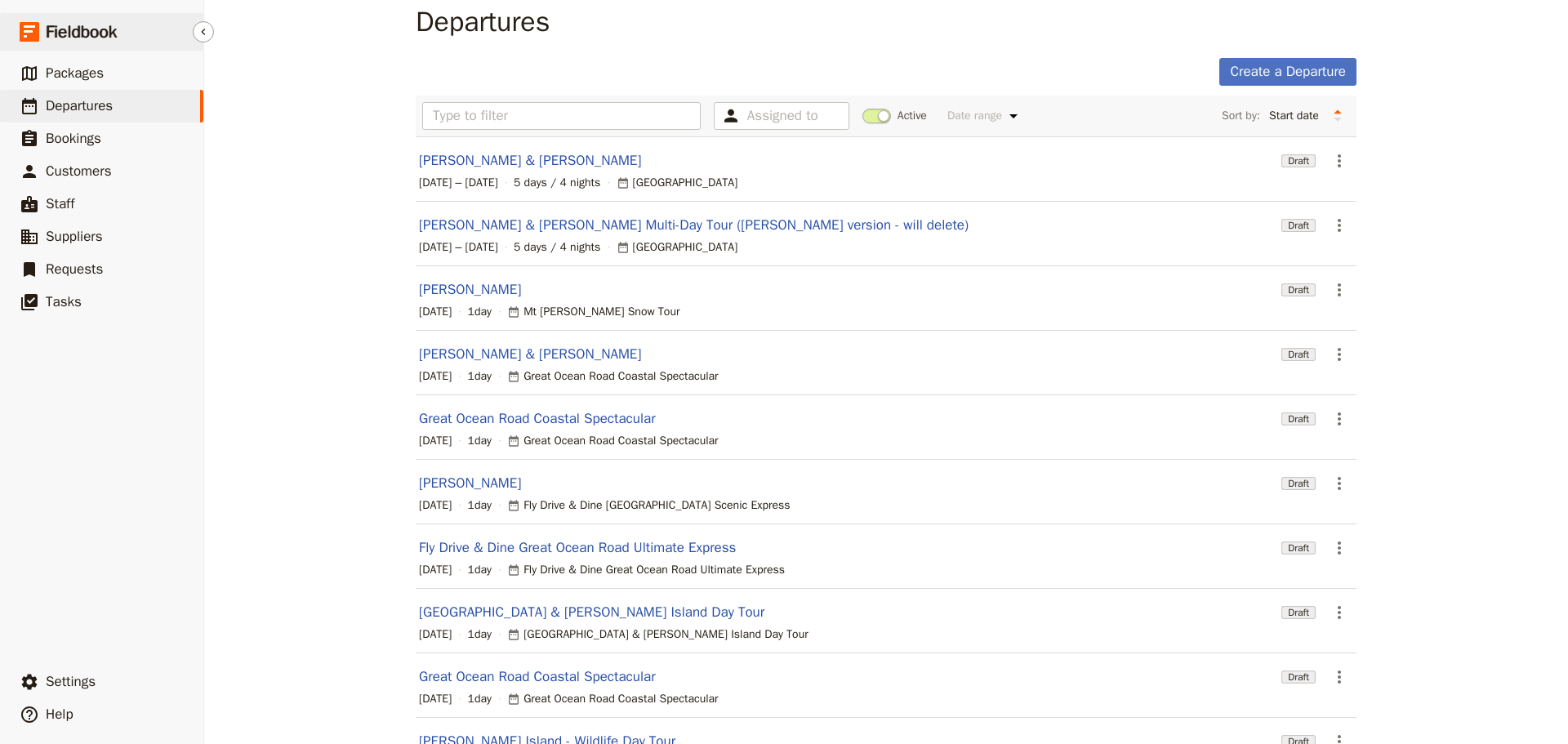 scroll, scrollTop: 0, scrollLeft: 0, axis: both 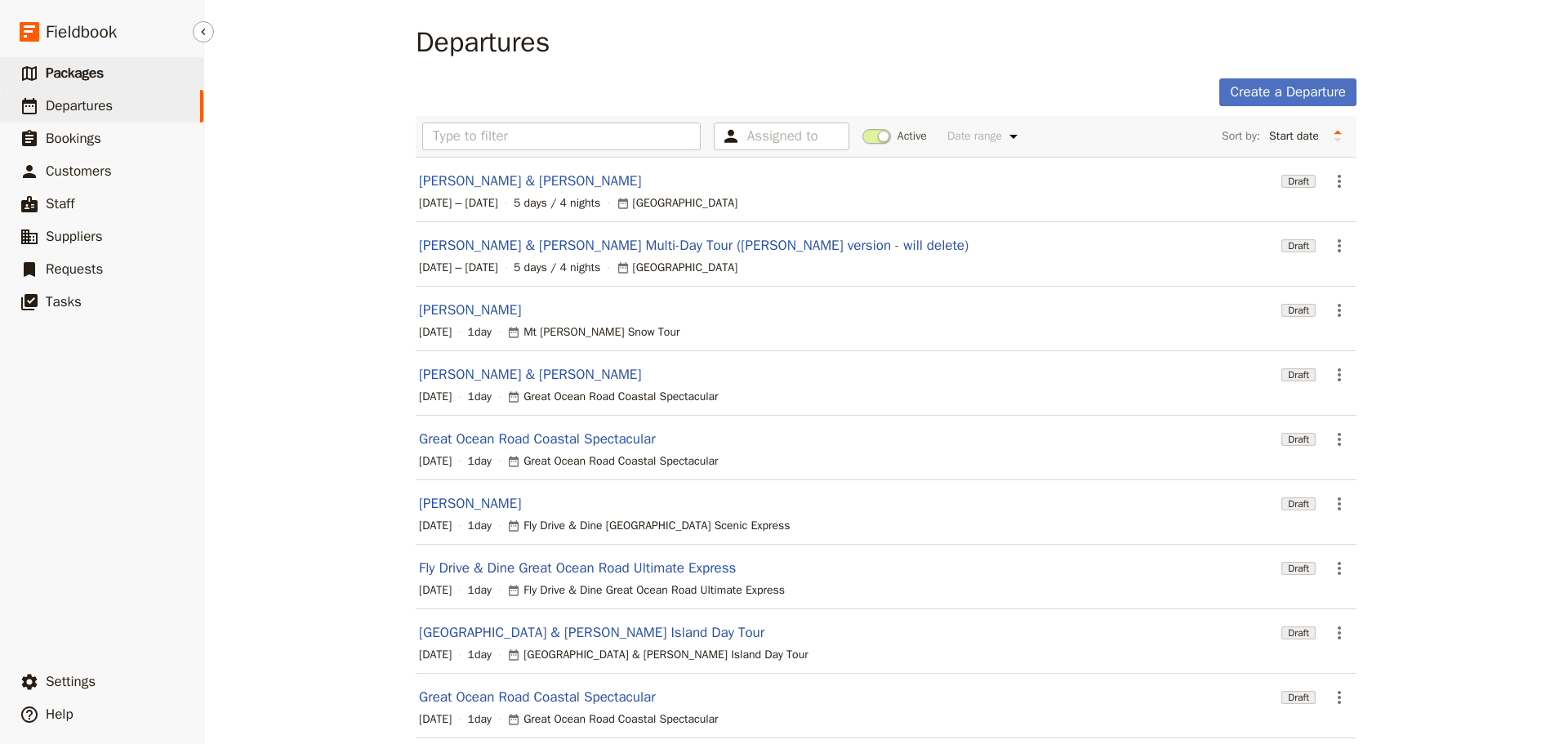 click on "Packages" at bounding box center (74, 73) 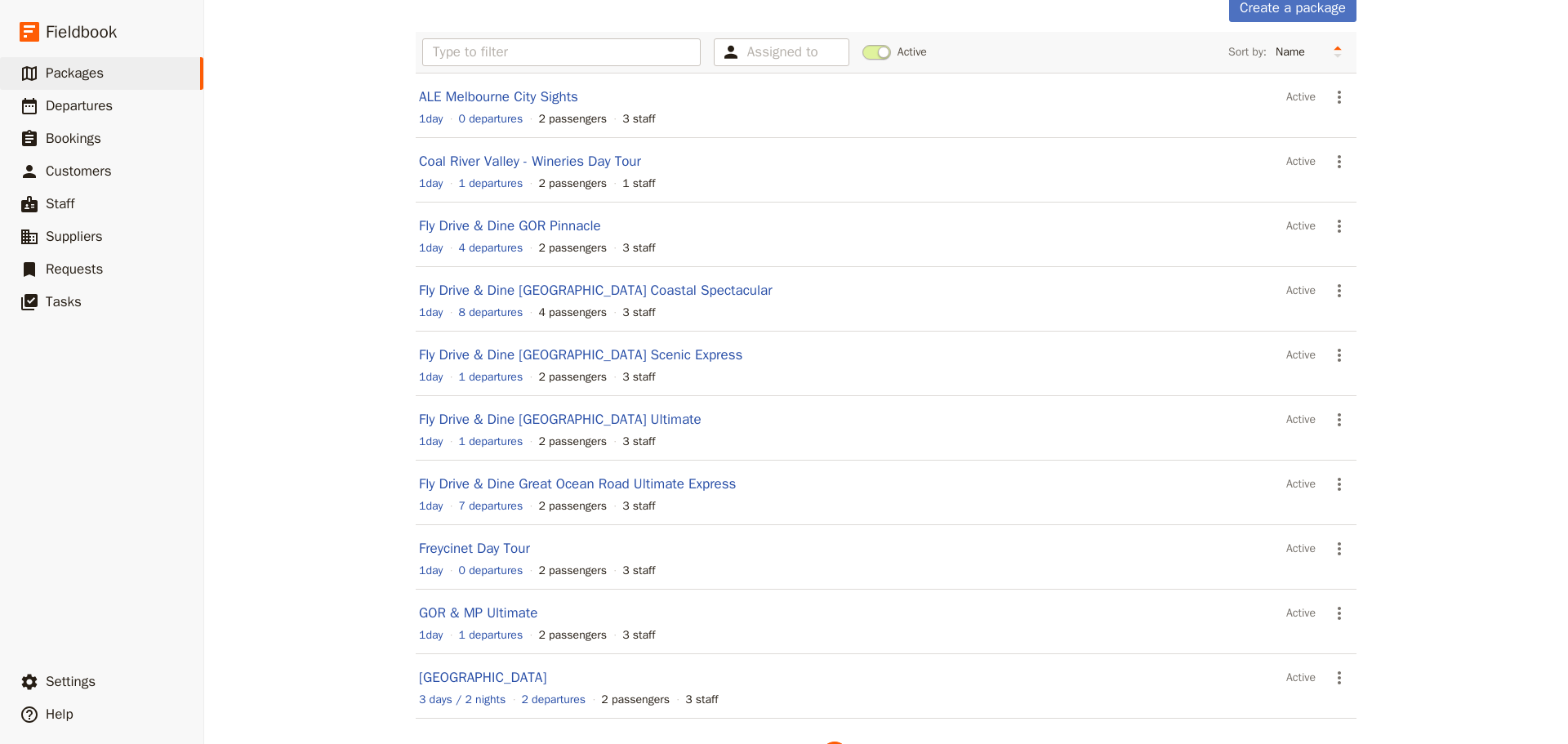scroll, scrollTop: 139, scrollLeft: 0, axis: vertical 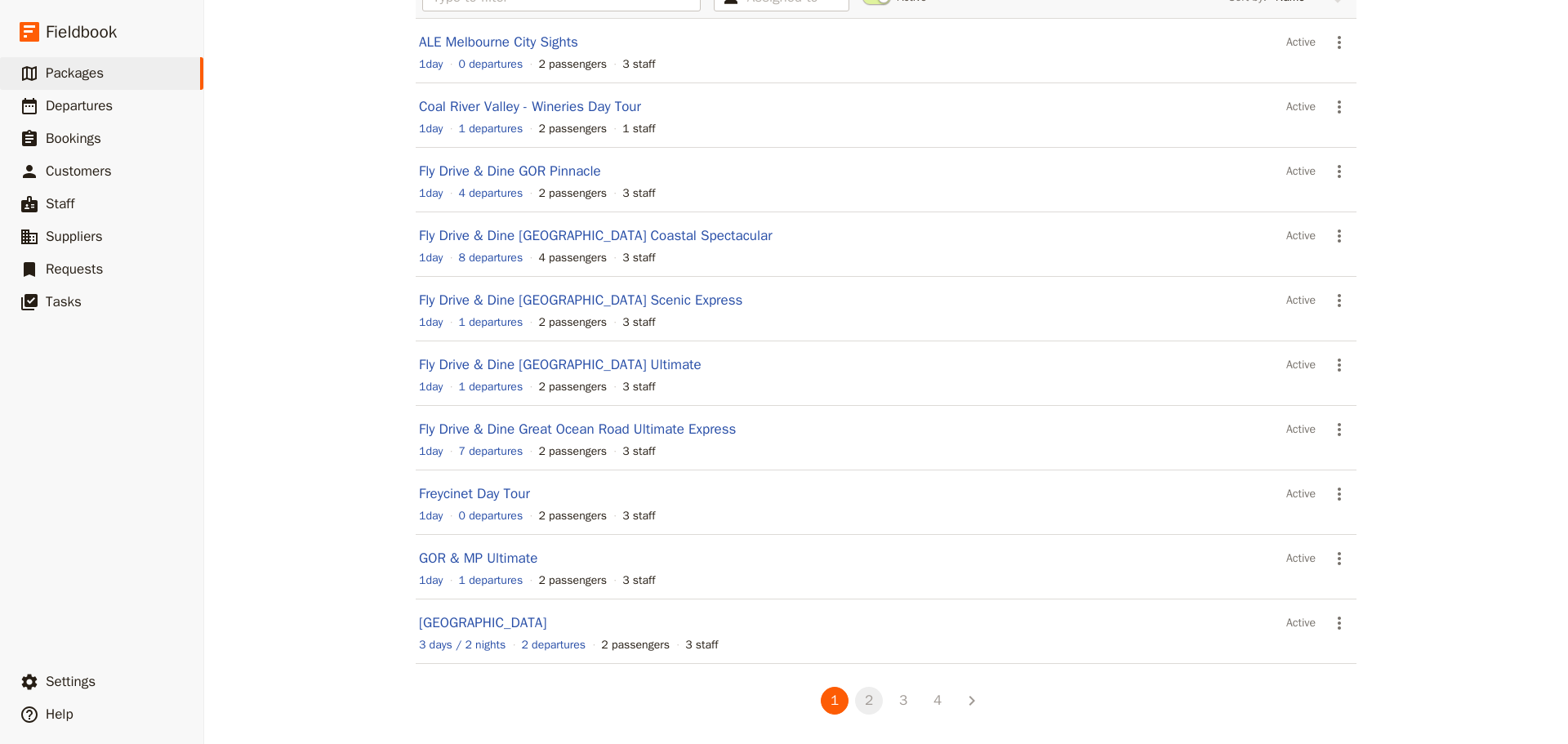 click on "2" at bounding box center [869, 701] 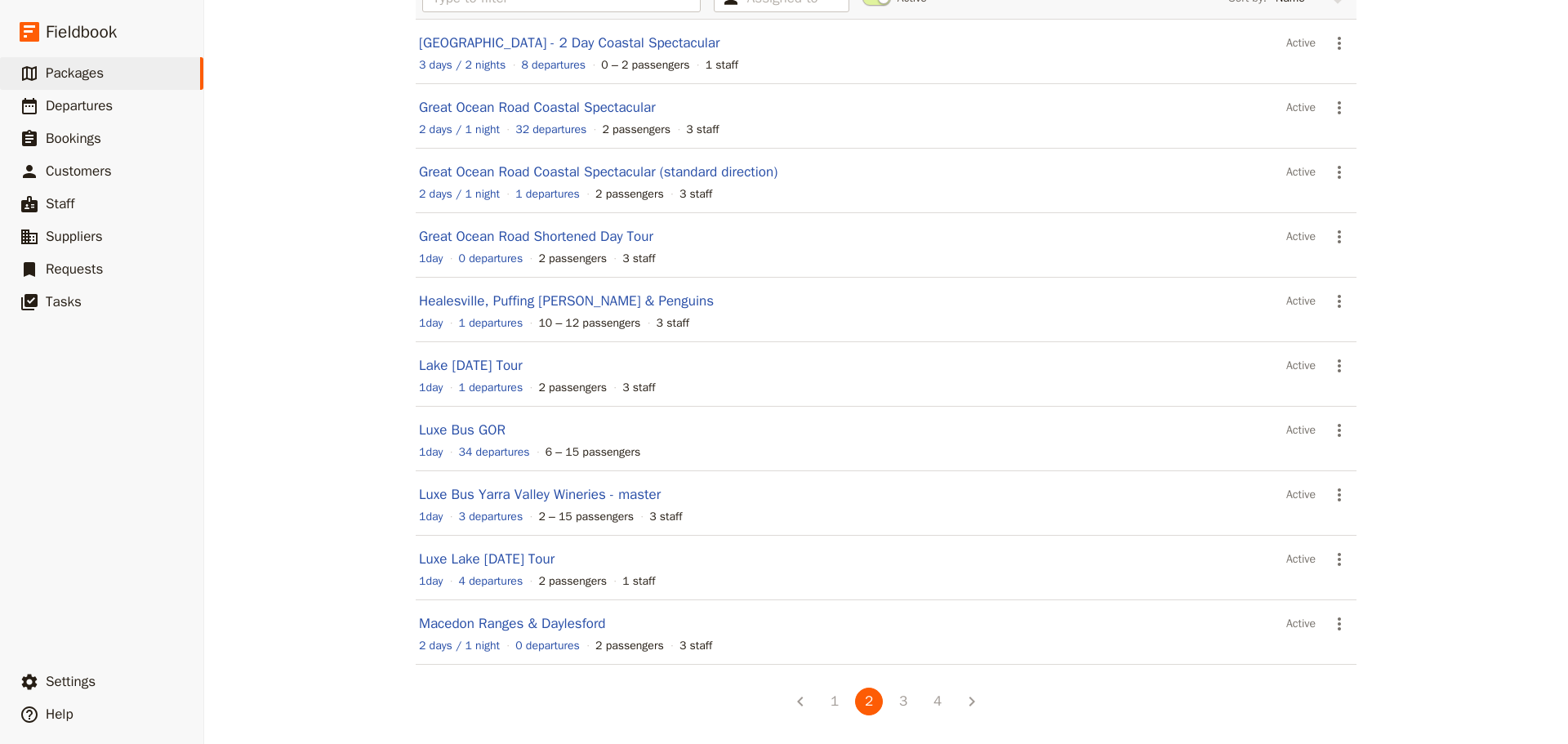 scroll, scrollTop: 139, scrollLeft: 0, axis: vertical 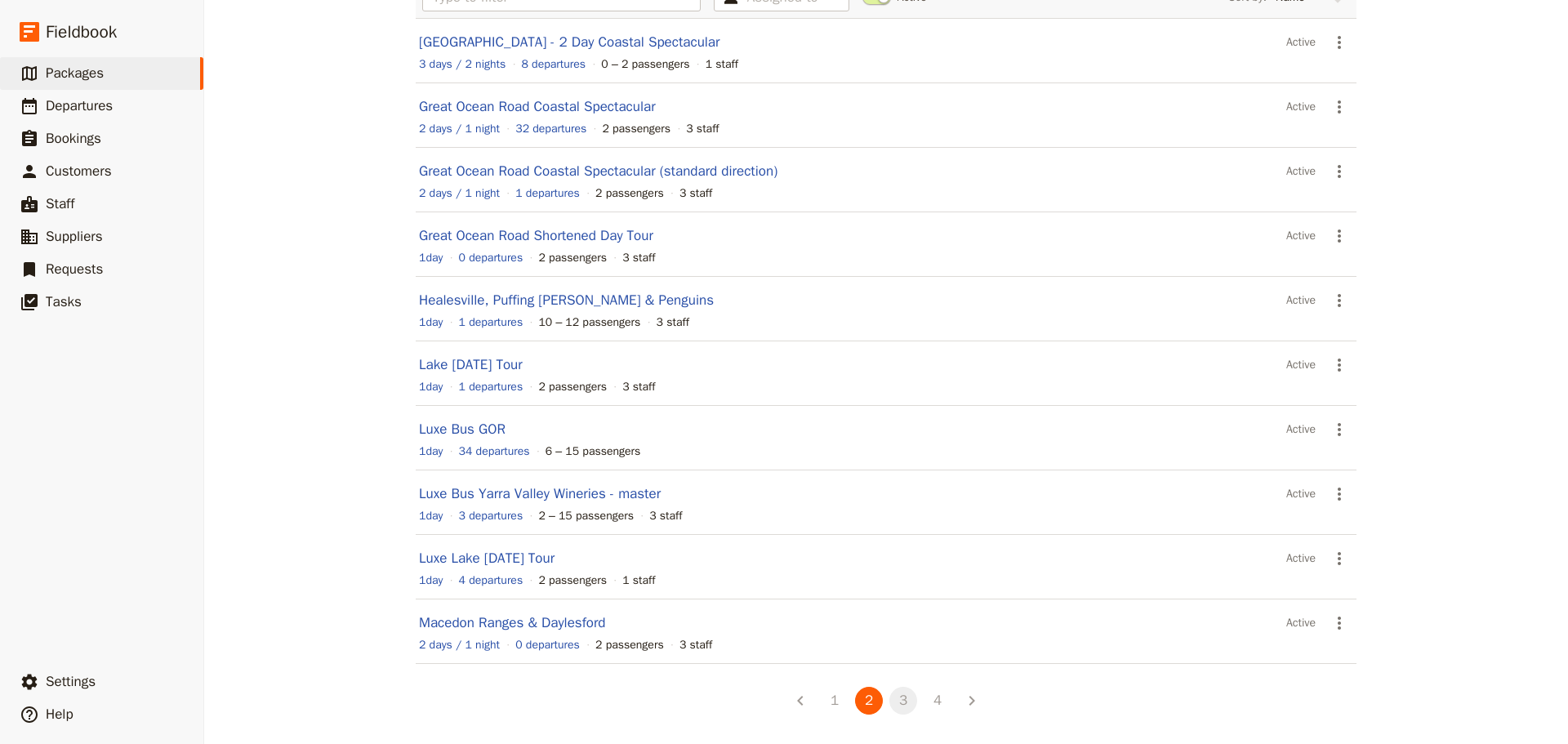 click on "3" at bounding box center [903, 701] 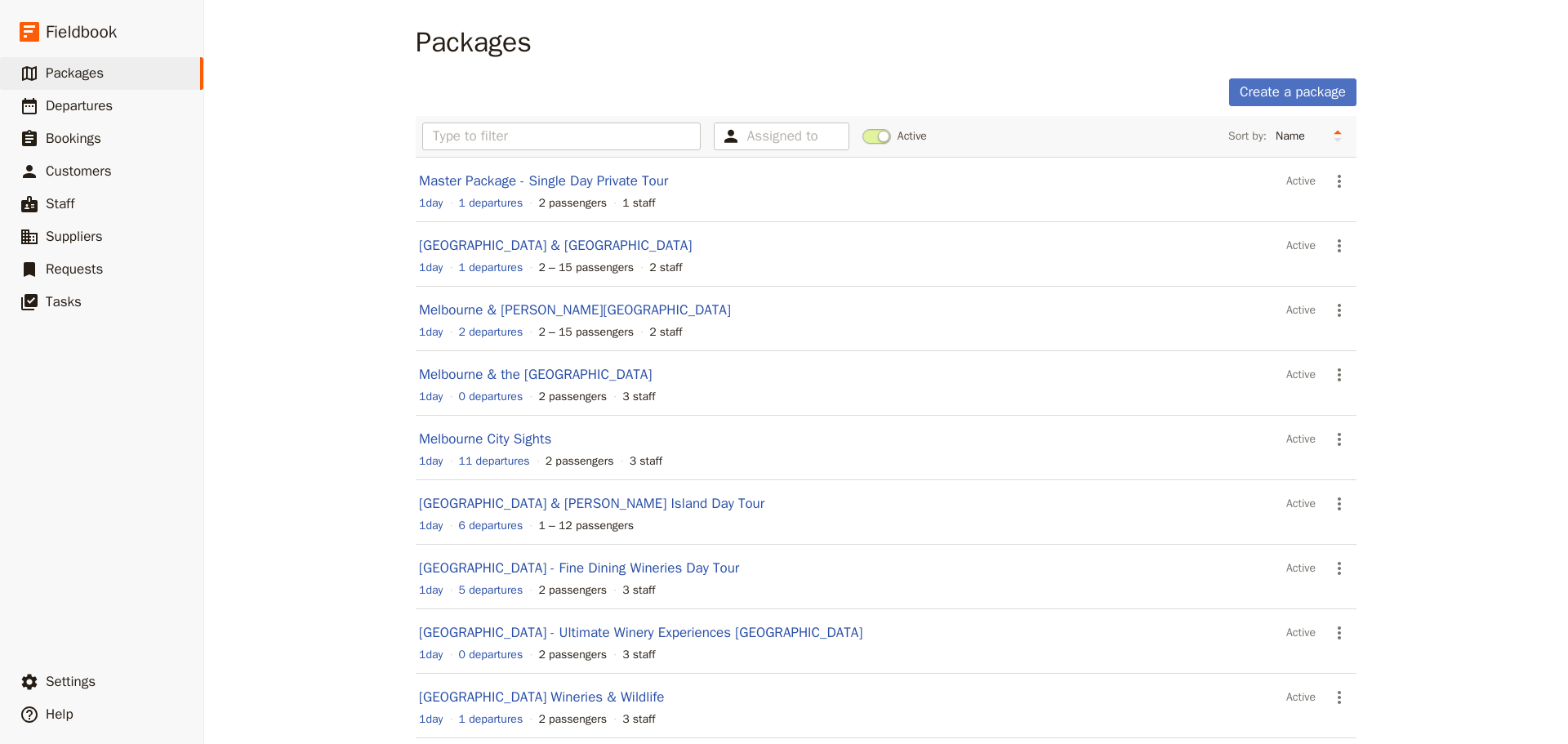 scroll, scrollTop: 139, scrollLeft: 0, axis: vertical 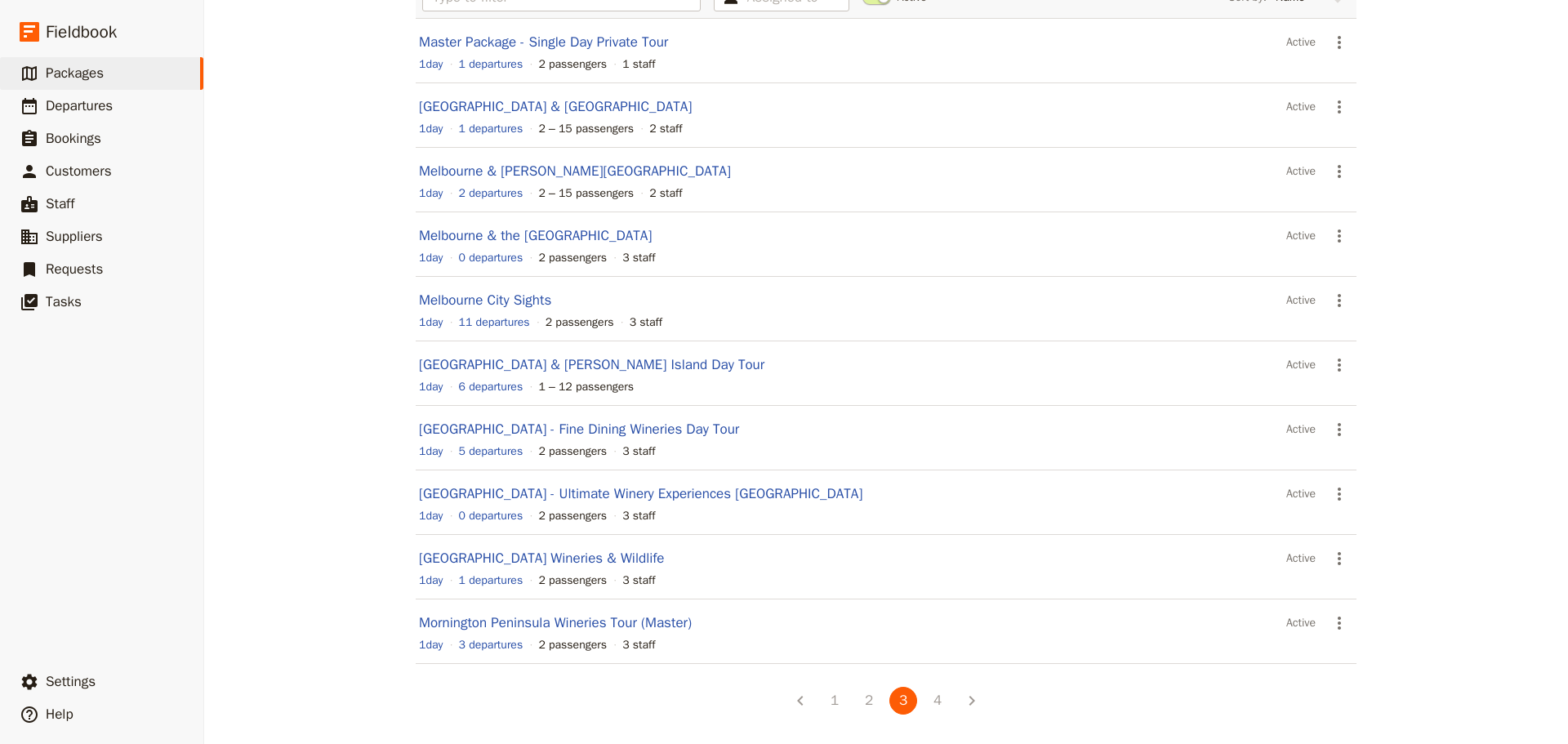 click on "4" at bounding box center (938, 701) 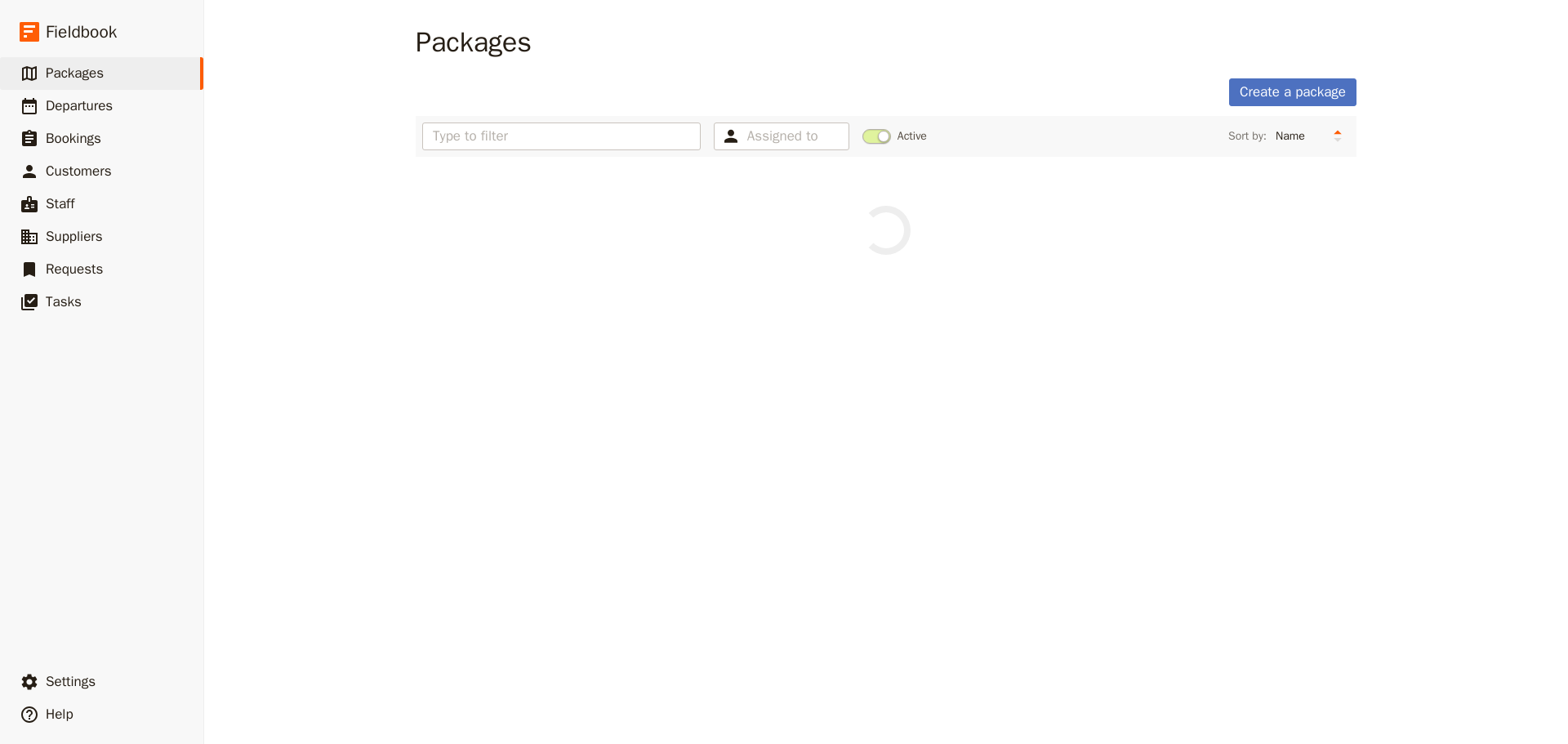 scroll, scrollTop: 0, scrollLeft: 0, axis: both 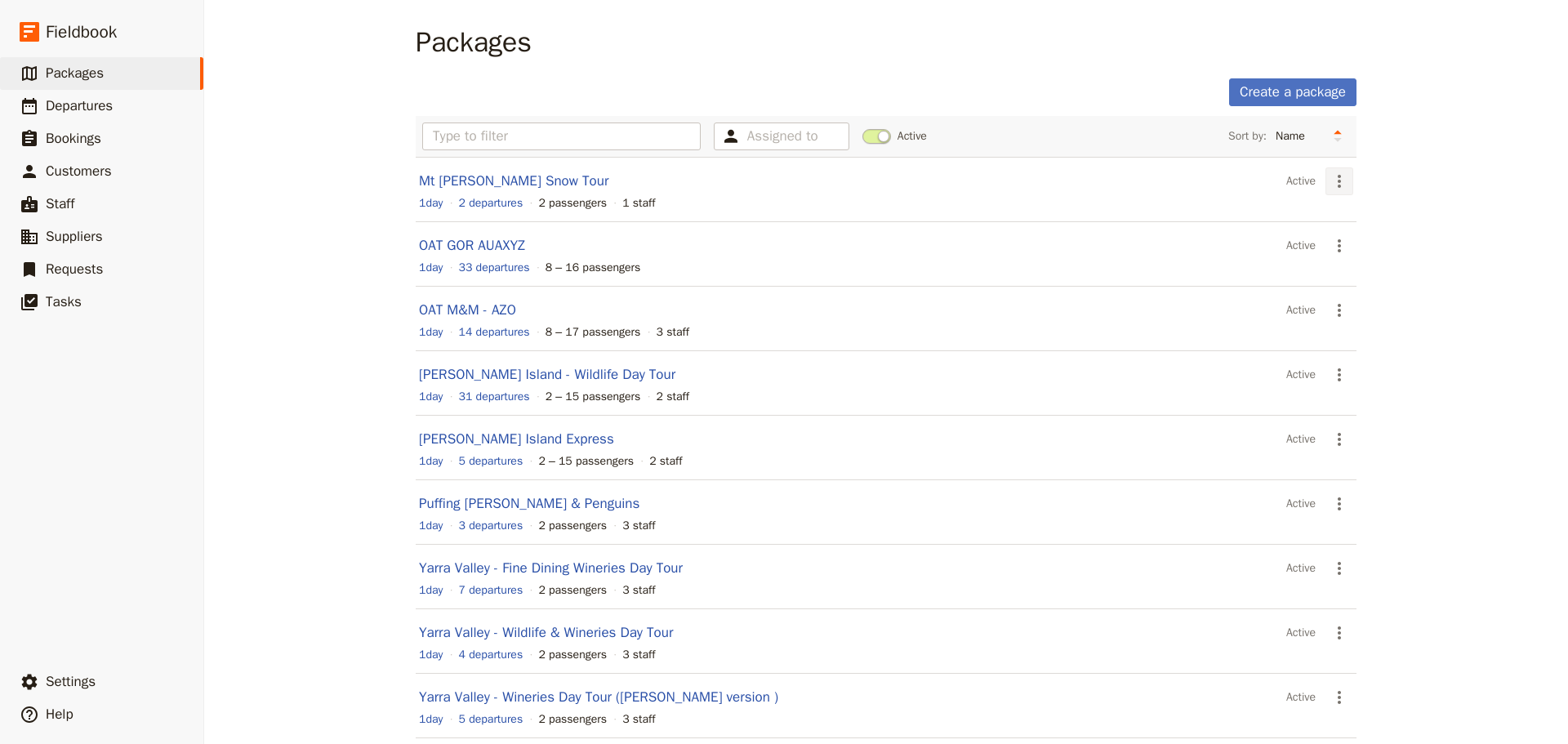 click 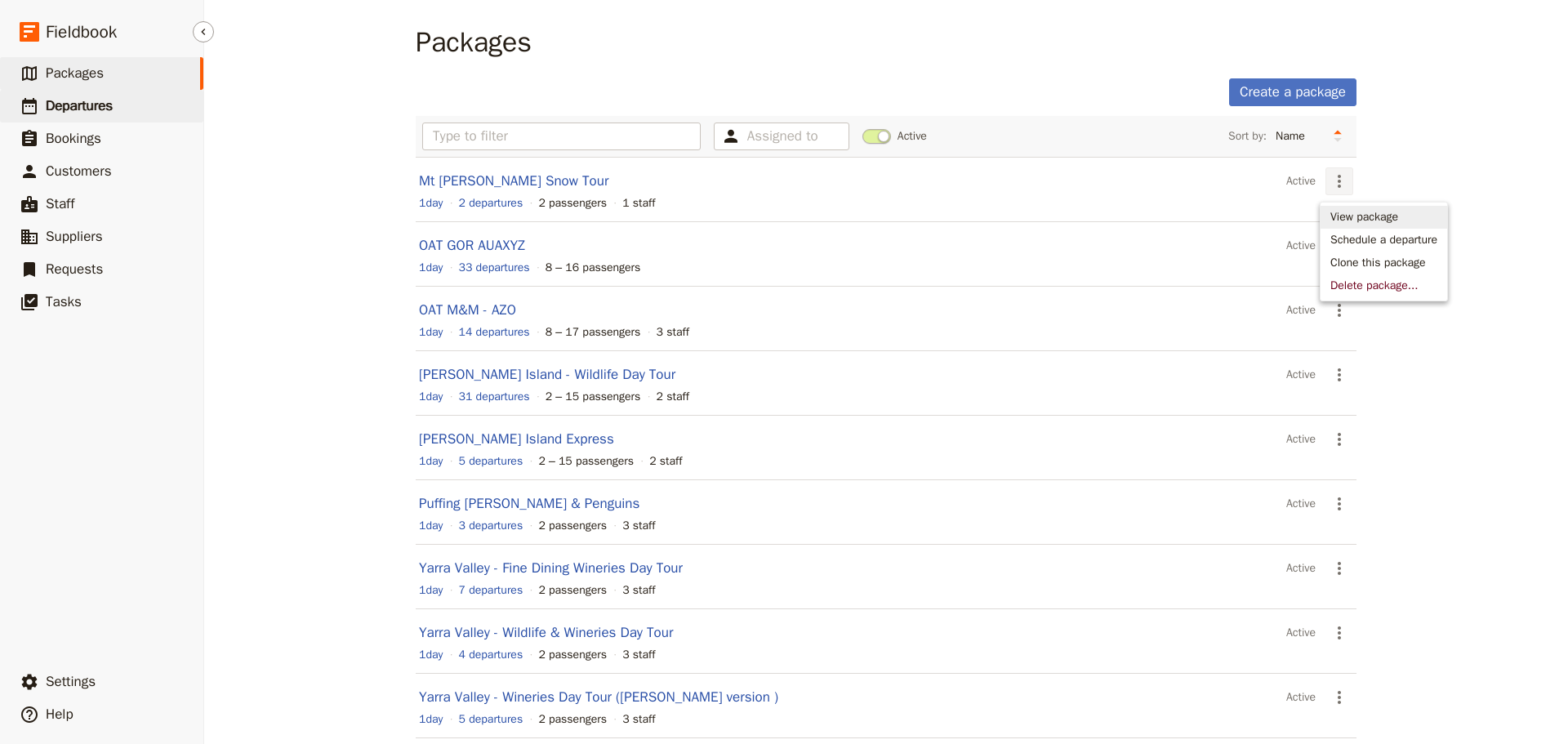 click on "Departures" at bounding box center [79, 105] 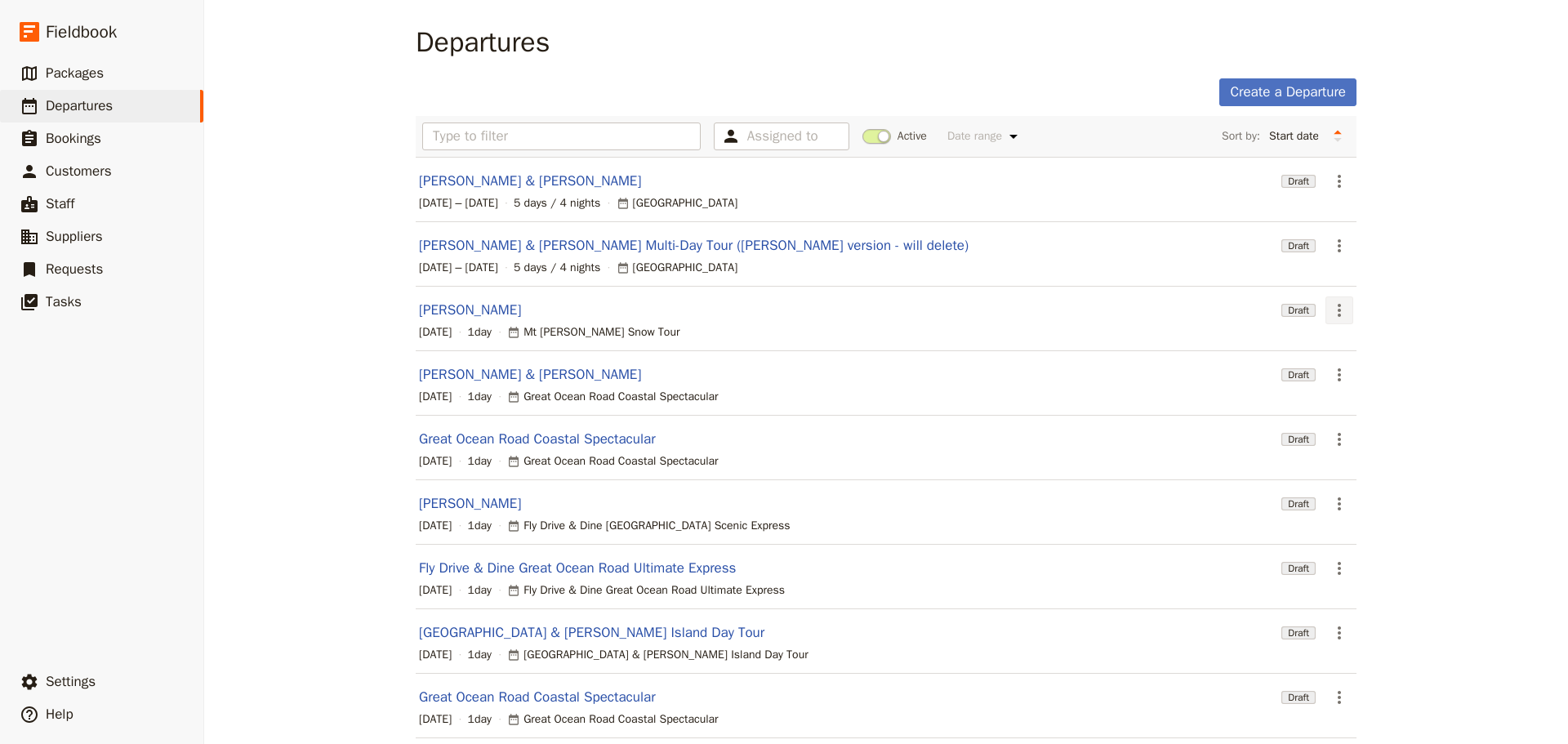 click 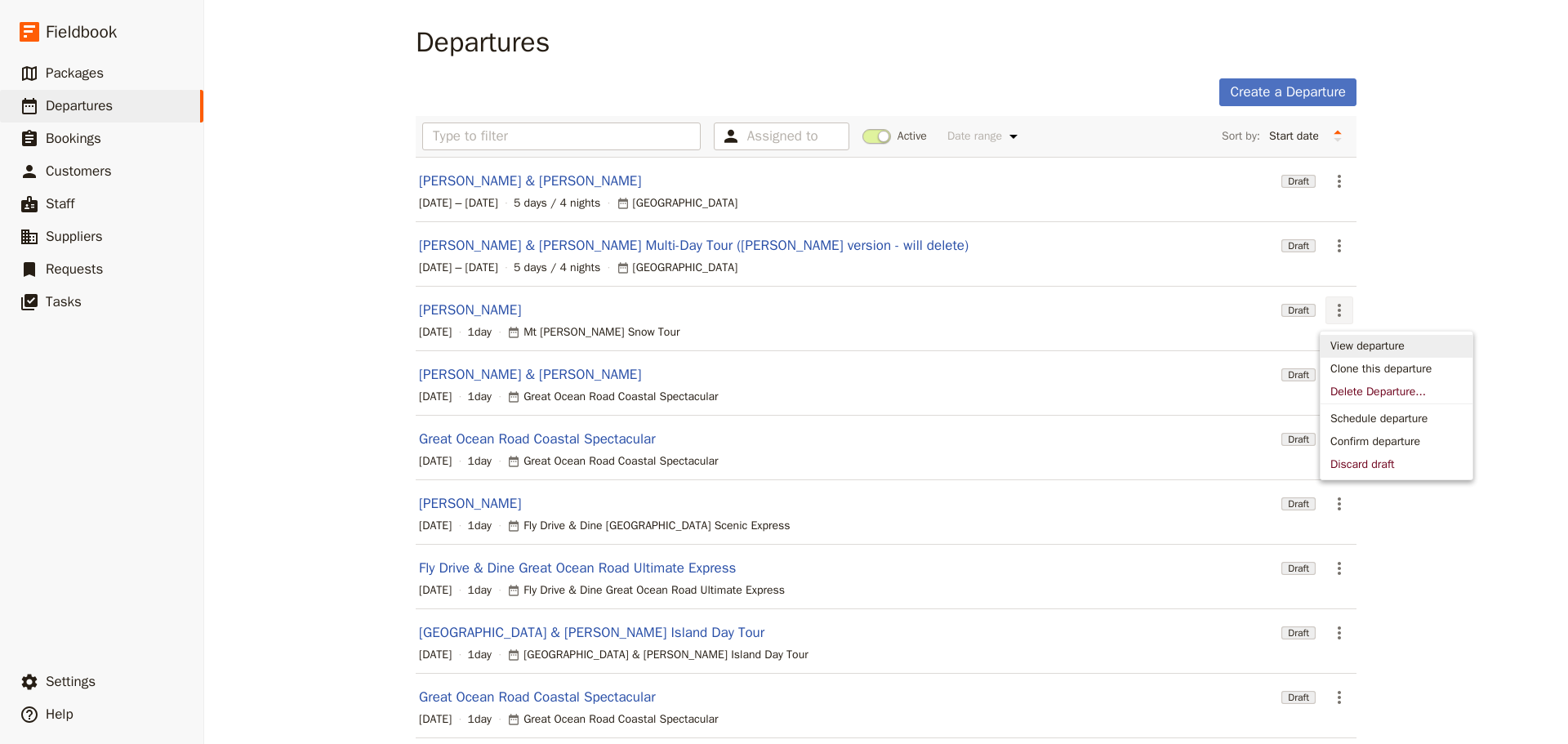 click on "Sean Bryson" at bounding box center [470, 310] 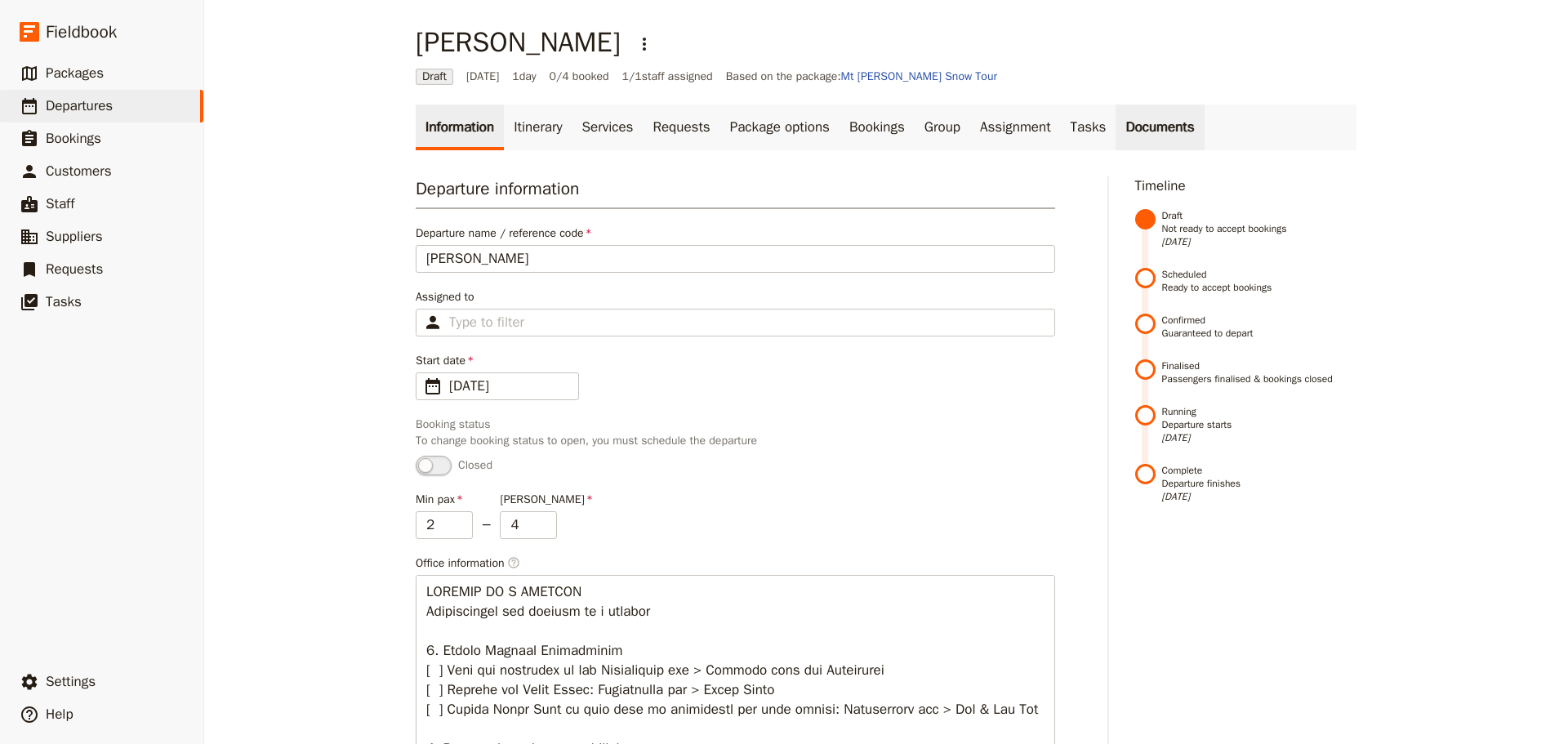 click on "Documents" at bounding box center [1160, 127] 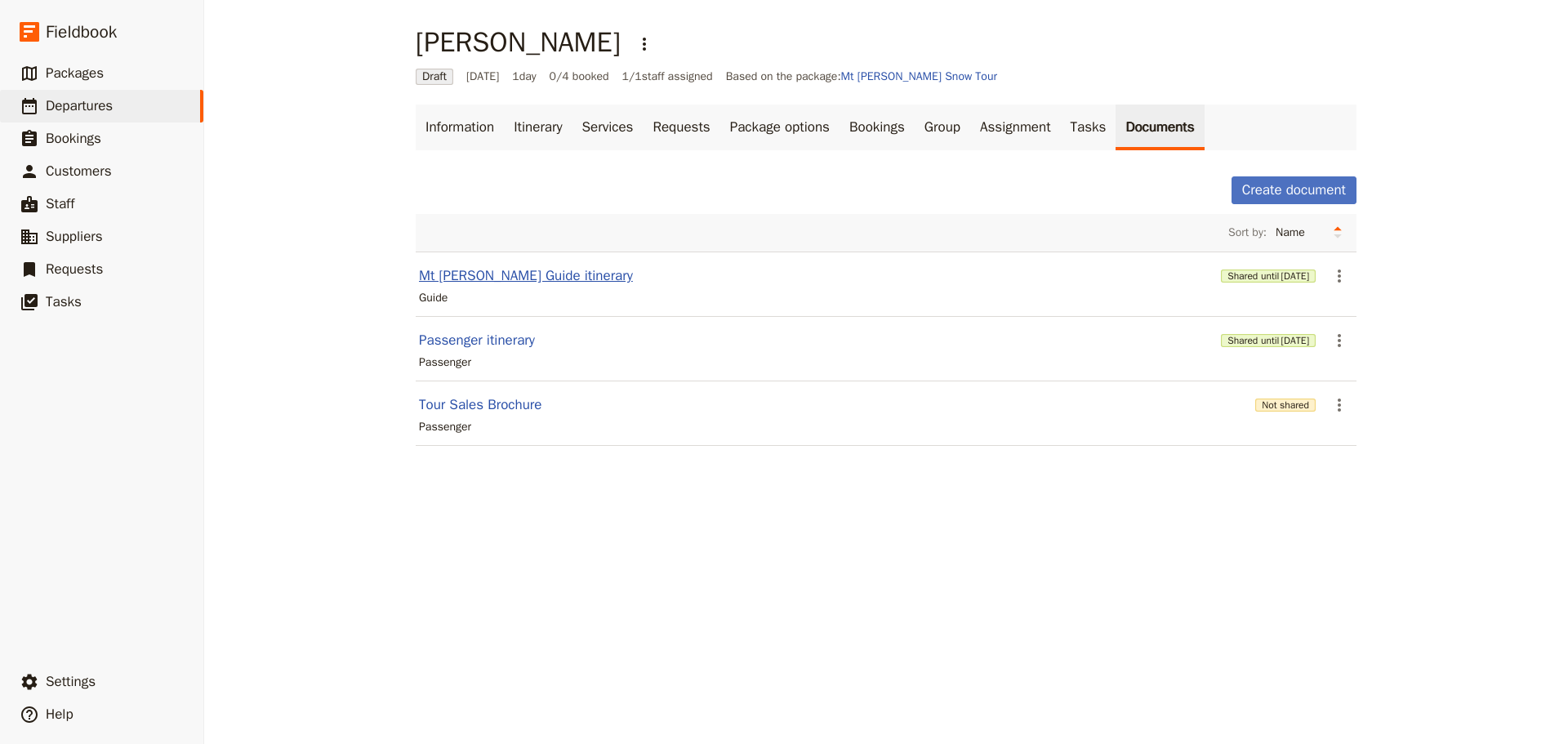 click on "Mt Buller Guide itinerary" at bounding box center (526, 276) 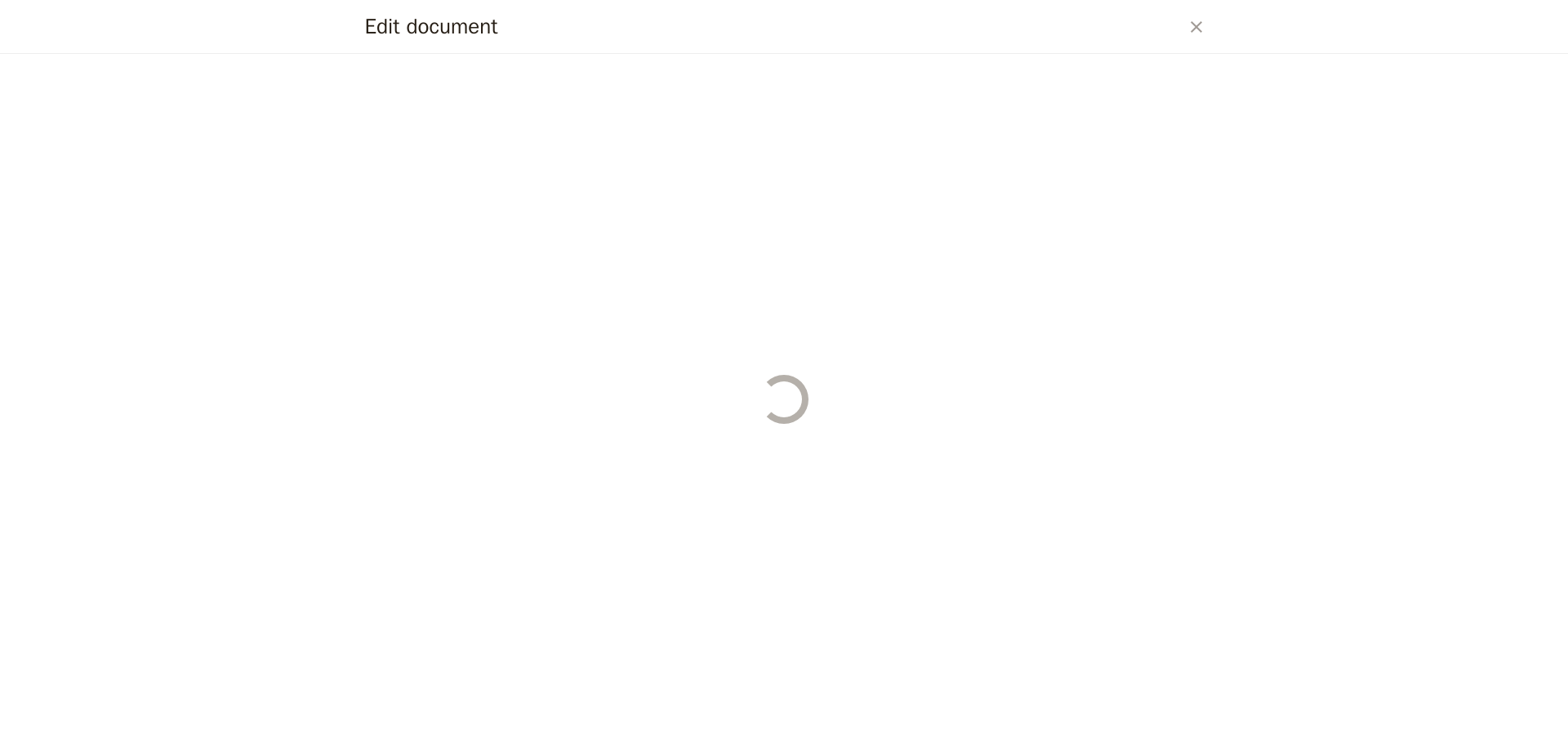 select on "STAFF" 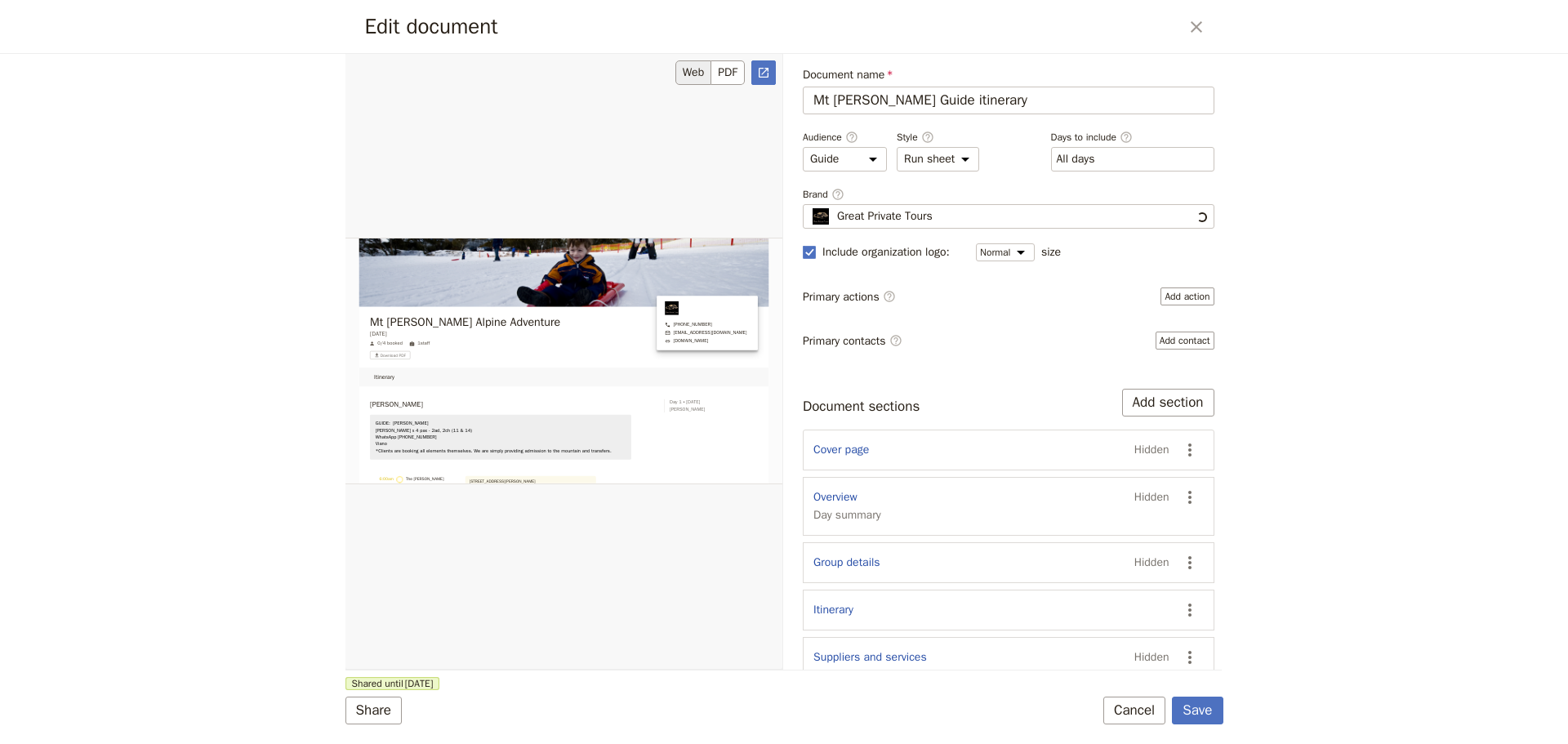 scroll, scrollTop: 0, scrollLeft: 0, axis: both 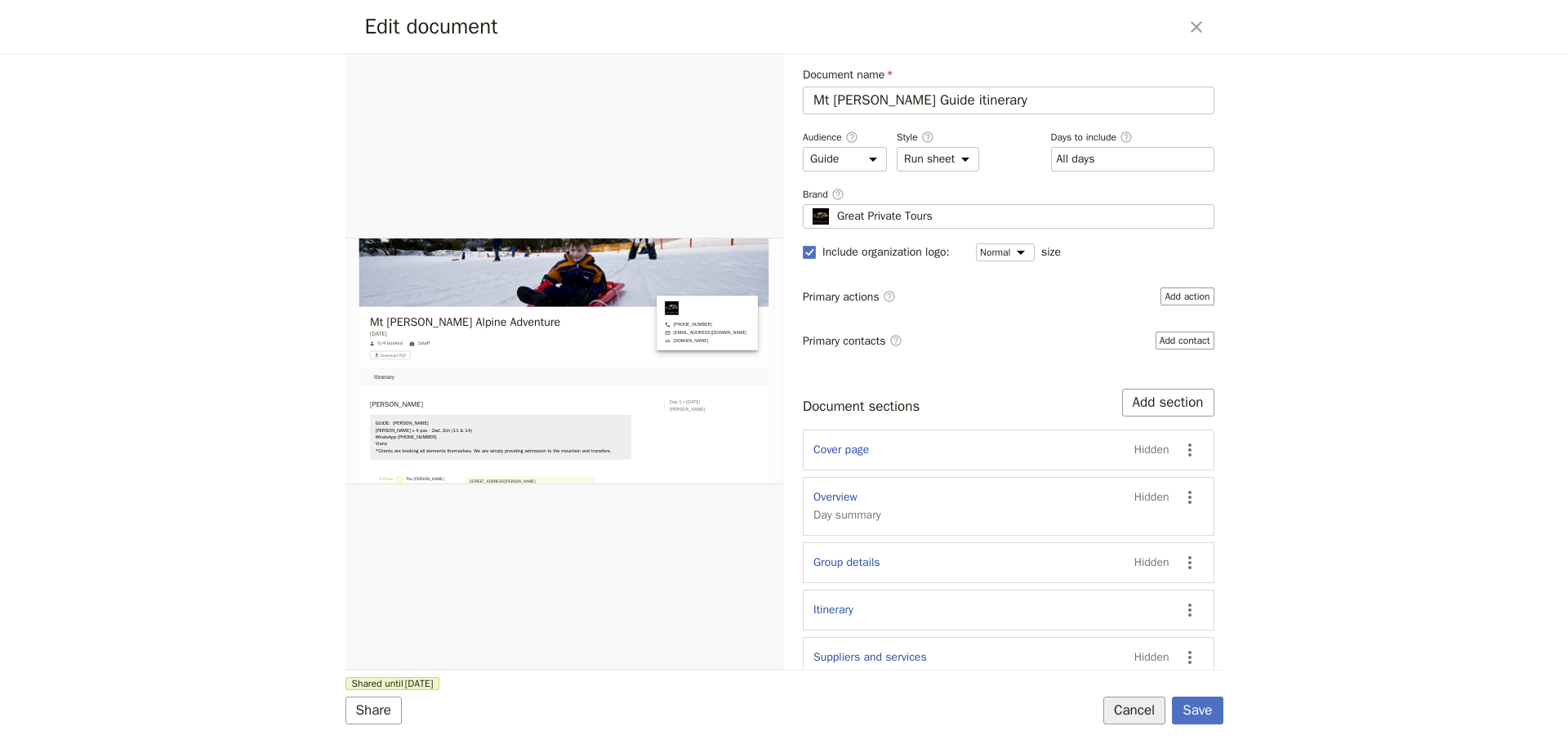click on "Cancel" at bounding box center [1134, 711] 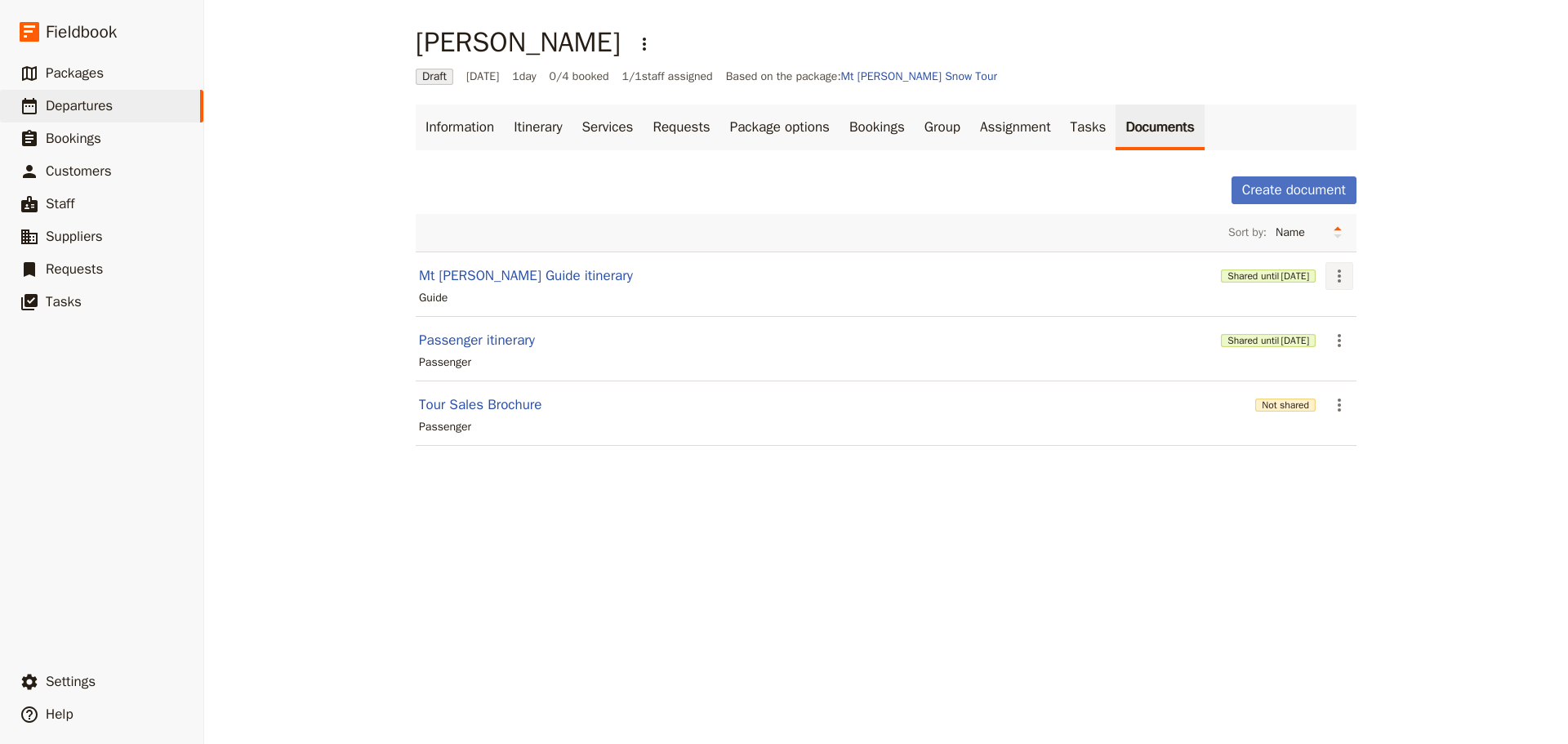 click 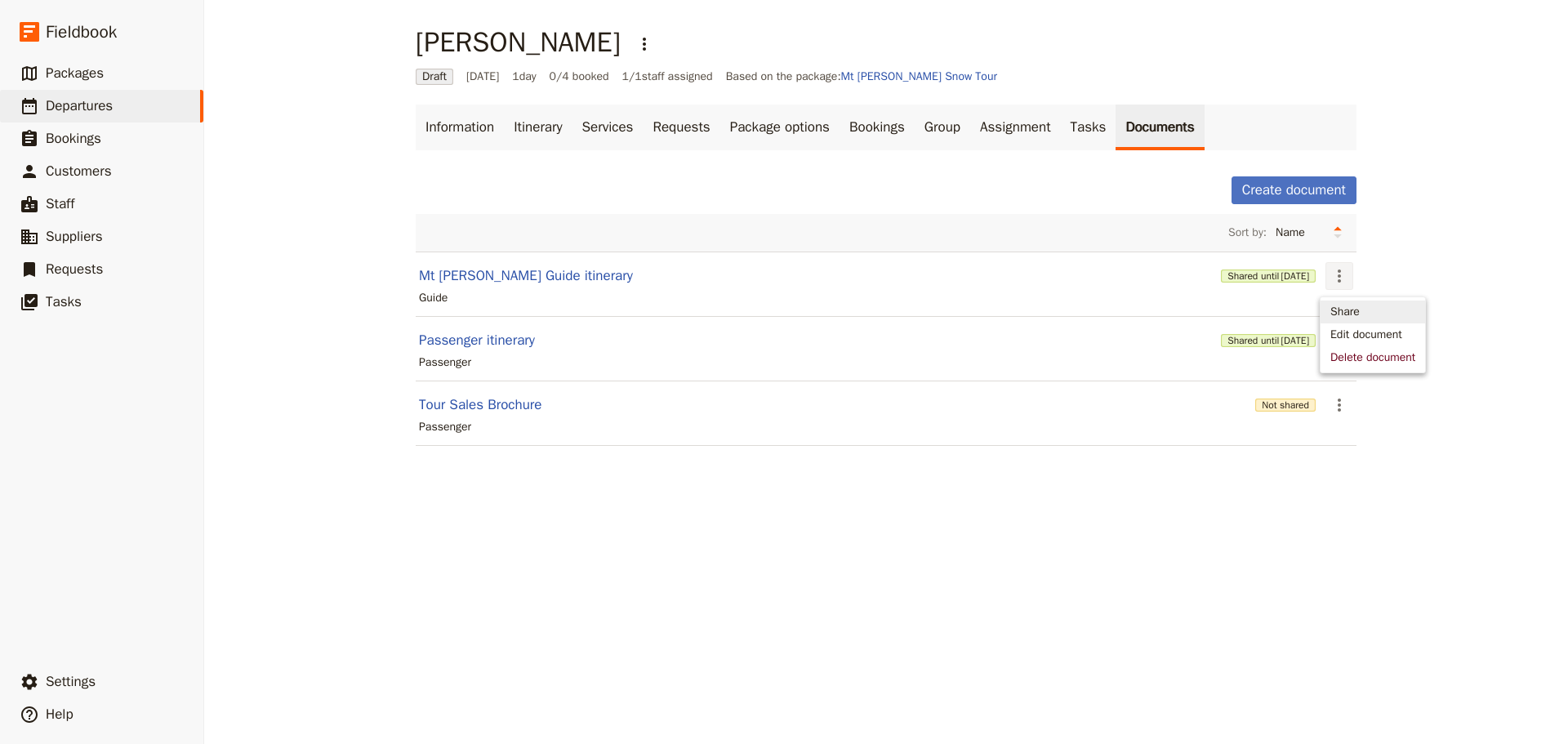 click on "Share" at bounding box center [1345, 312] 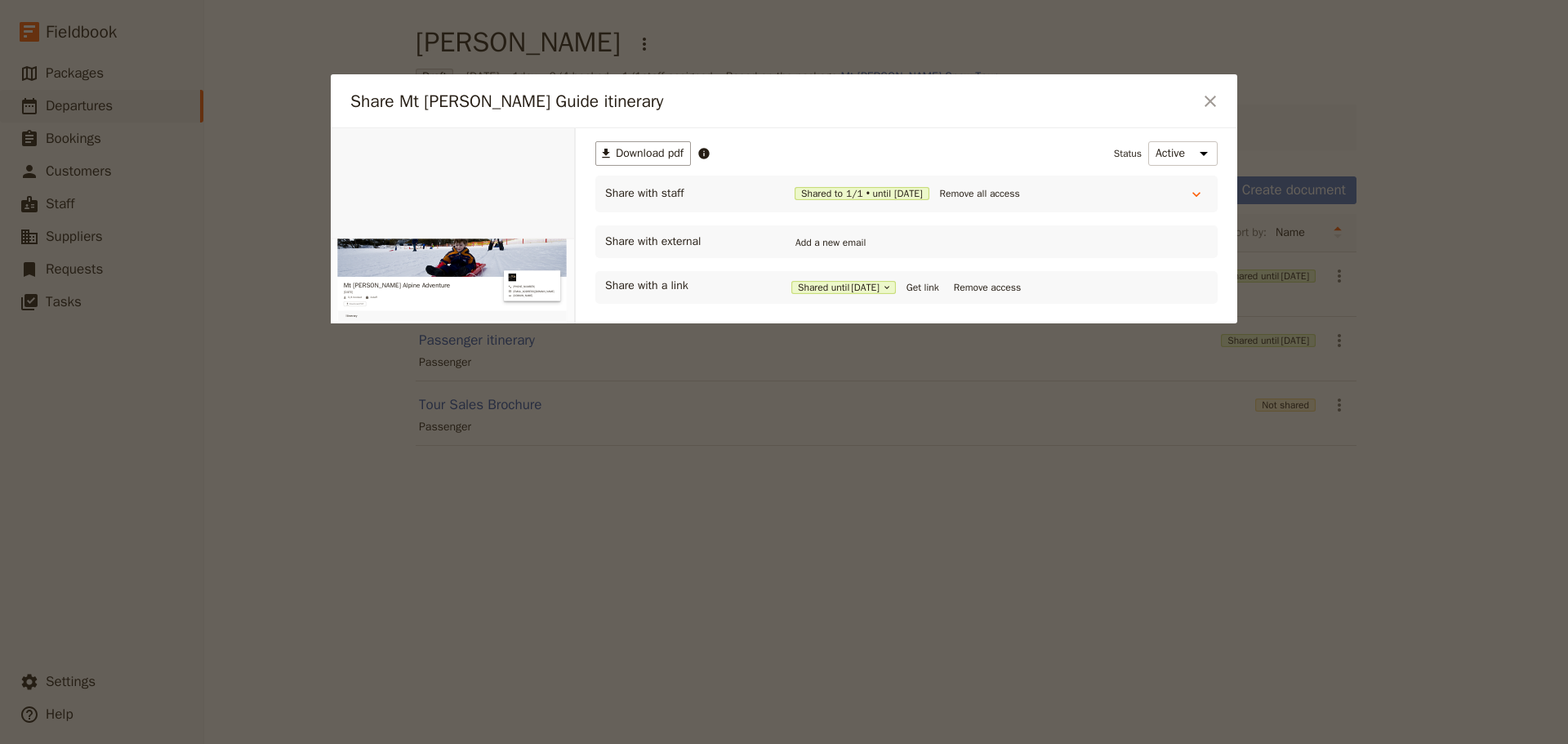 scroll, scrollTop: 0, scrollLeft: 0, axis: both 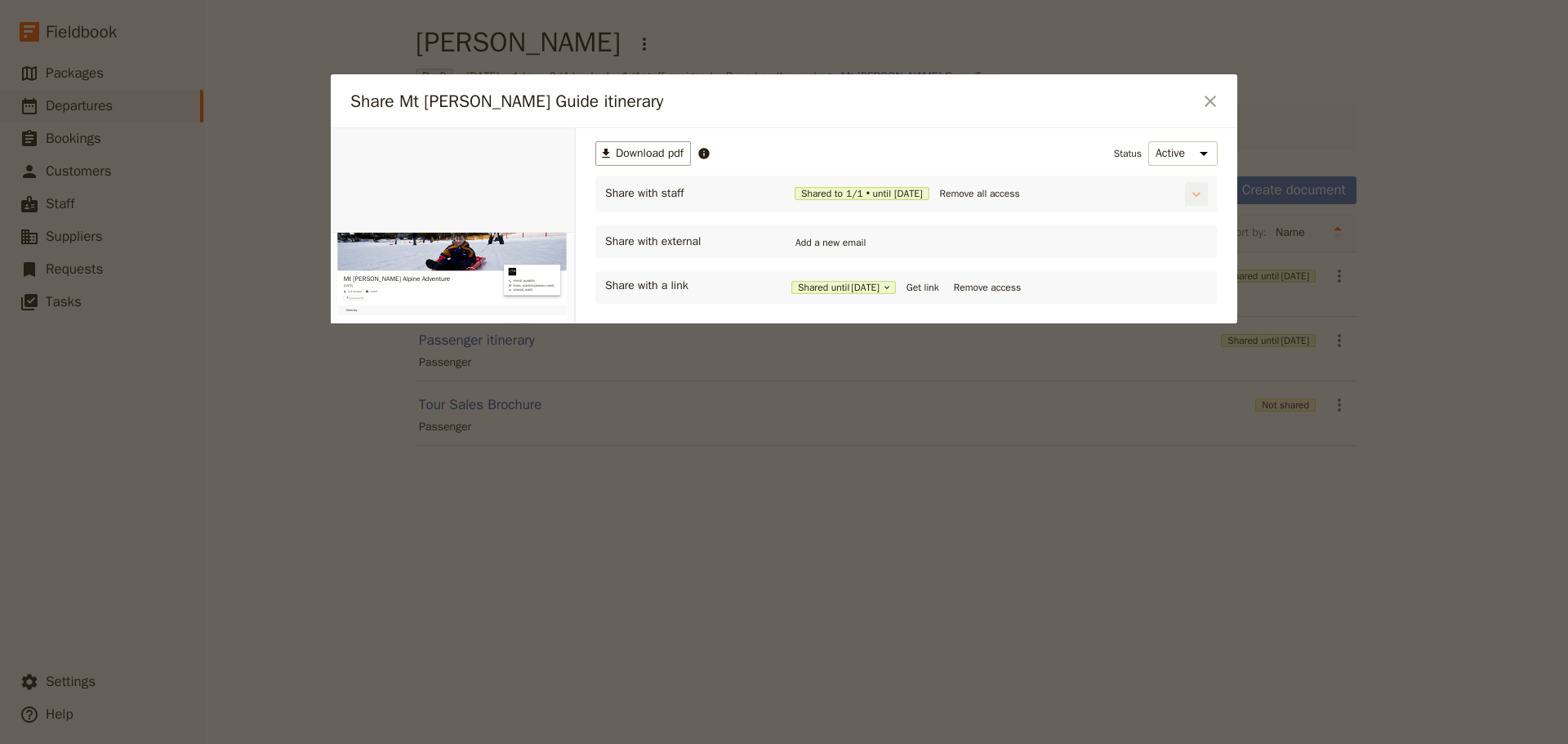 click 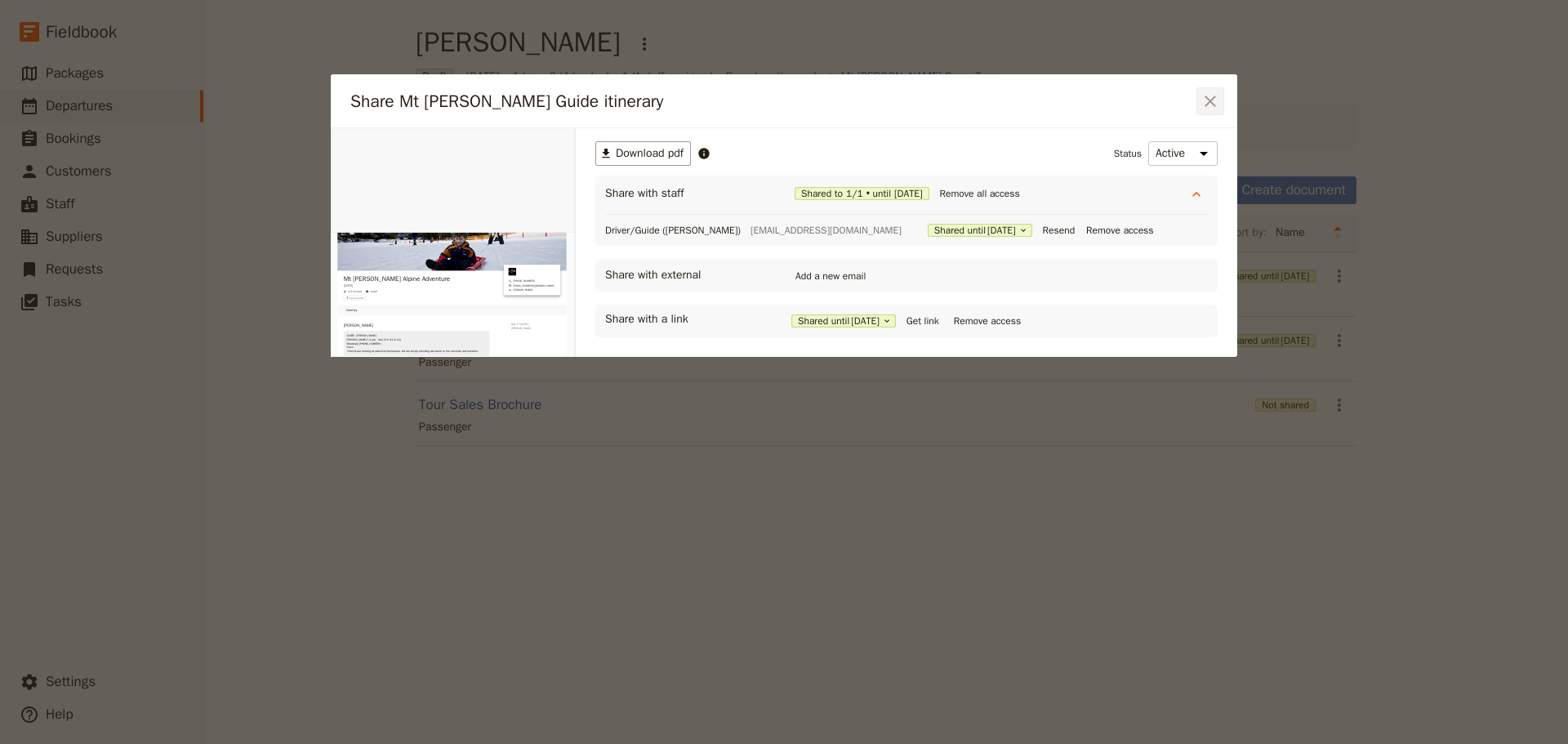 click on "​" at bounding box center (1210, 101) 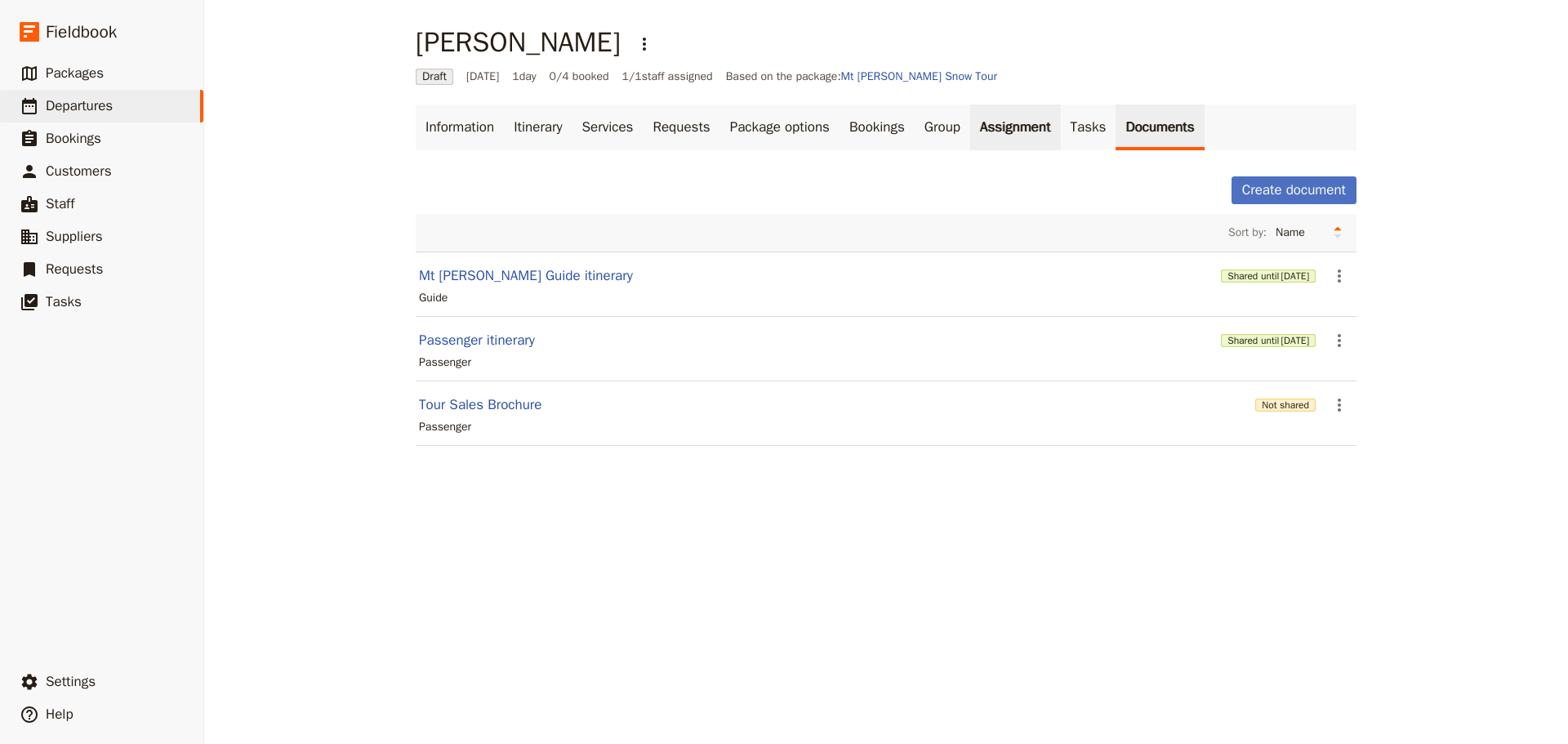 drag, startPoint x: 981, startPoint y: 123, endPoint x: 933, endPoint y: 122, distance: 48.010416 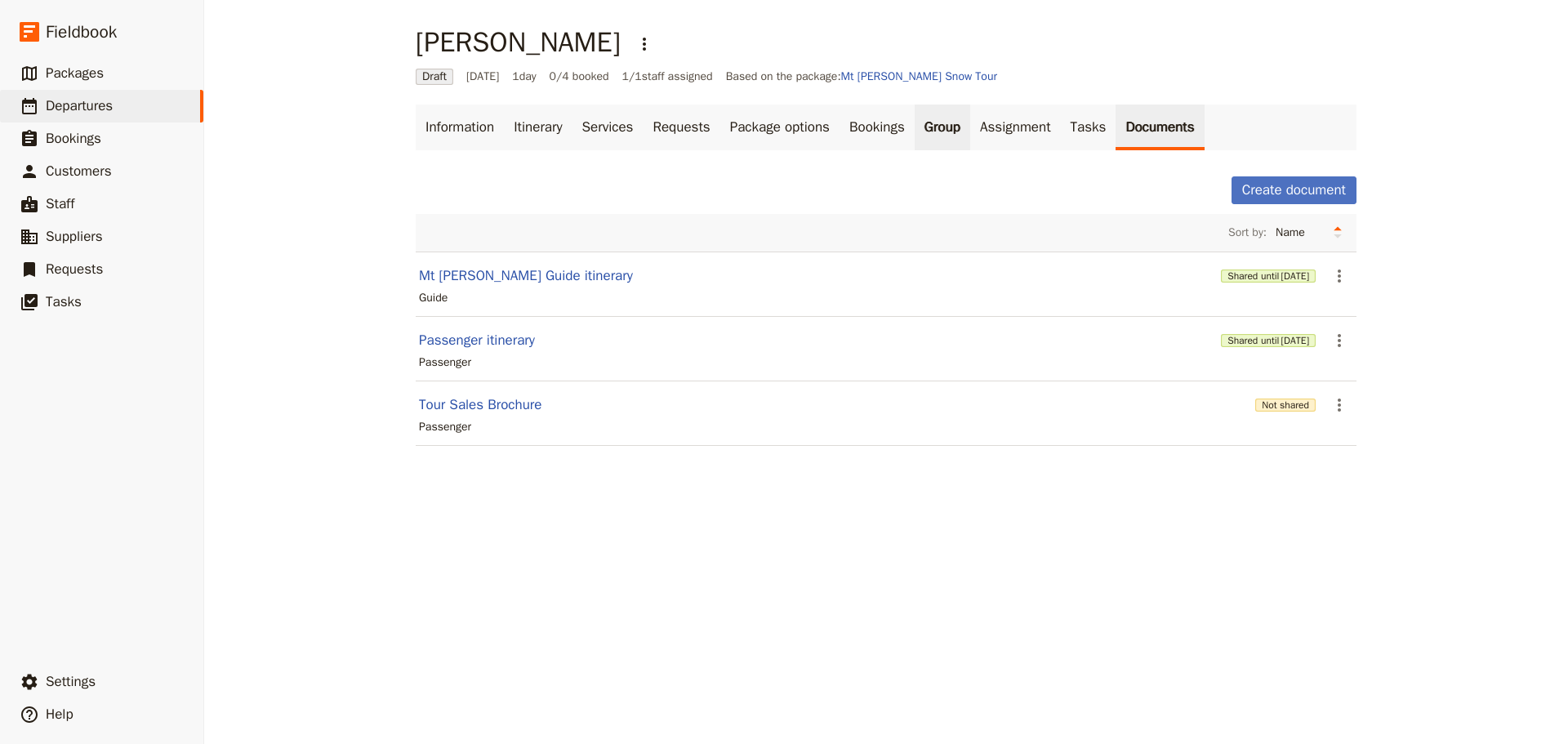 click on "Assignment" at bounding box center [1015, 127] 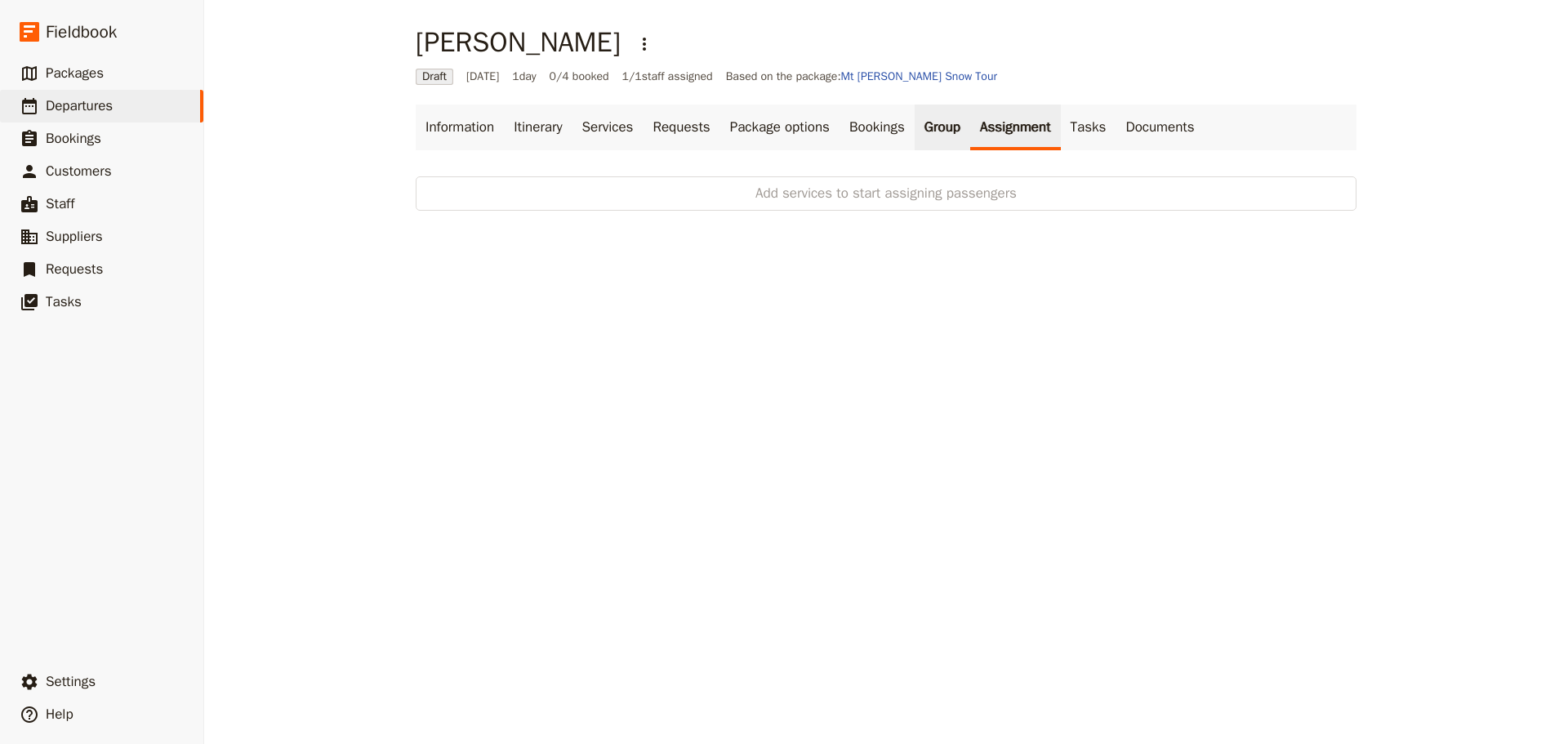 click on "Group" at bounding box center [942, 127] 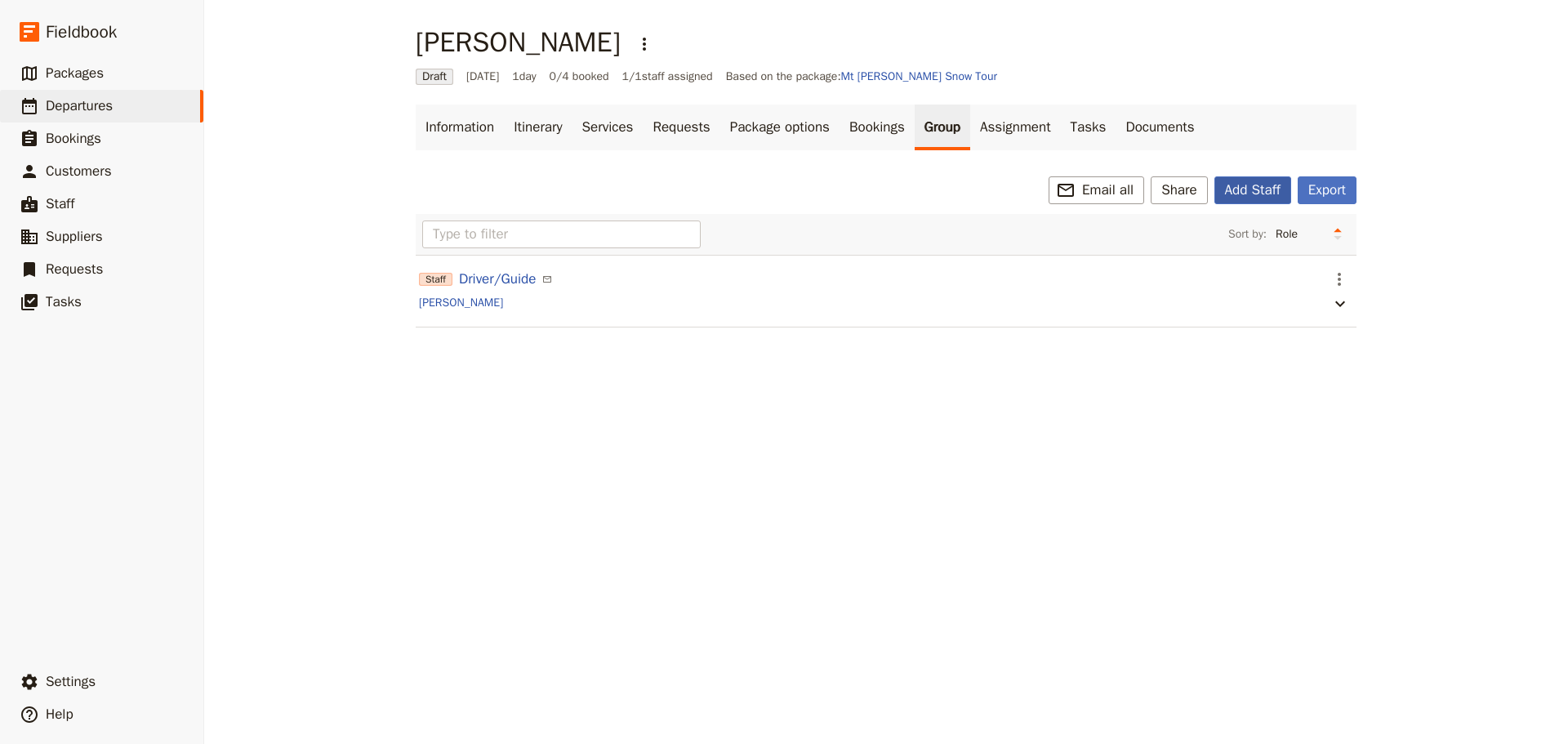 click on "Add Staff" at bounding box center [1253, 190] 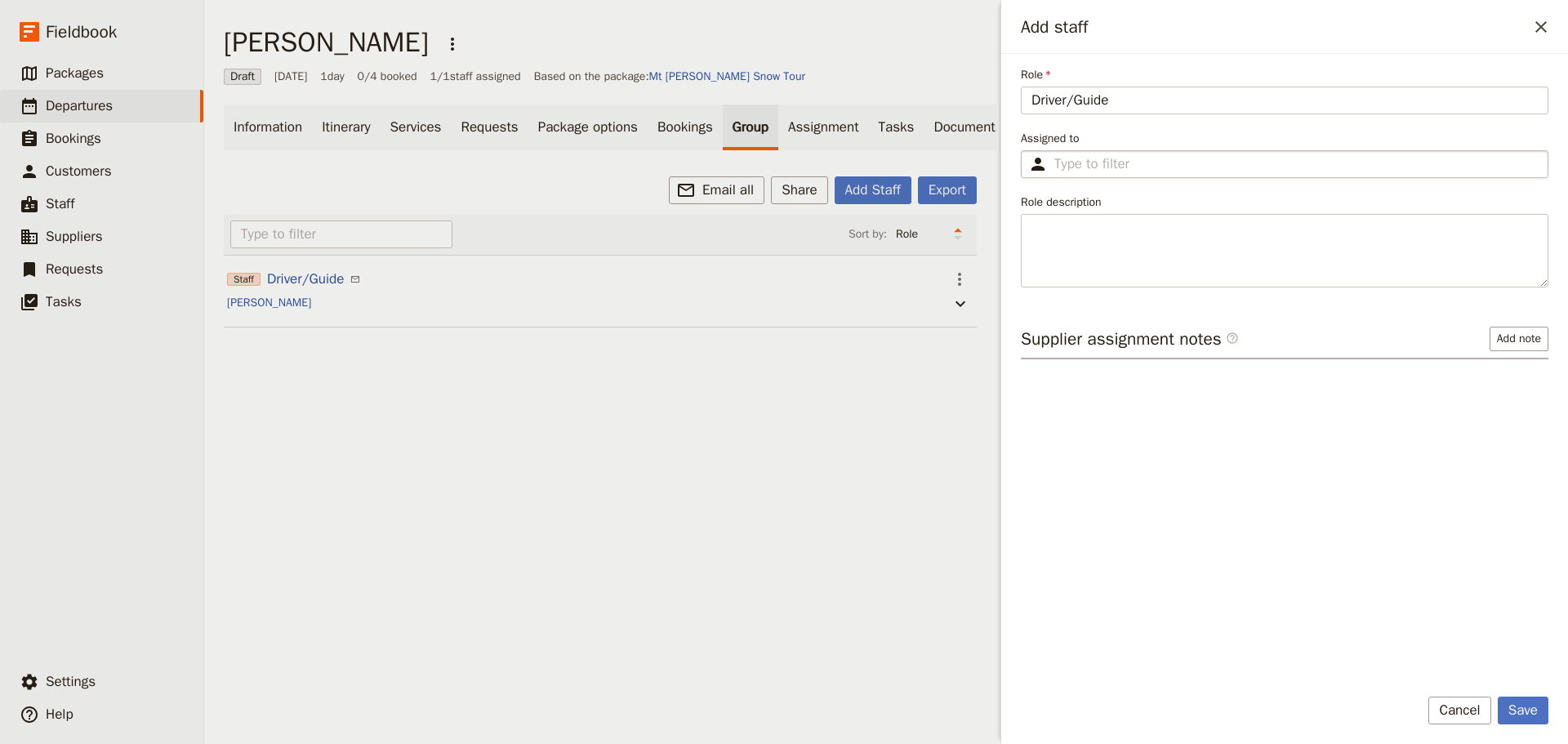 type on "Driver/Guide" 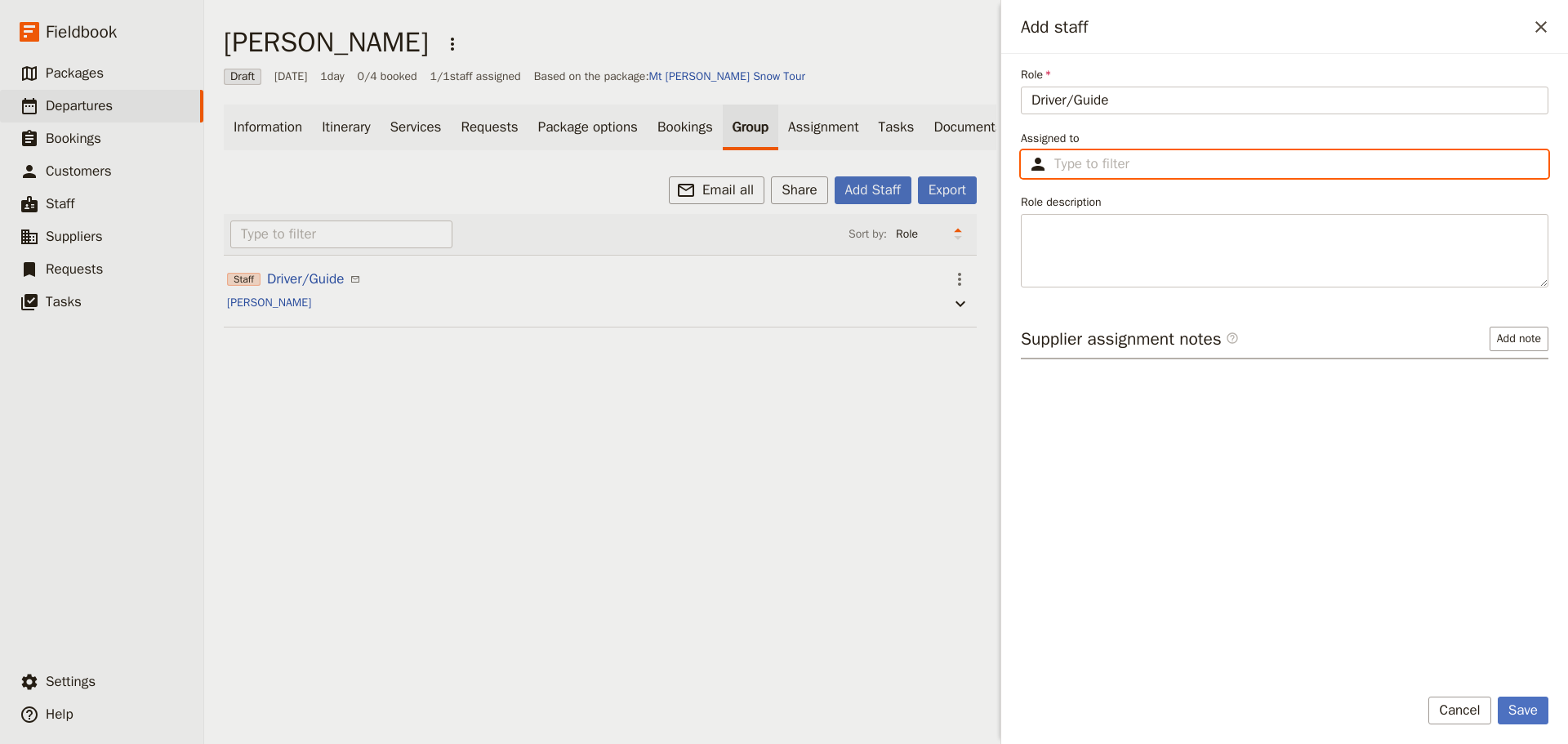 click on "Assigned to ​" at bounding box center [1296, 164] 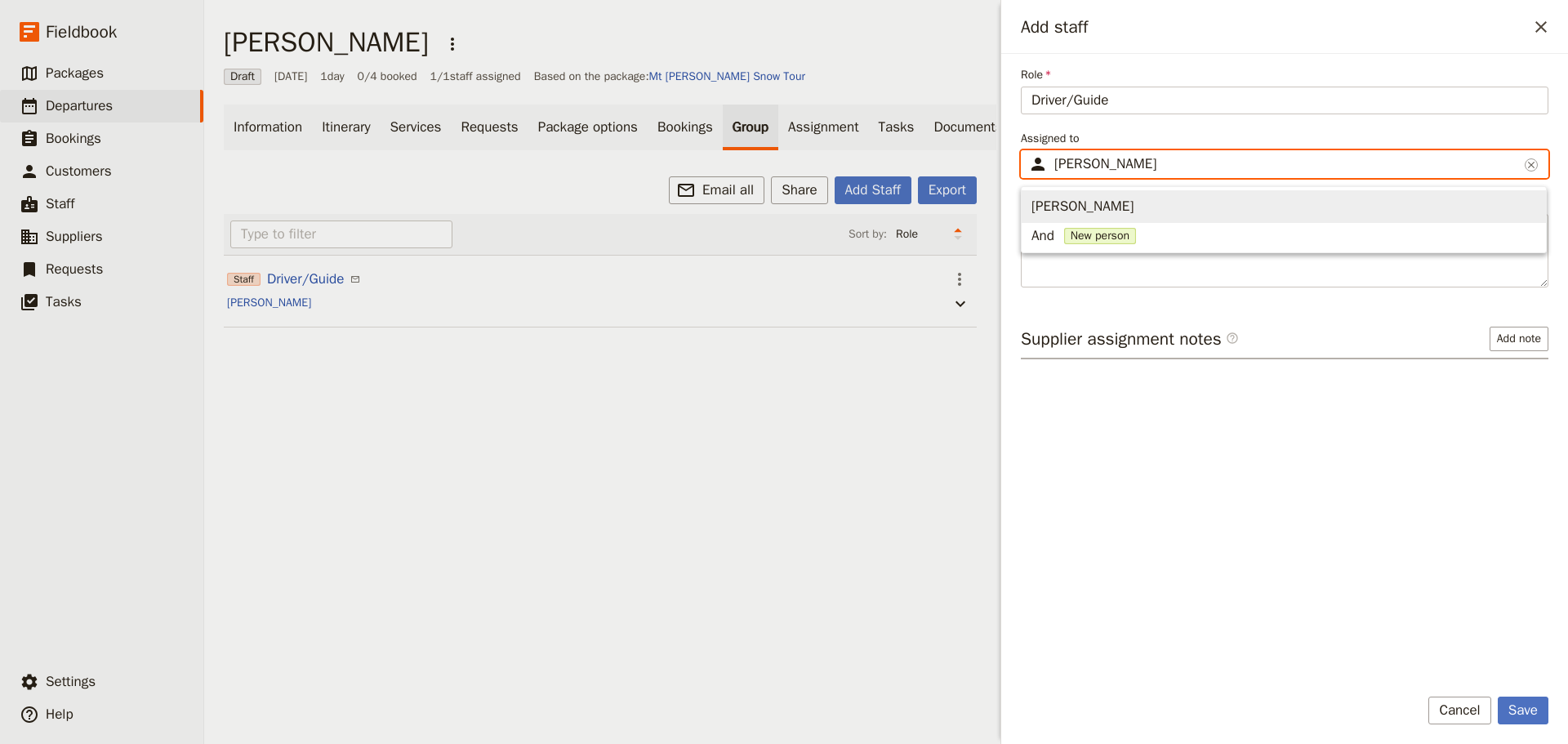 type on "Andrew" 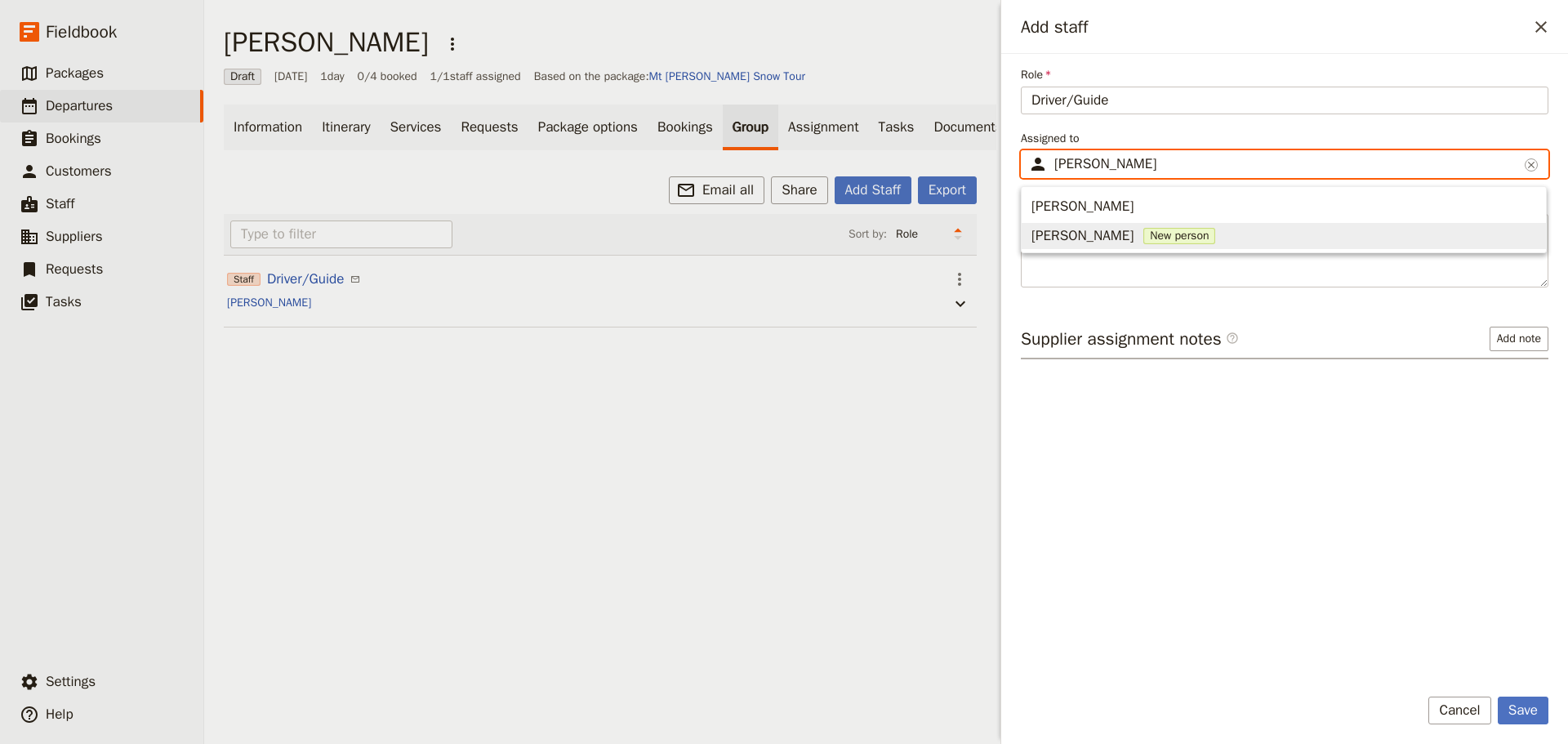click on "New person" at bounding box center [1179, 236] 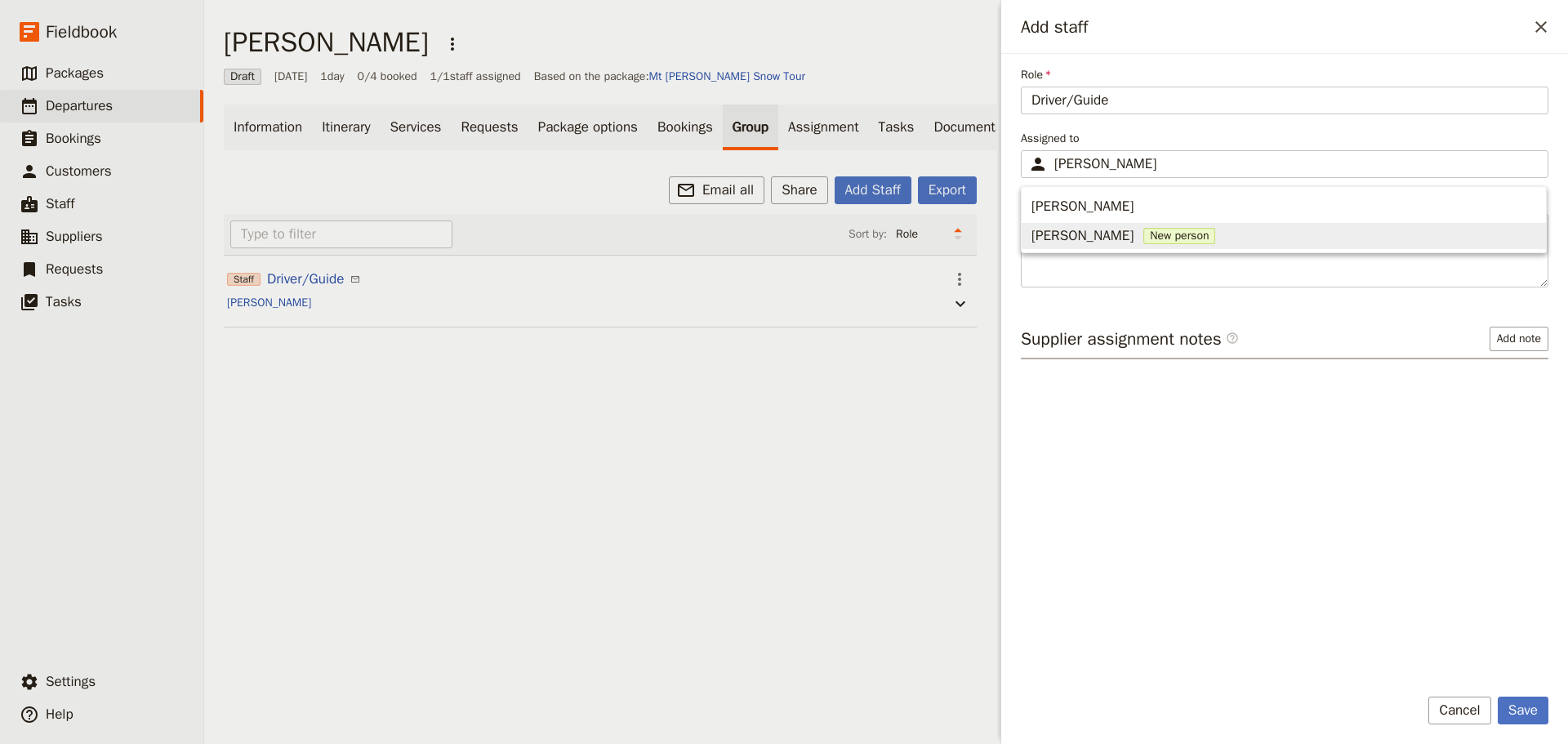 type 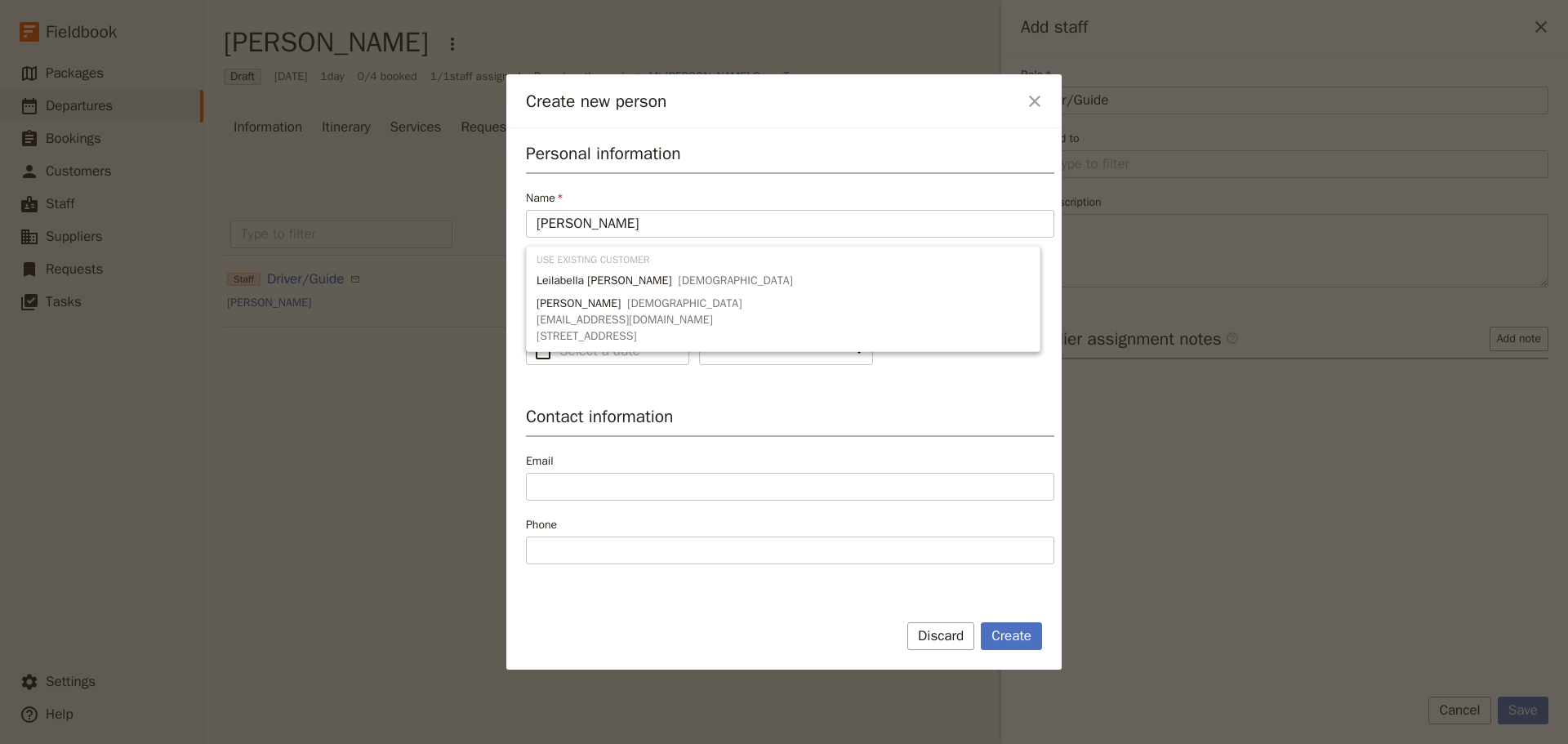 click on "Personal information Name Andrew Preferred name ​ Date of birth ​ Gender Male Female Other" at bounding box center (790, 253) 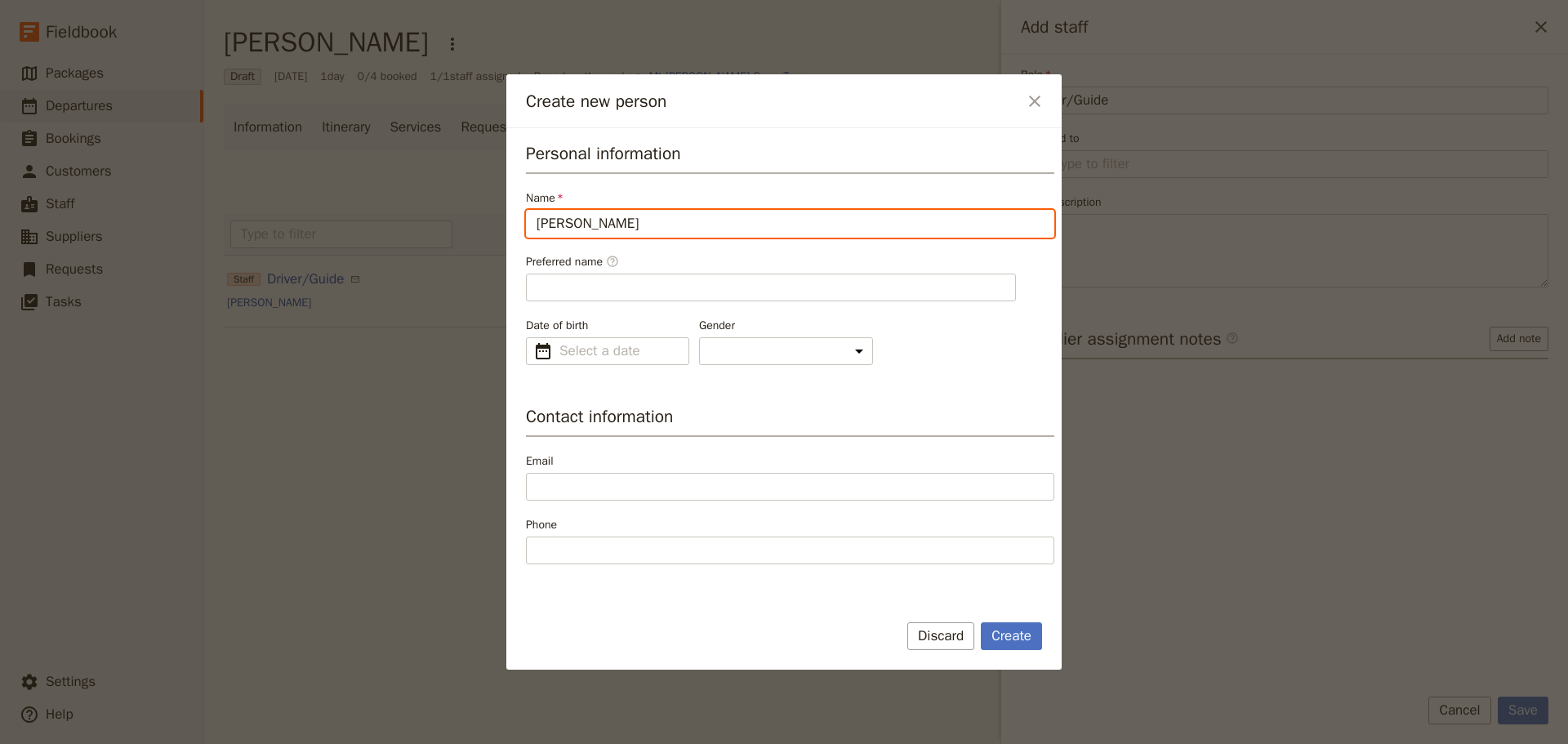 click on "Andrew" at bounding box center (790, 224) 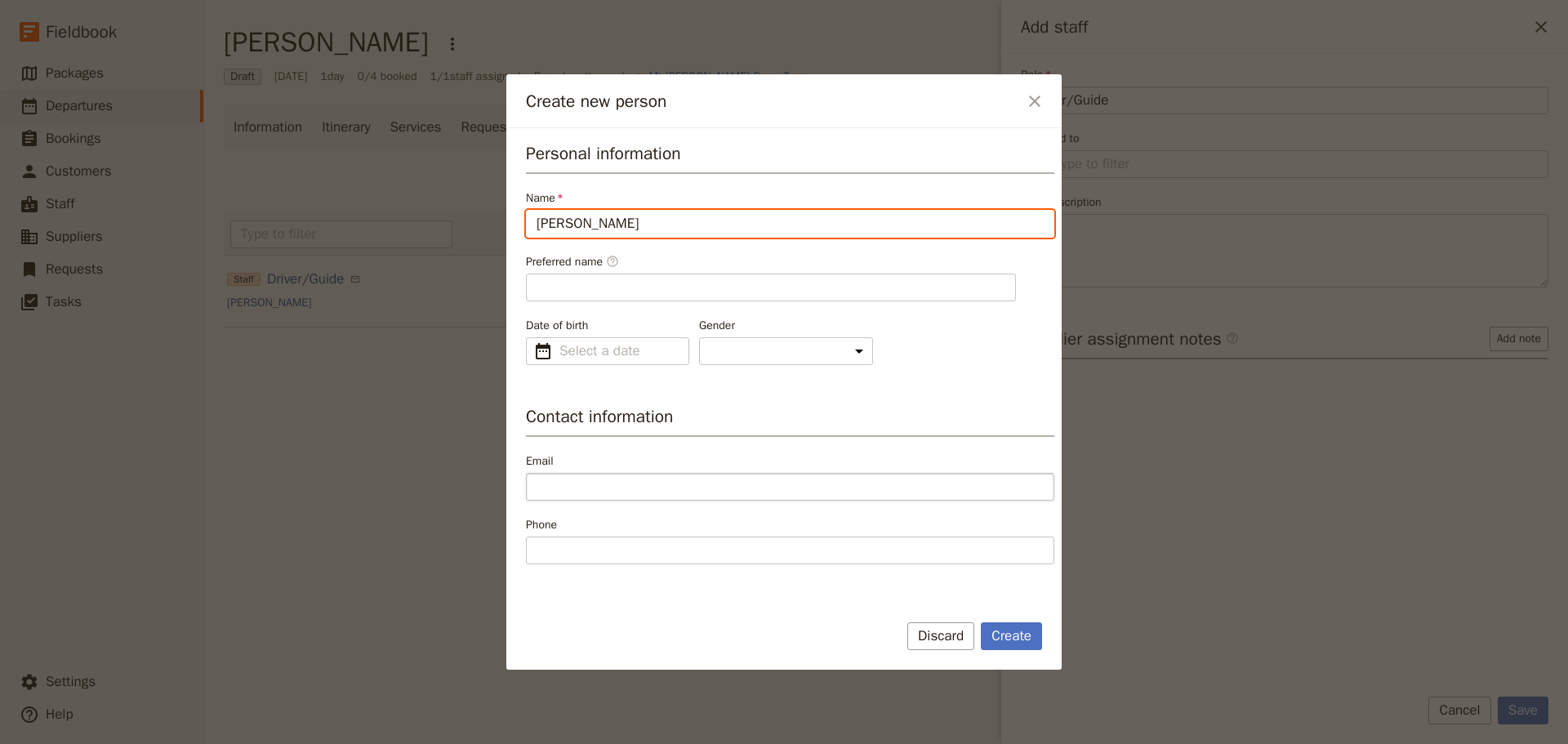 type on "Andrew Bonello" 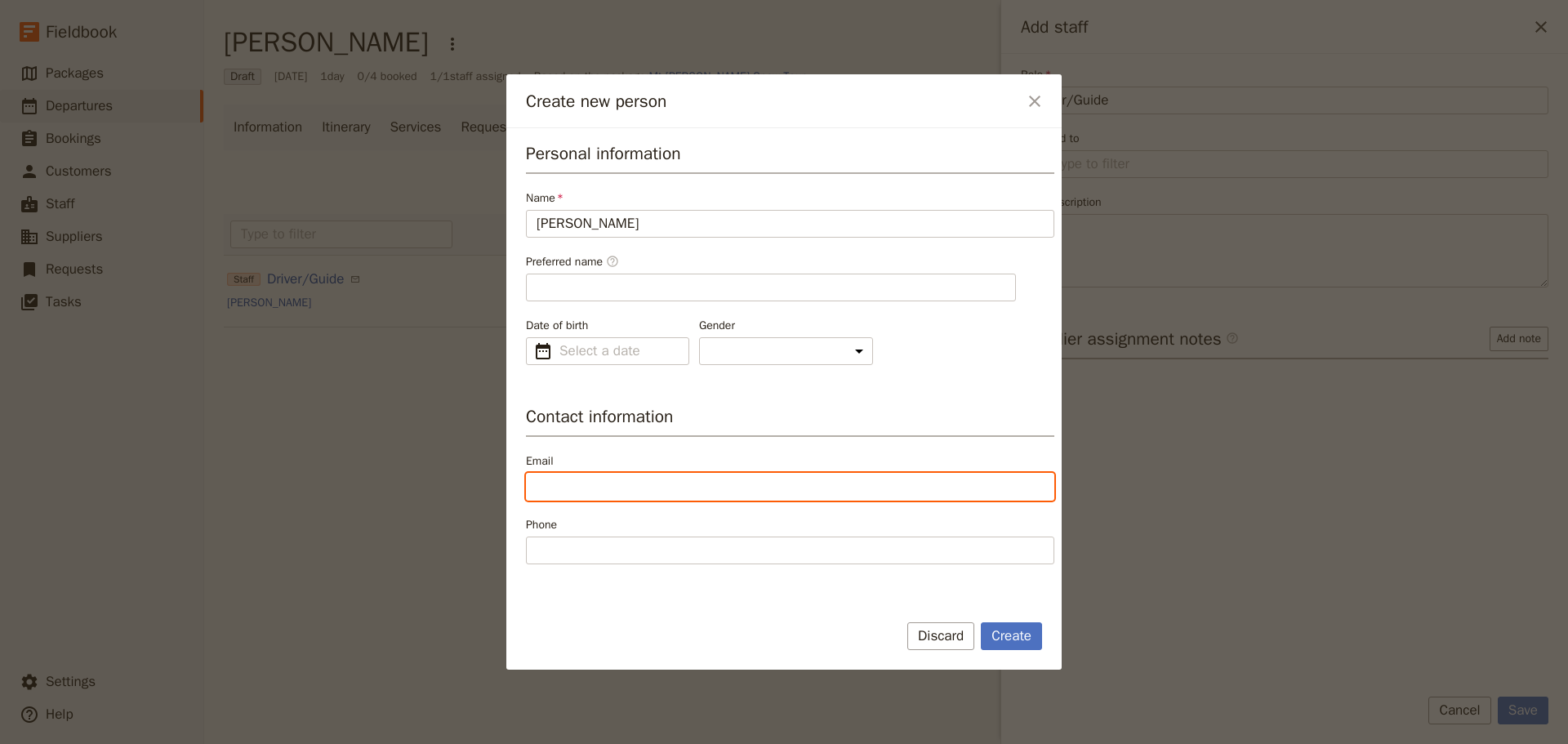 type on "Andrew" 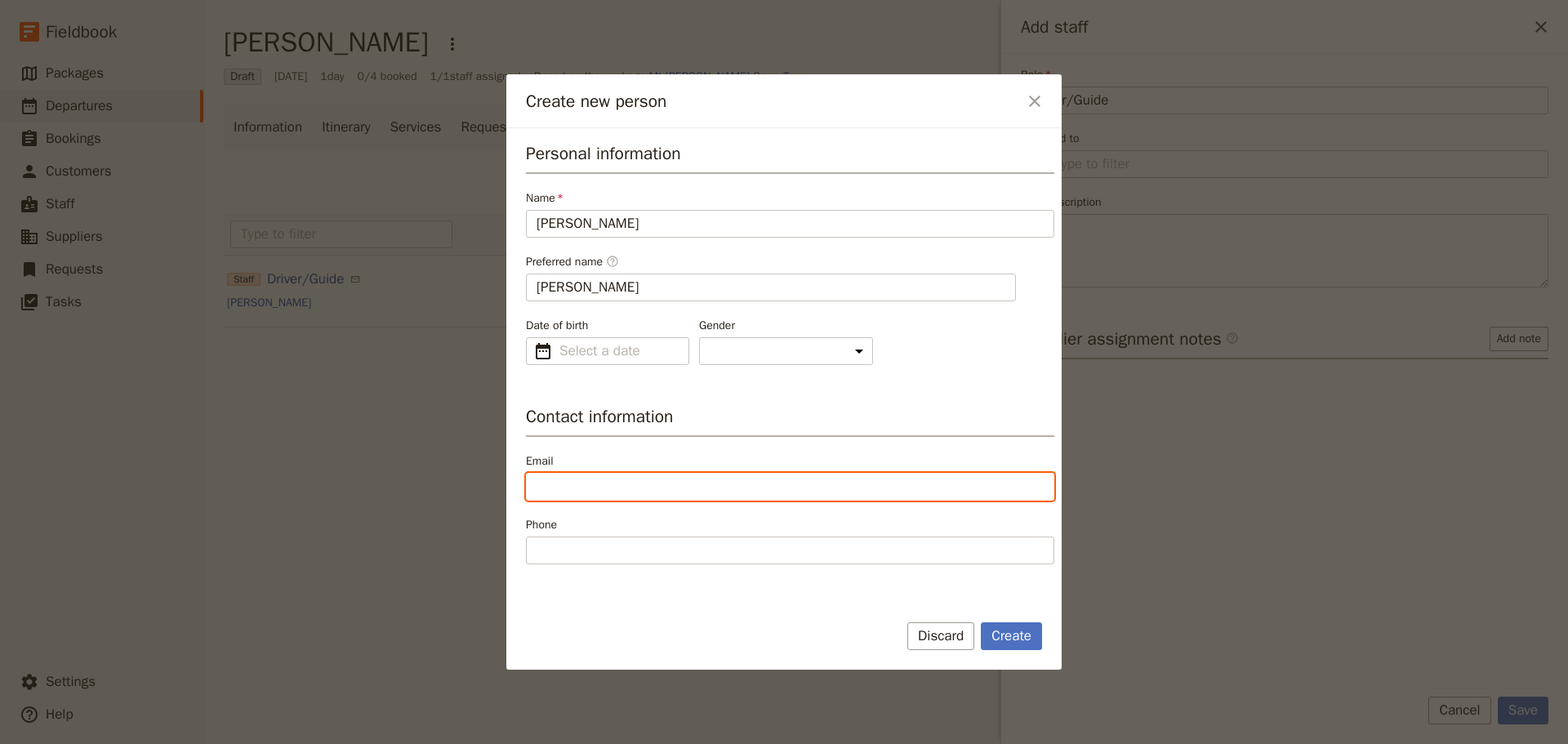 click on "Email" at bounding box center [790, 487] 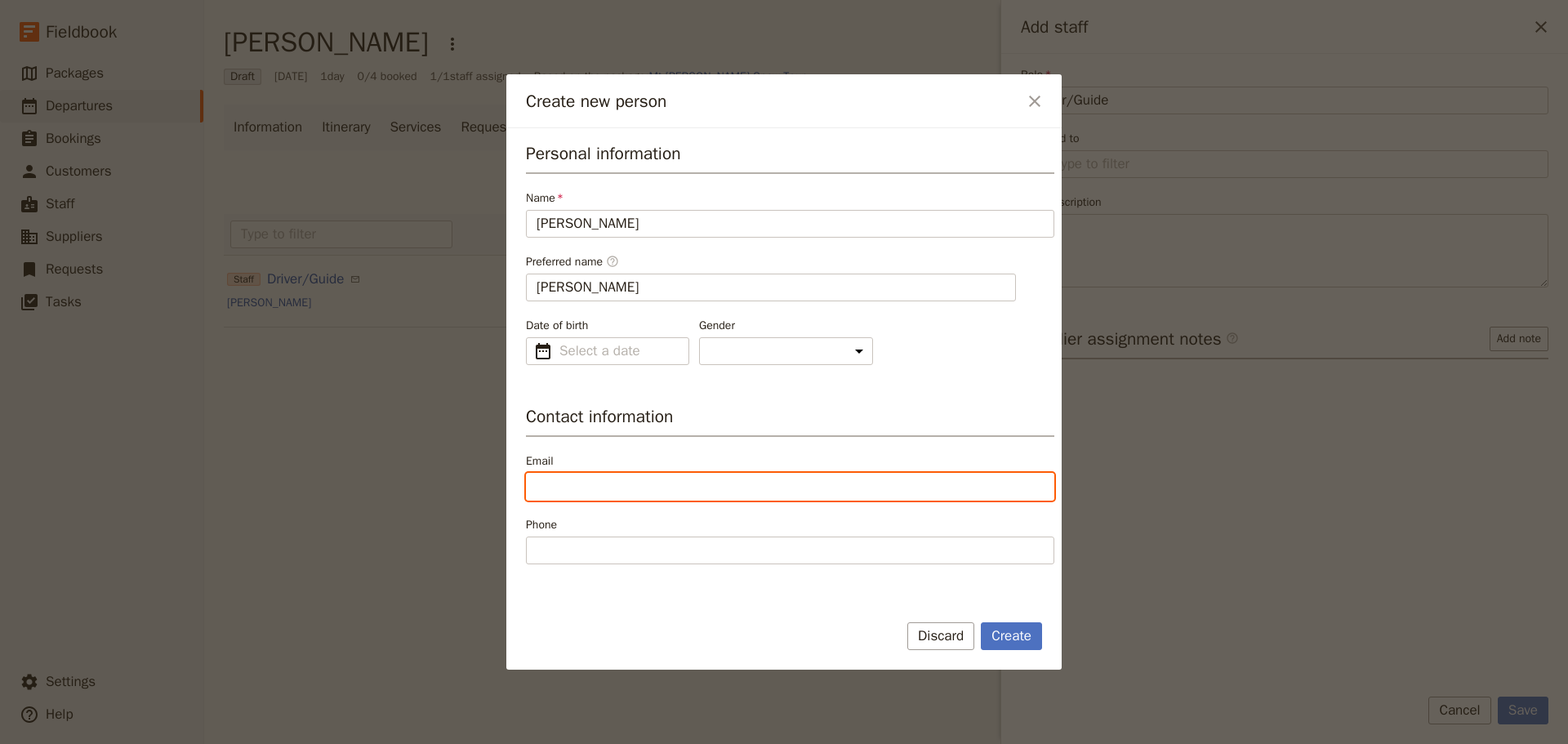 paste on "ang_bonello@hotmail.com" 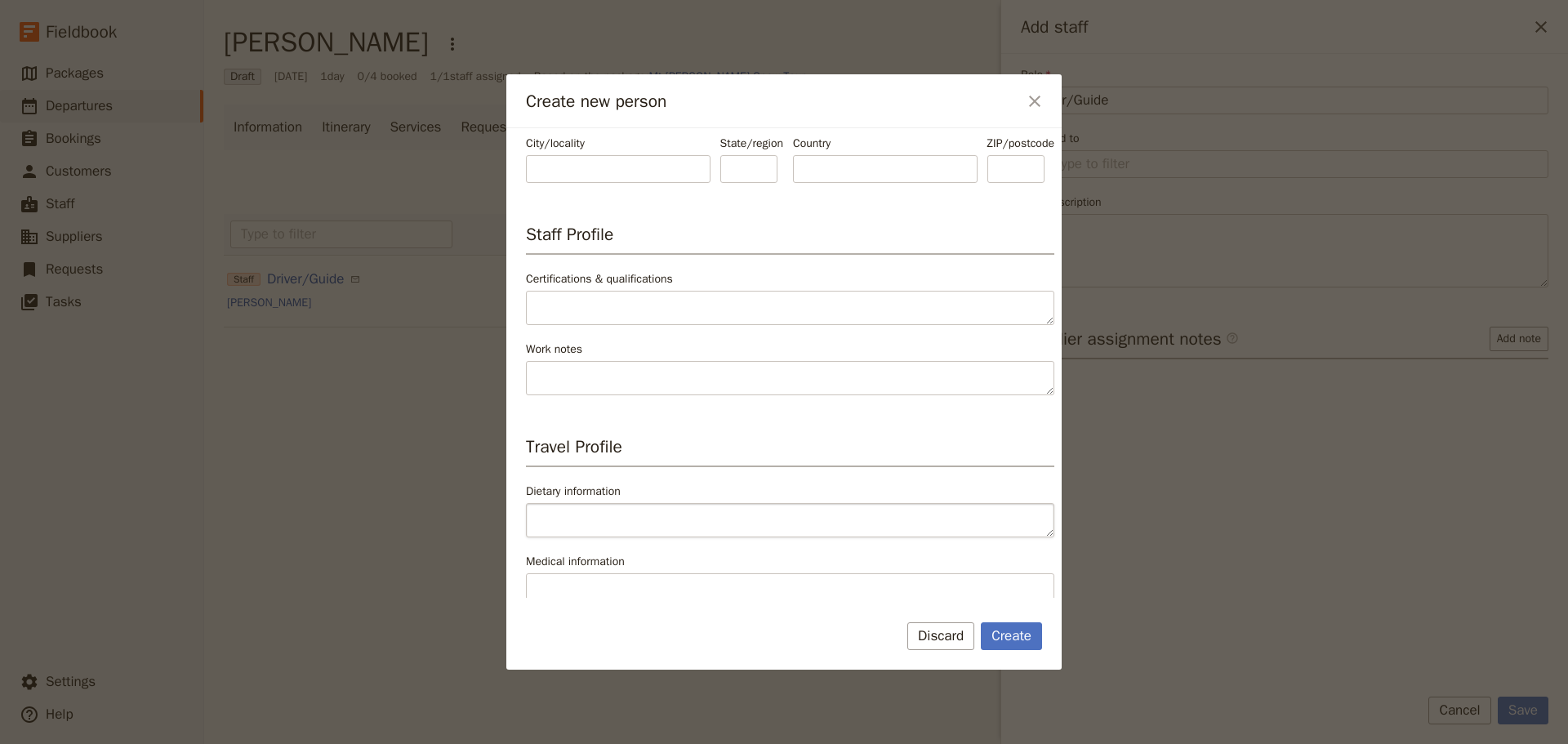 scroll, scrollTop: 662, scrollLeft: 0, axis: vertical 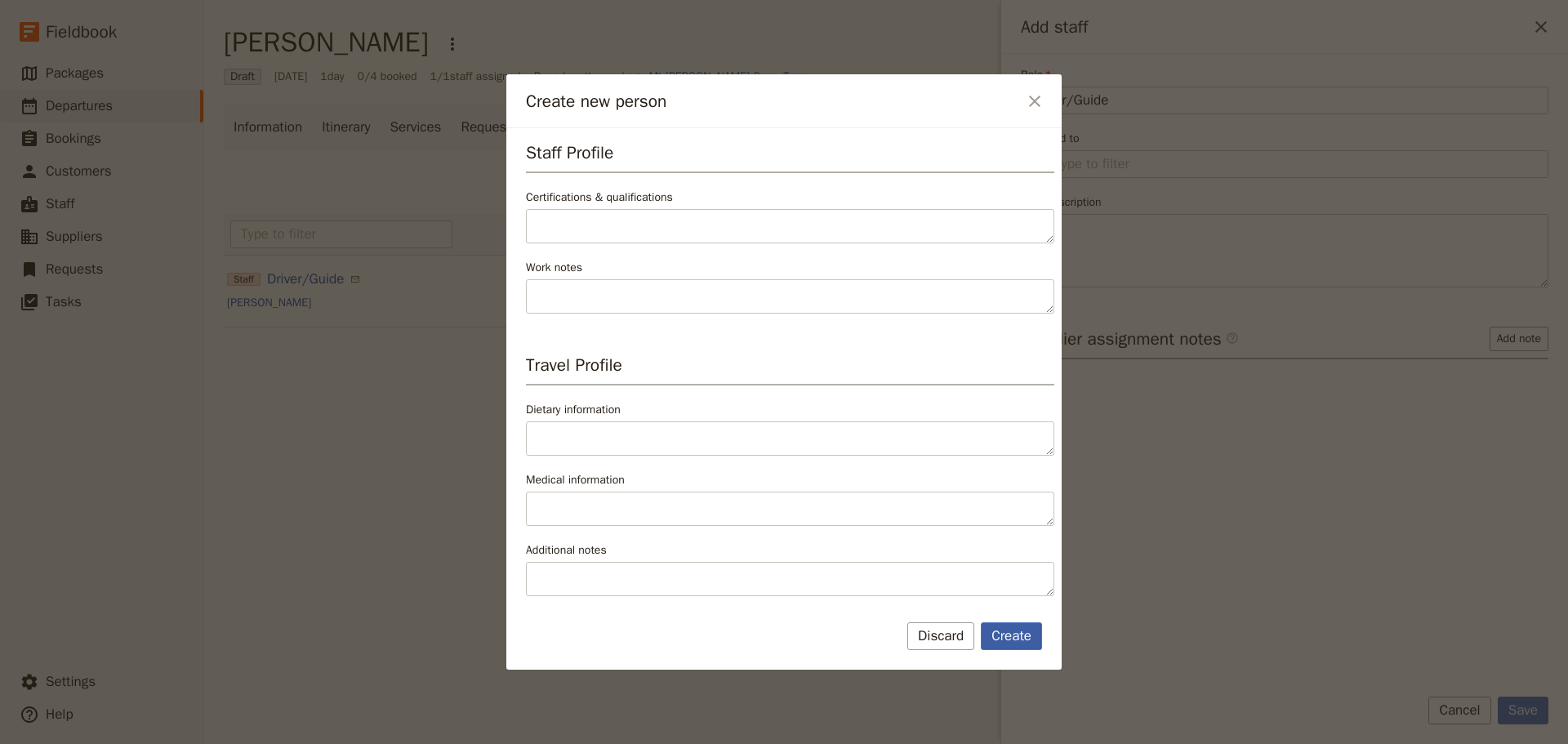 type on "ang_bonello@hotmail.com" 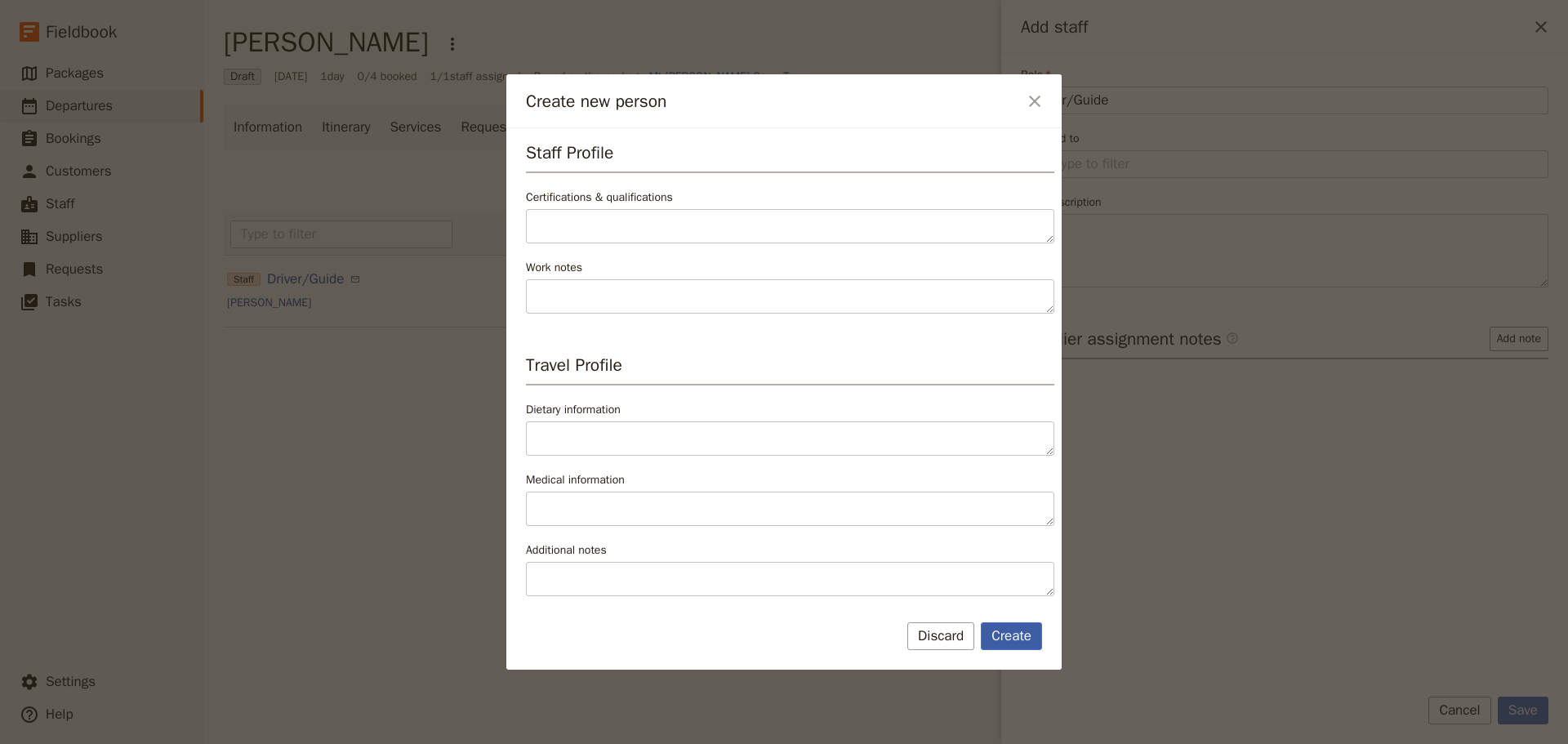 click on "Create" at bounding box center [1011, 636] 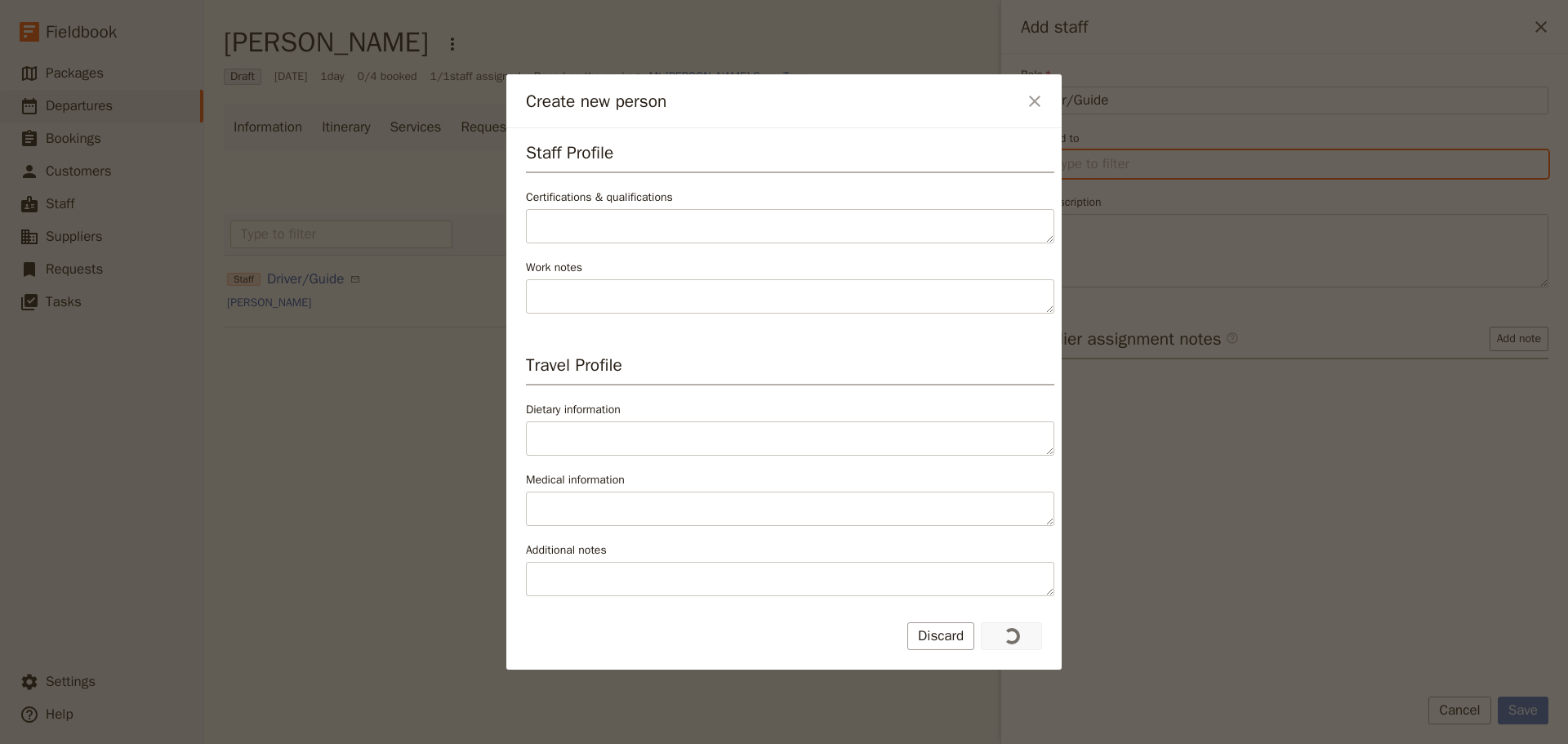 type on "Andrew Bonello" 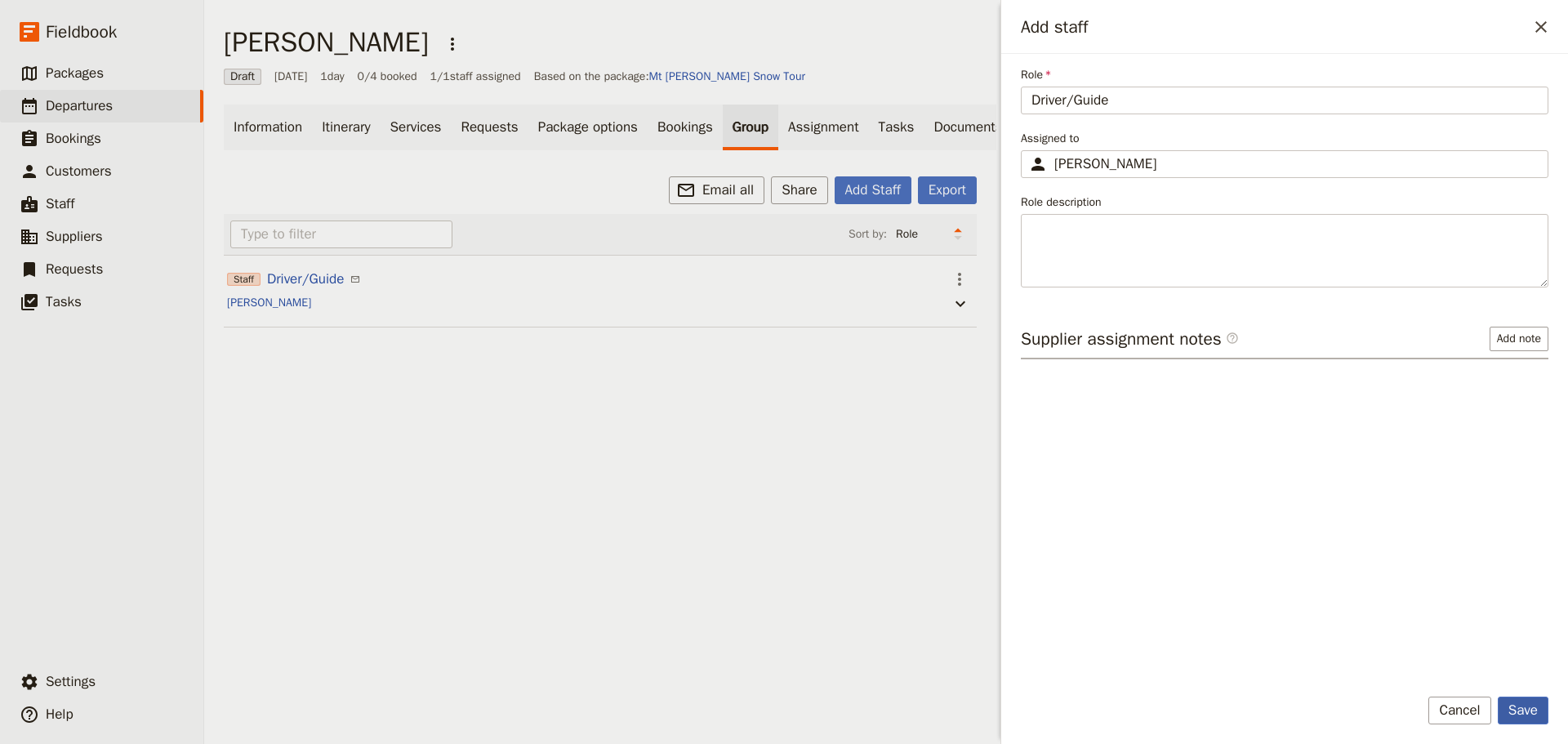 click on "Save" at bounding box center [1523, 711] 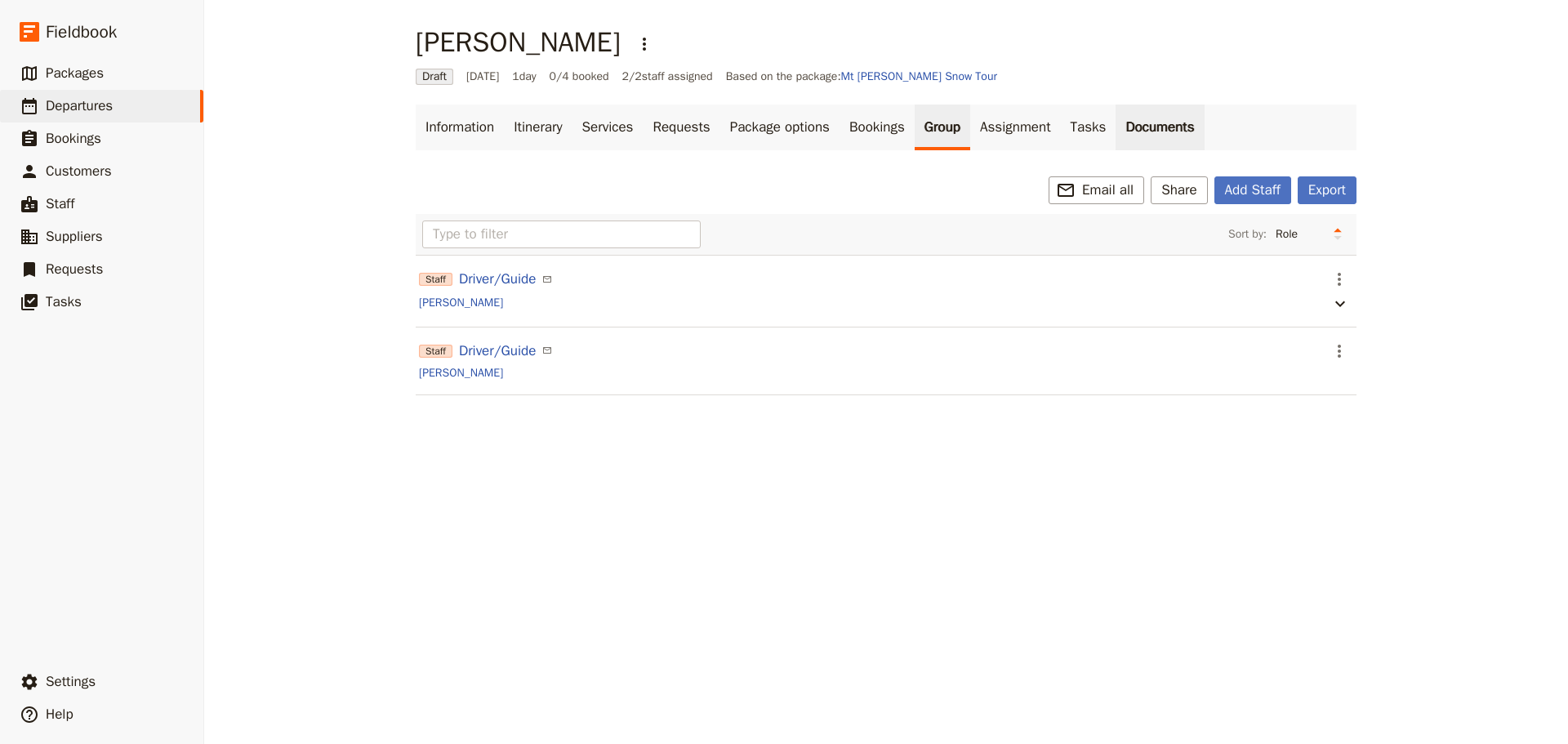 click on "Documents" at bounding box center (1160, 127) 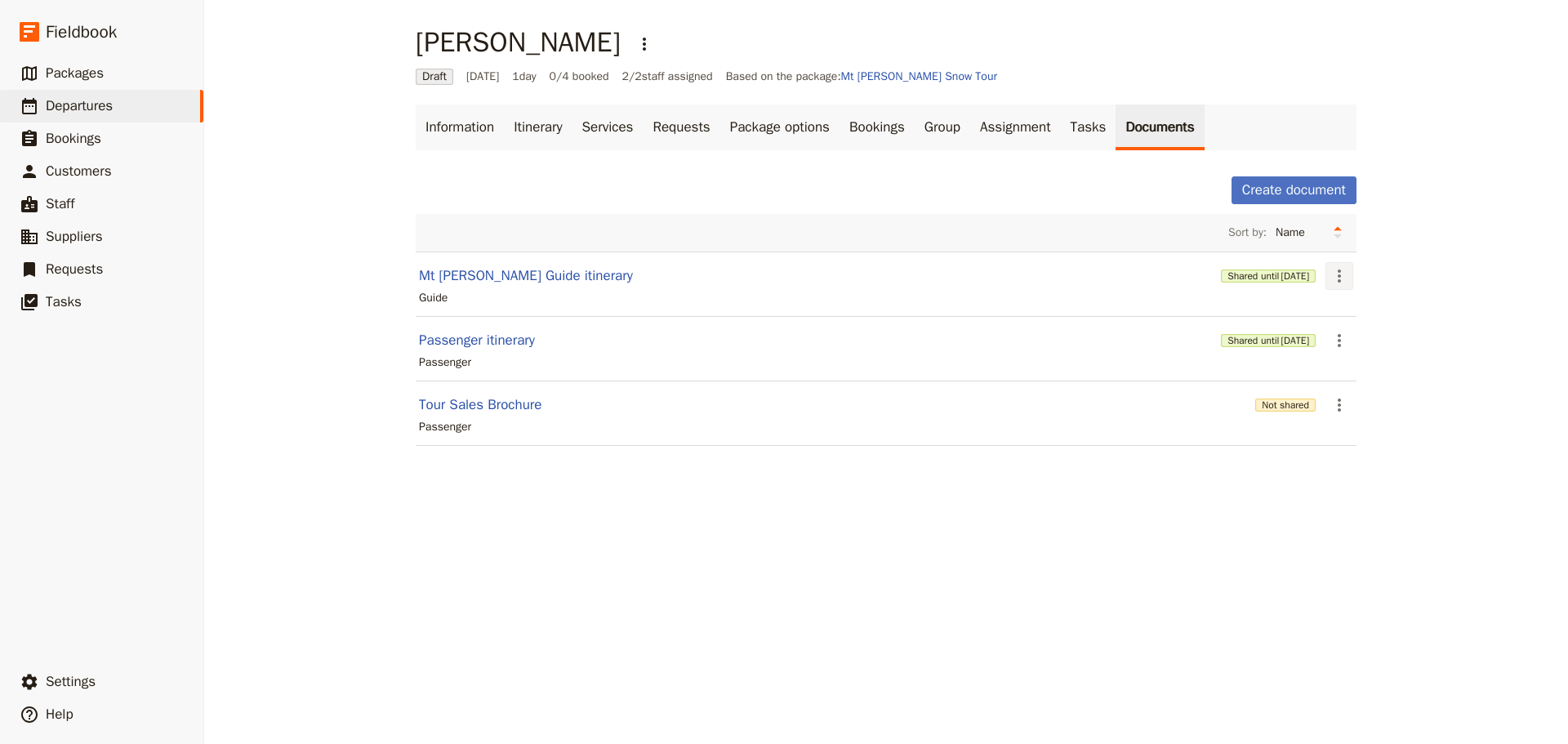 click 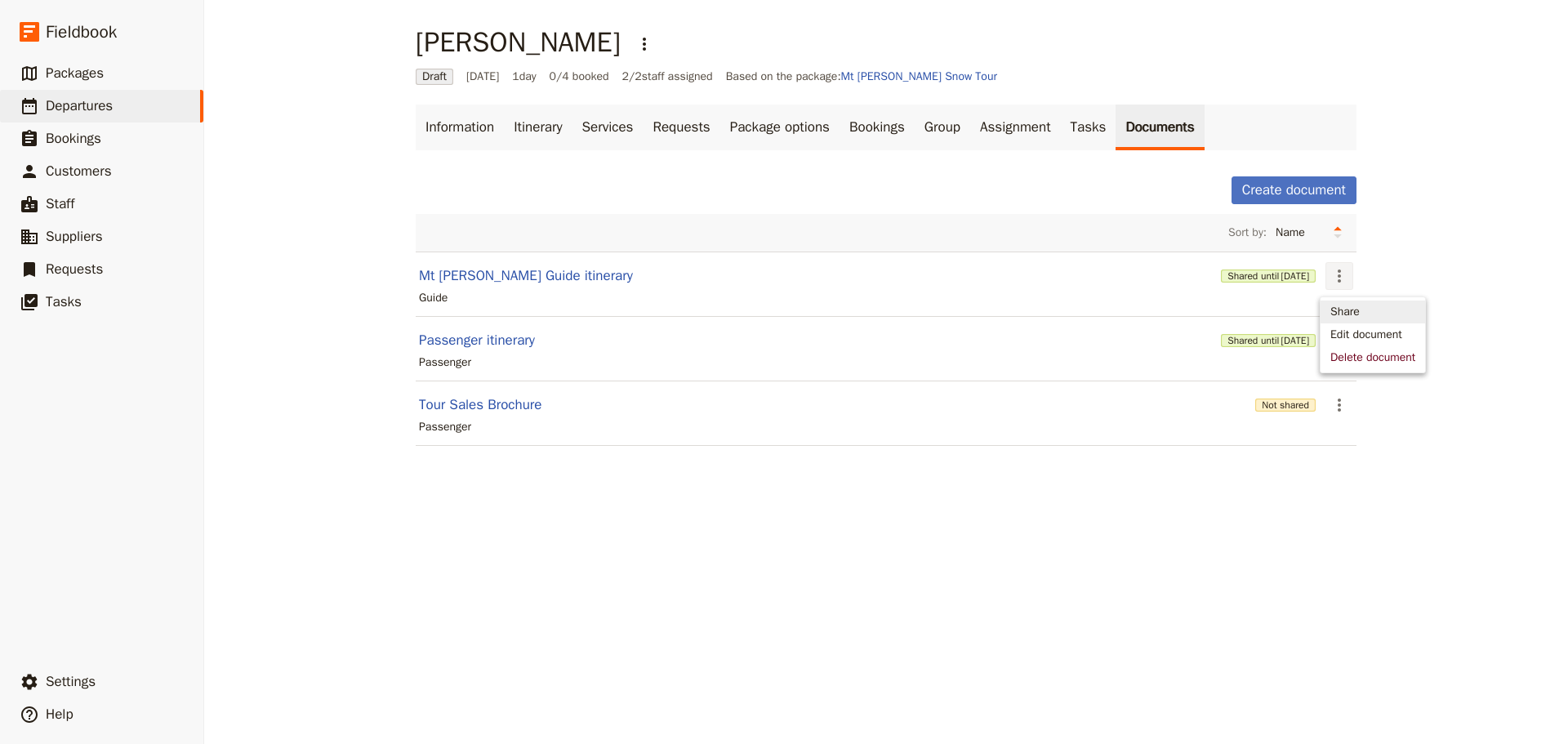 click on "Share" at bounding box center (1373, 312) 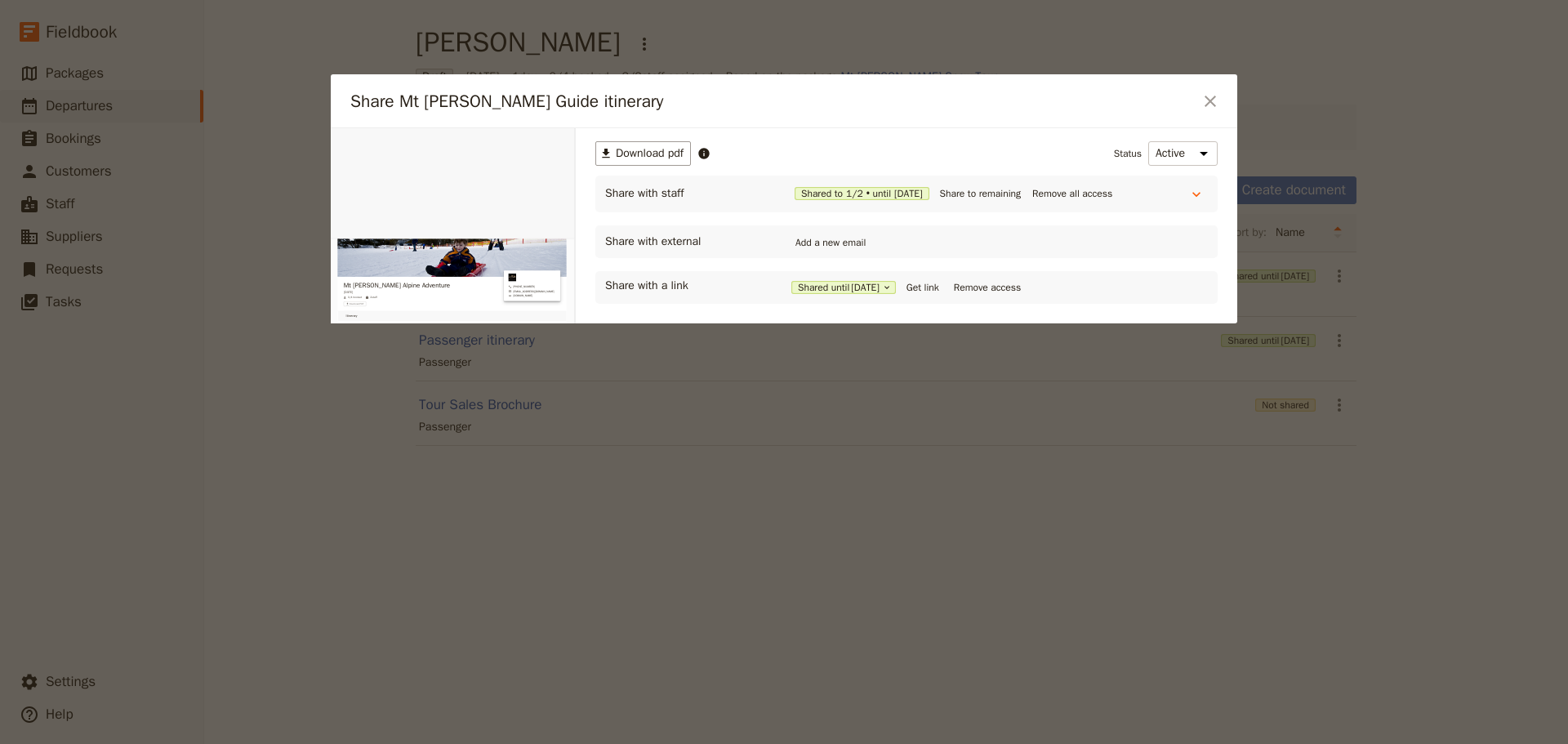 scroll, scrollTop: 0, scrollLeft: 0, axis: both 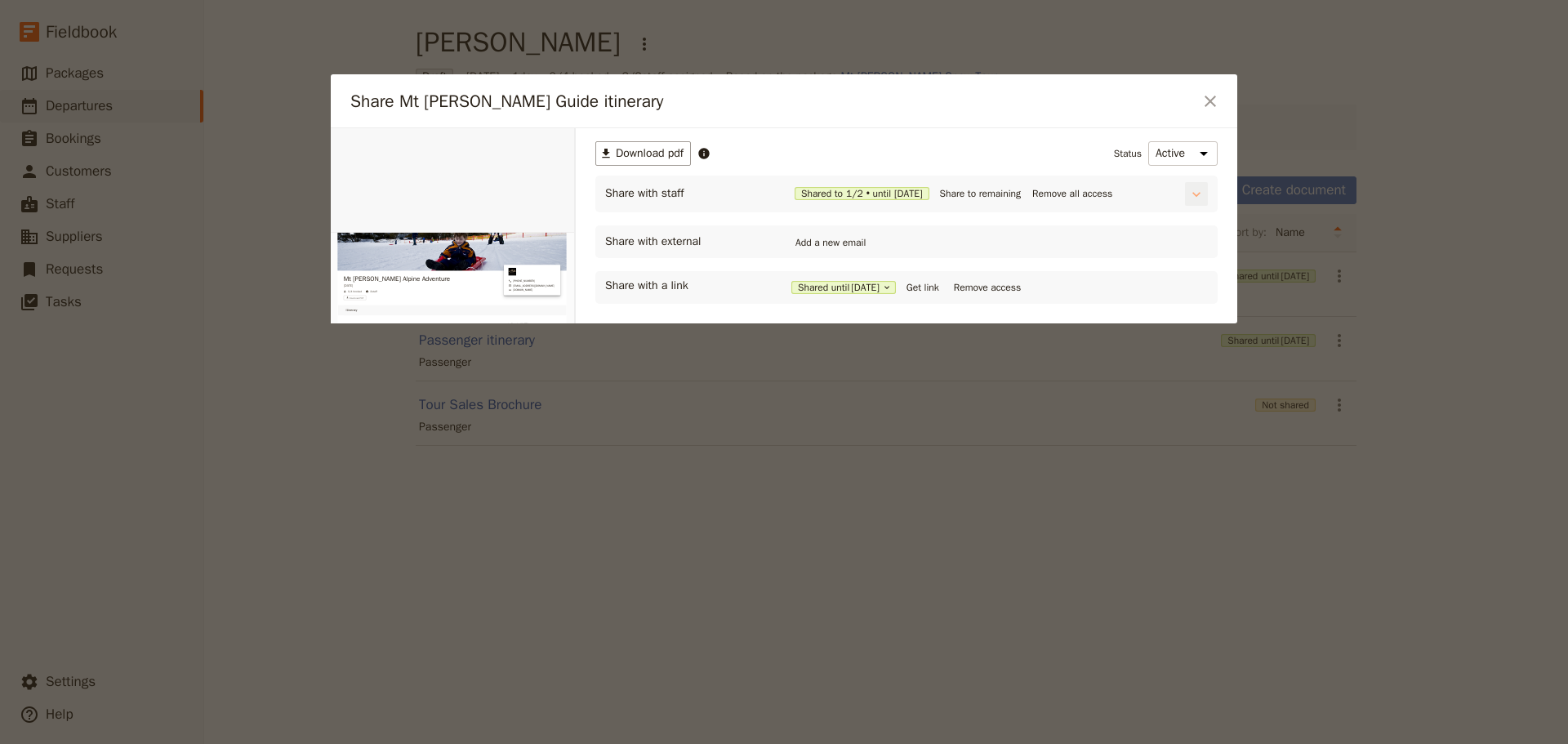 click 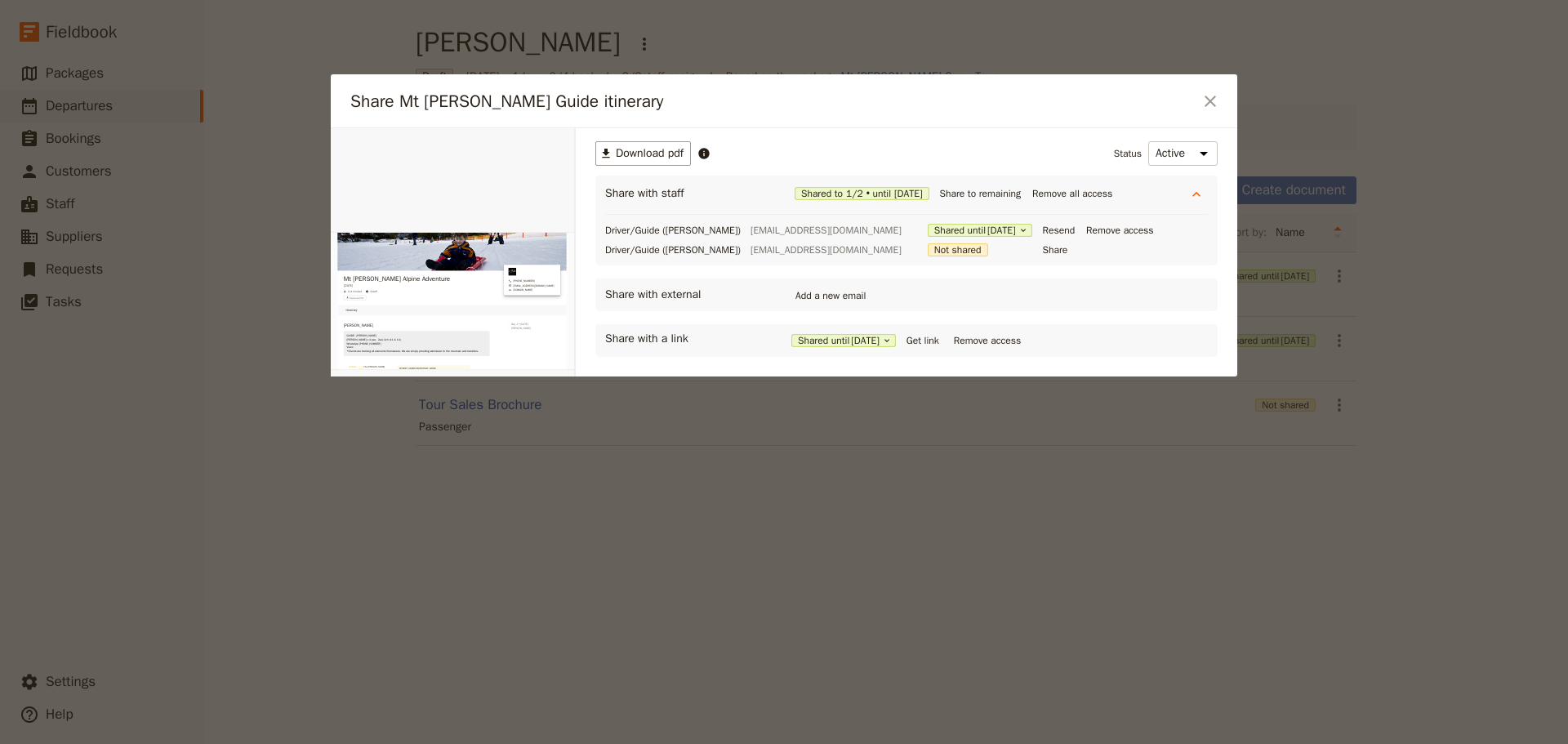 drag, startPoint x: 925, startPoint y: 253, endPoint x: 1045, endPoint y: 256, distance: 120.03749 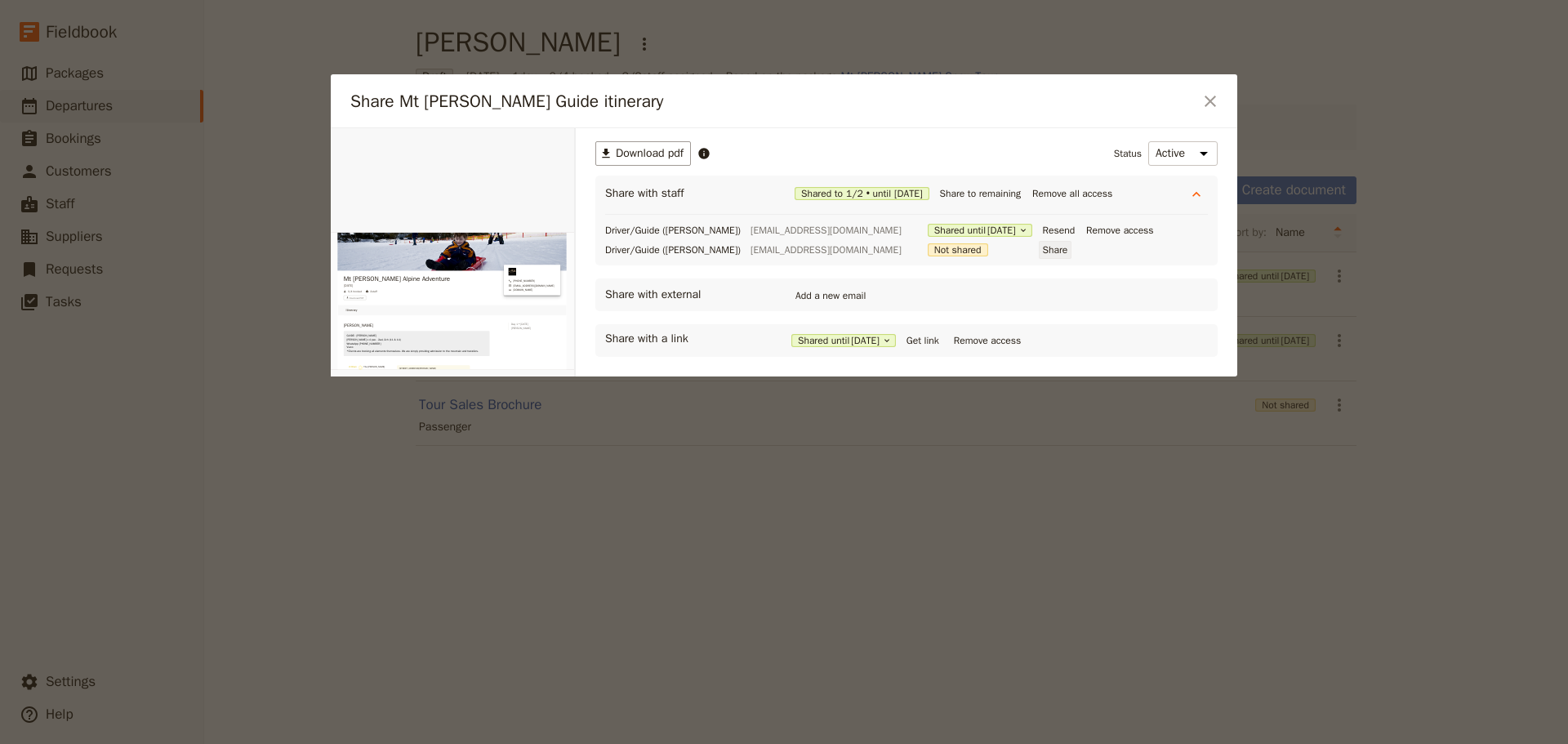 click on "Not shared" at bounding box center (958, 250) 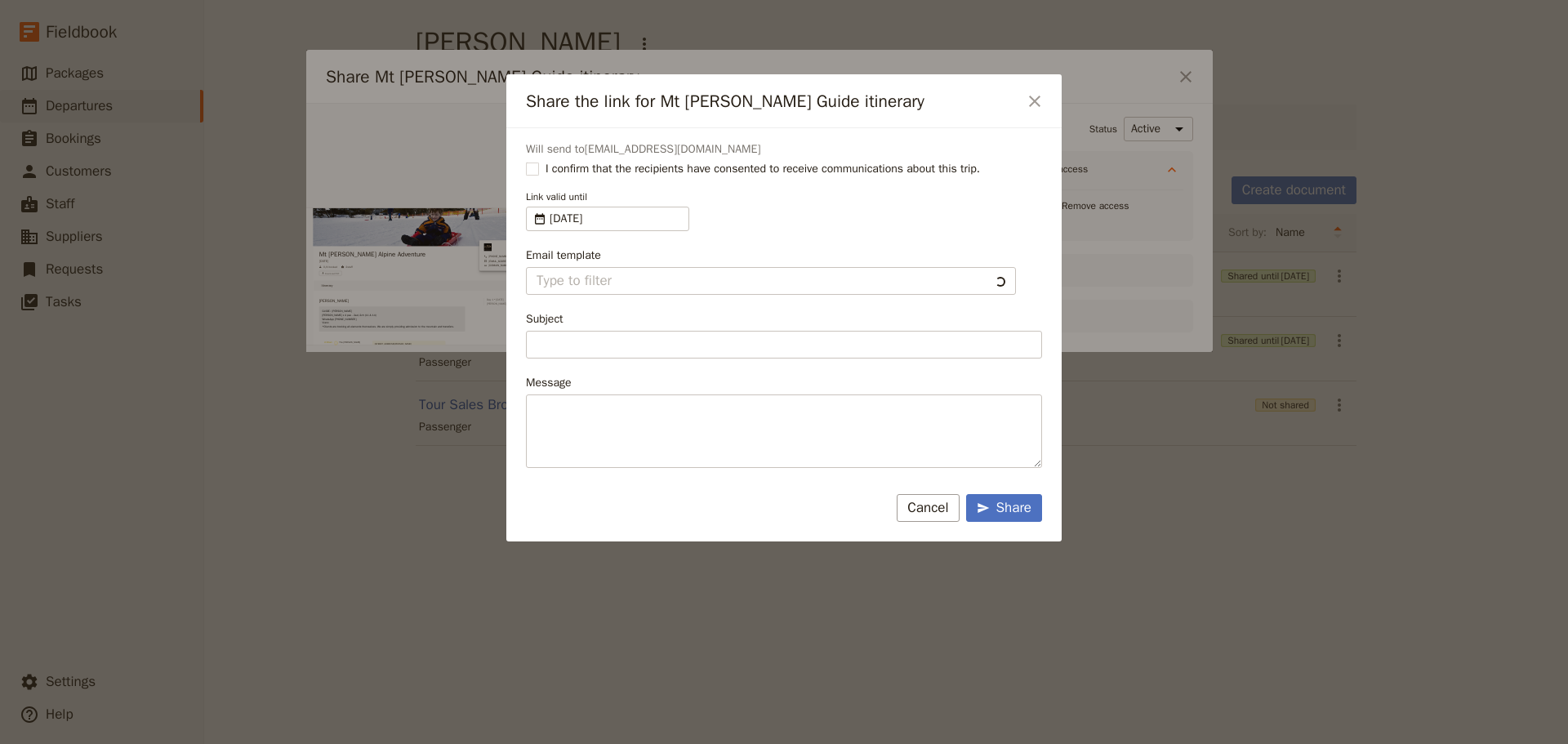 type on "Document shared with you: Mt Buller Guide itinerary - Mt Buller Alpine Adventure" 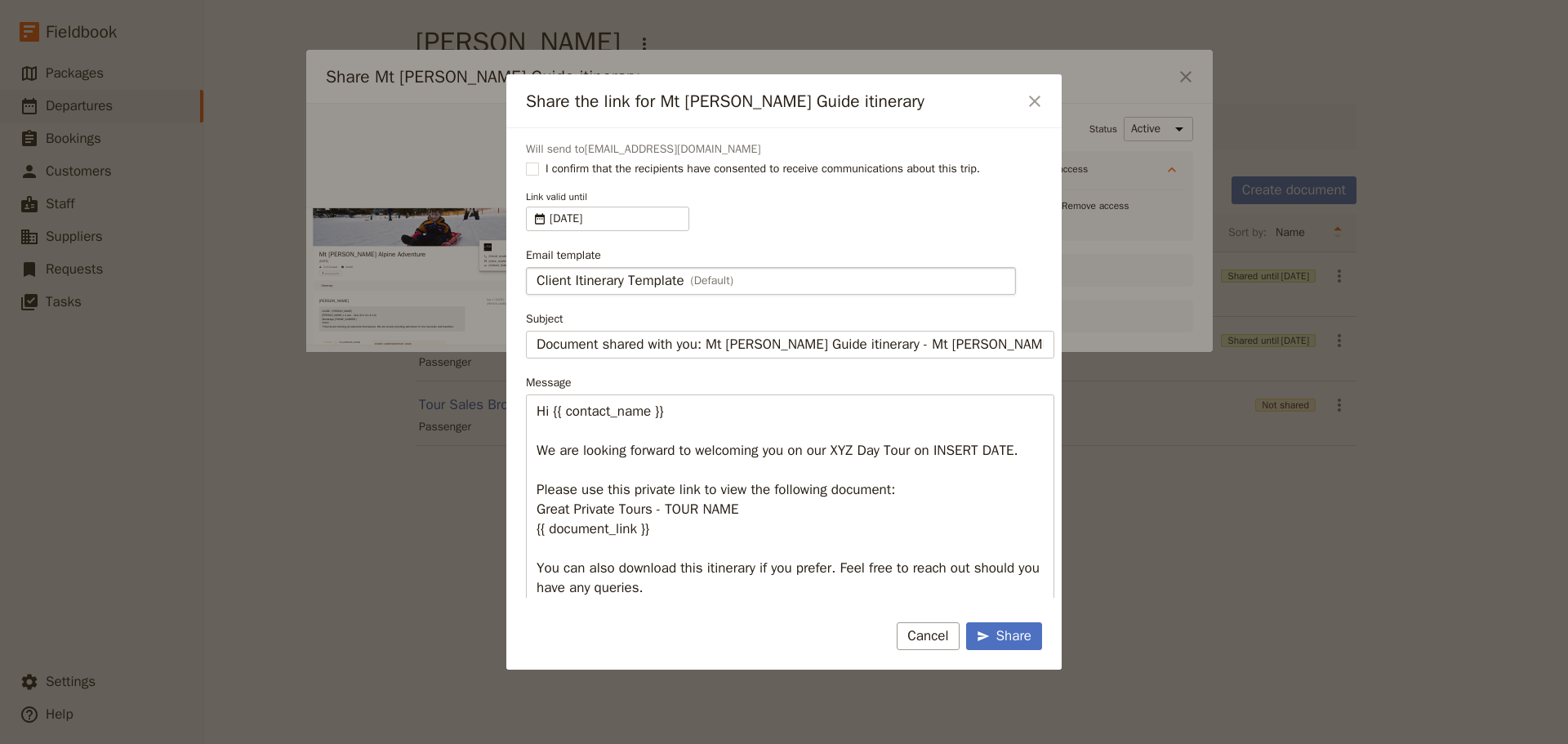 click on "Client Itinerary Template" at bounding box center (610, 281) 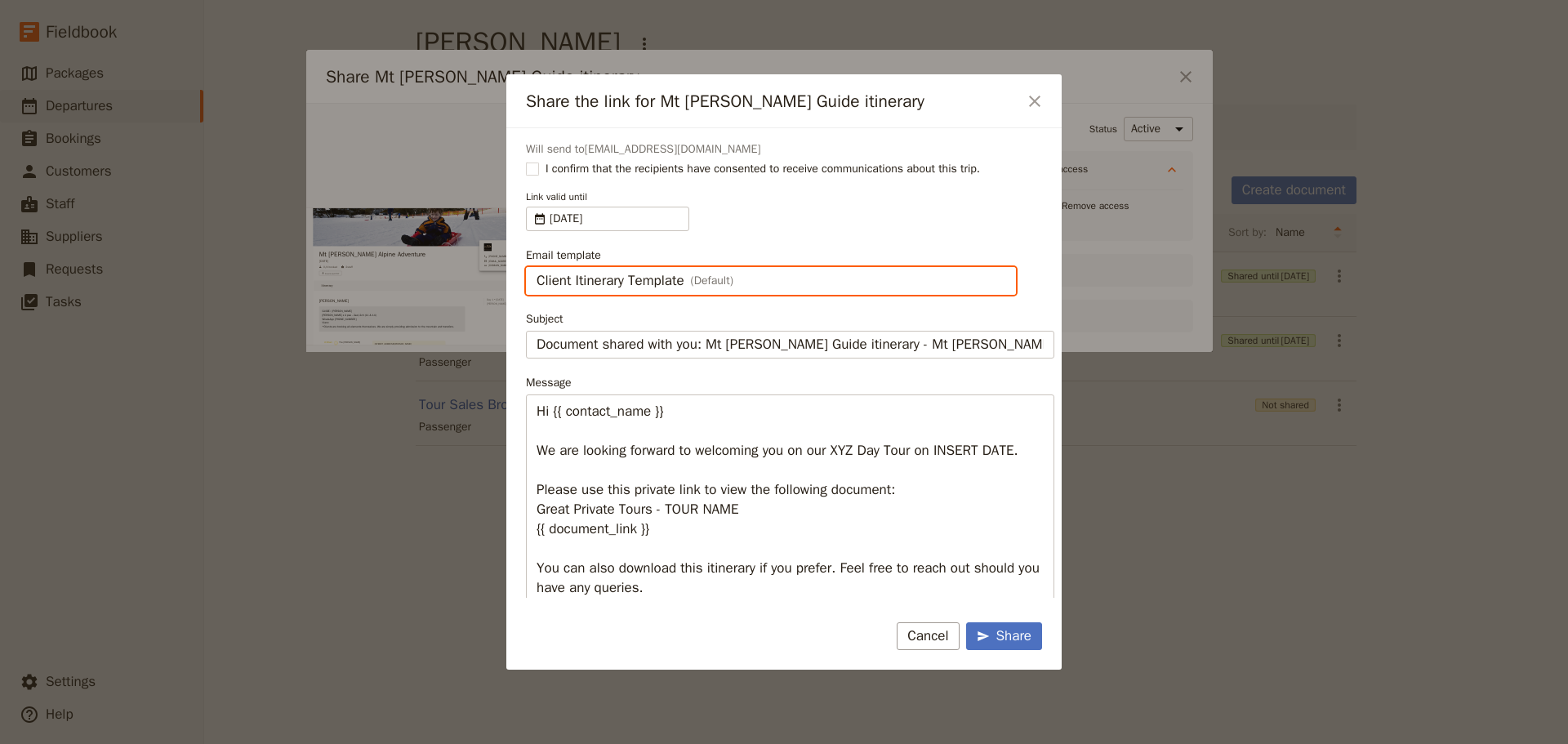 click on "Client Itinerary Template" at bounding box center (536, 267) 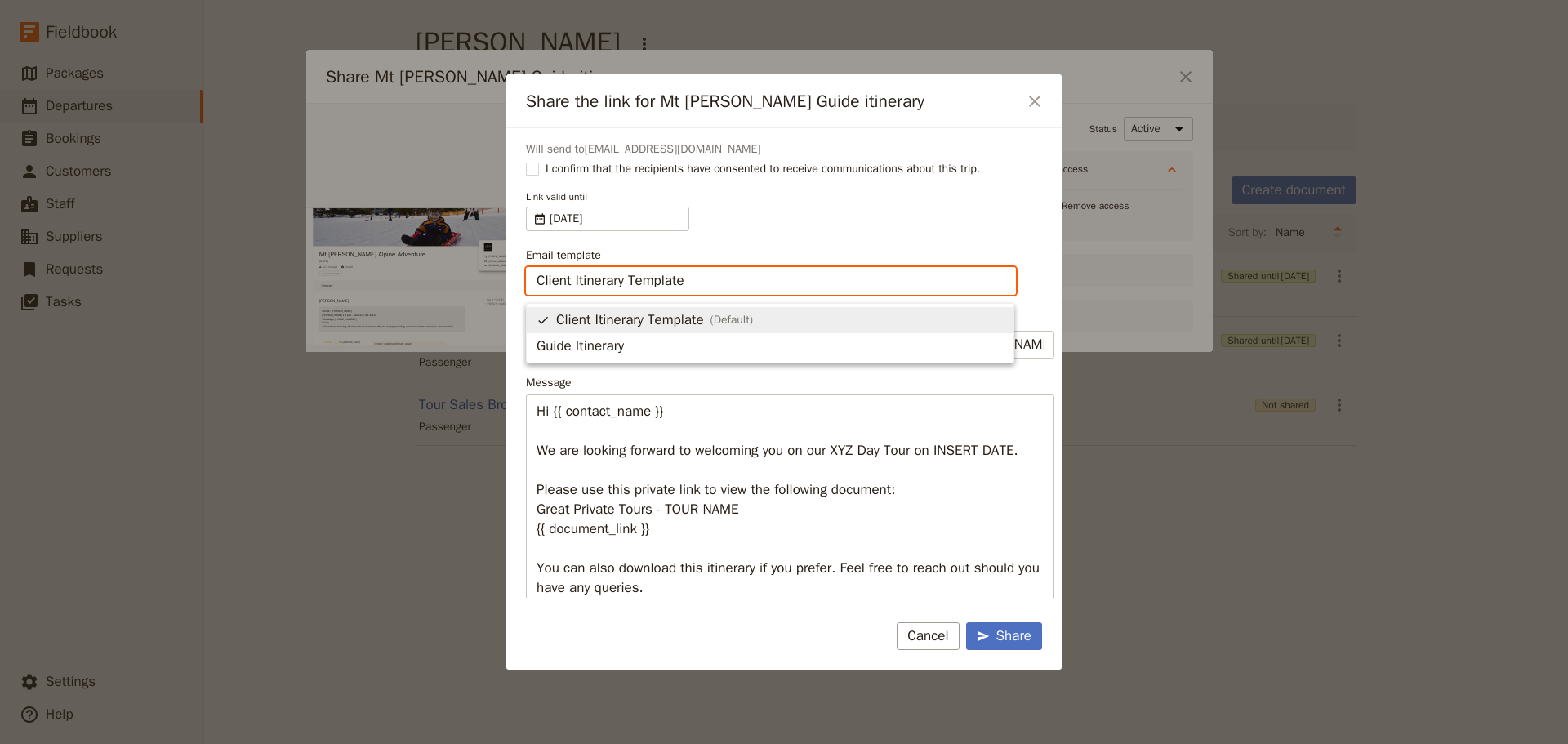 scroll, scrollTop: 0, scrollLeft: 0, axis: both 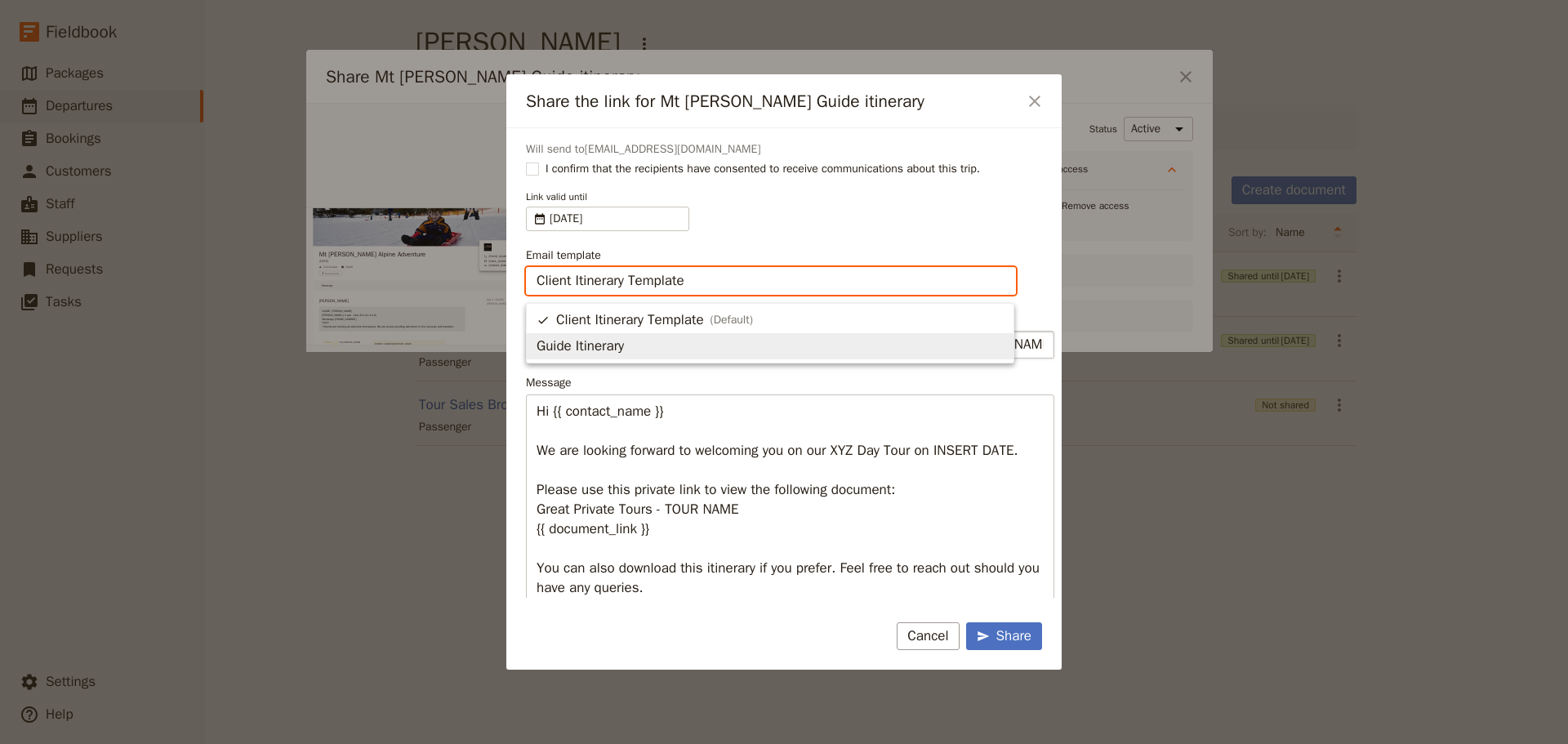 click on "Guide Itinerary" at bounding box center [580, 346] 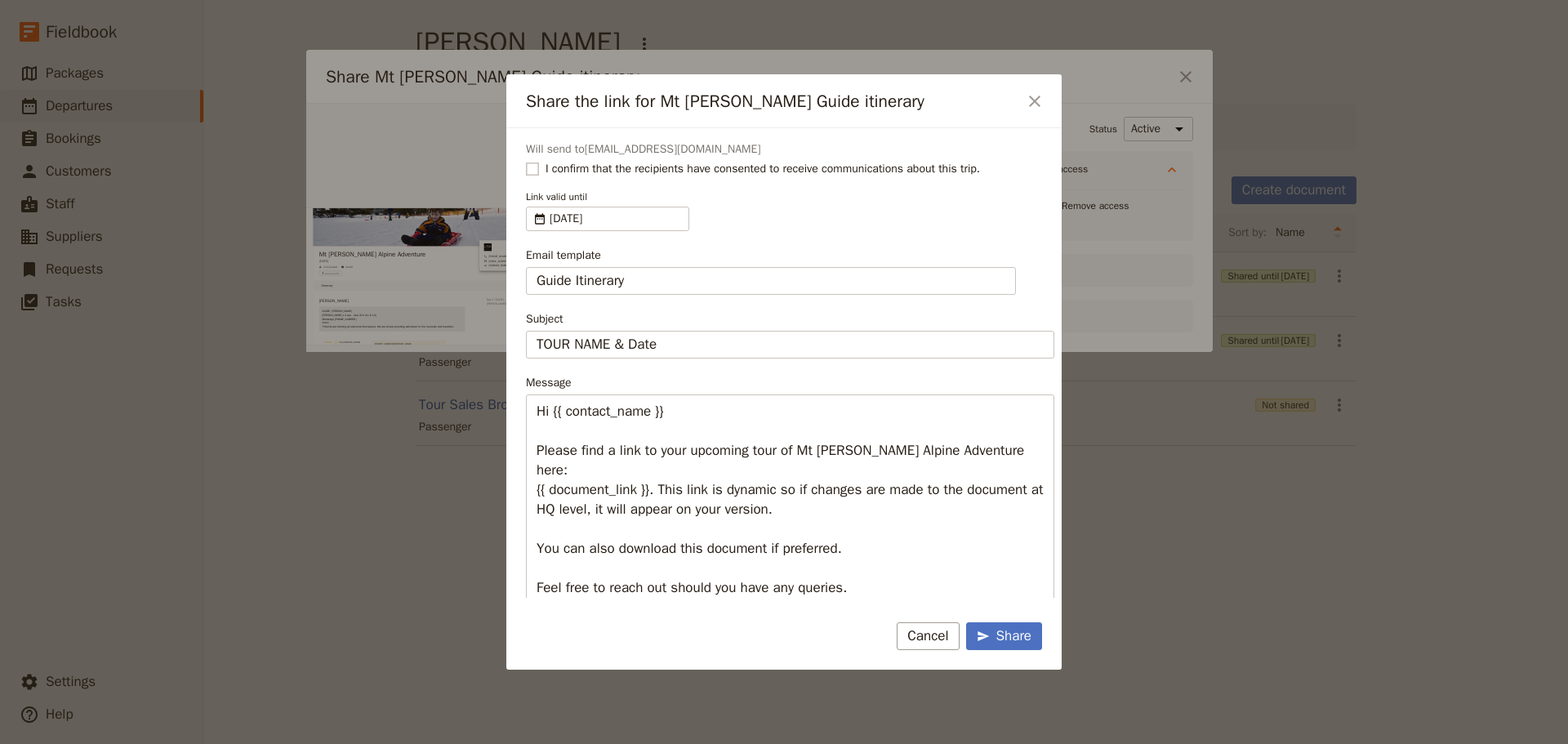 click 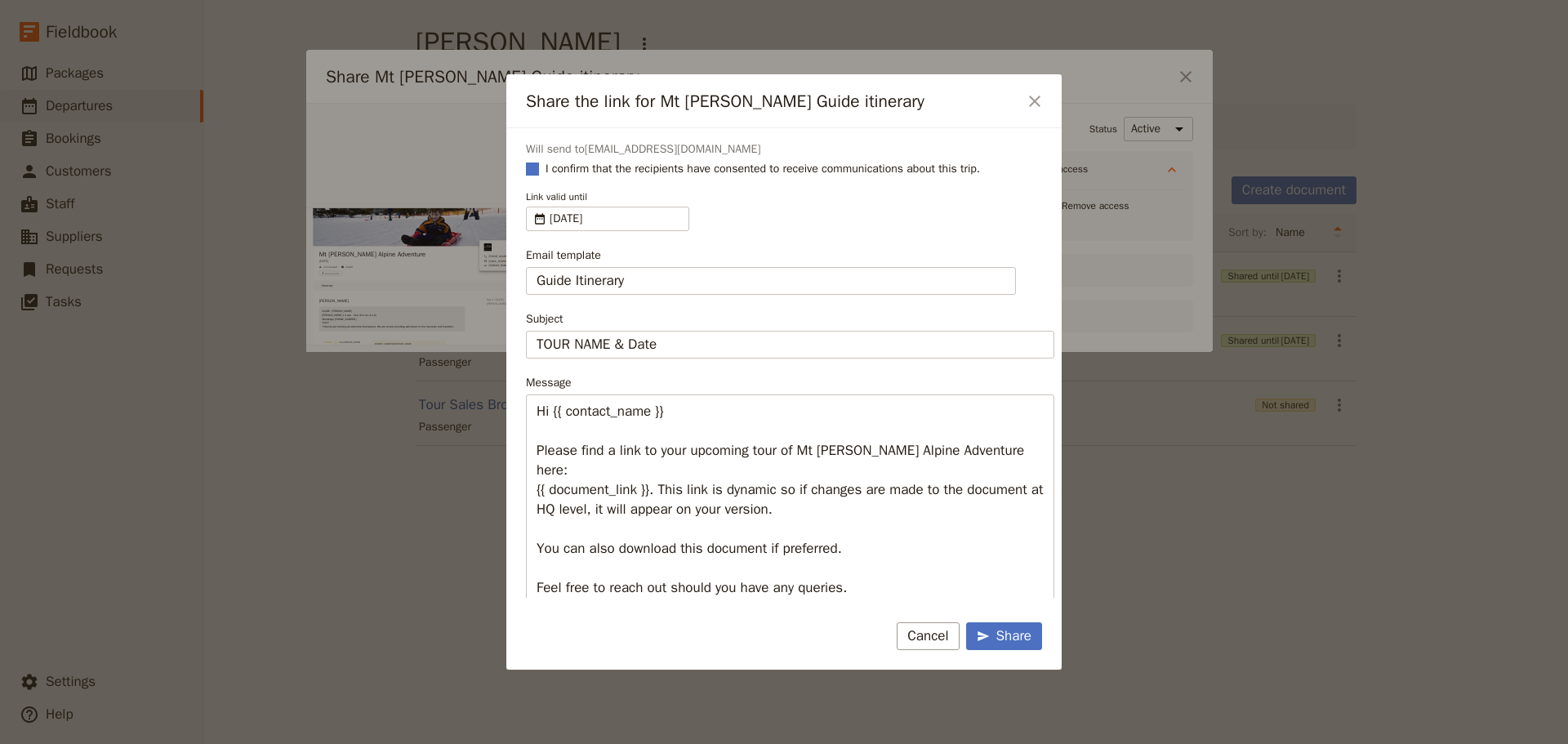 checkbox on "true" 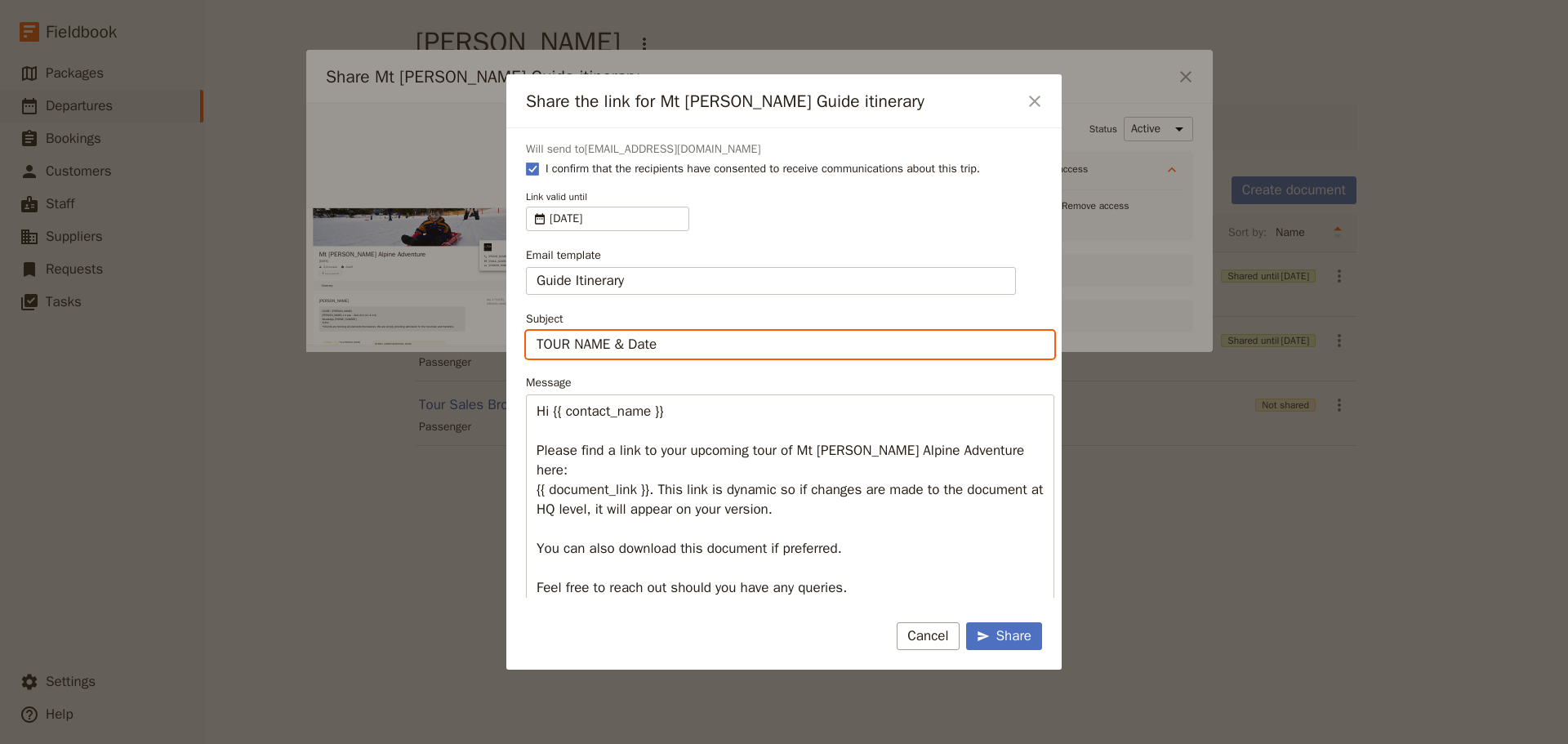 drag, startPoint x: 616, startPoint y: 346, endPoint x: 352, endPoint y: 351, distance: 264.04734 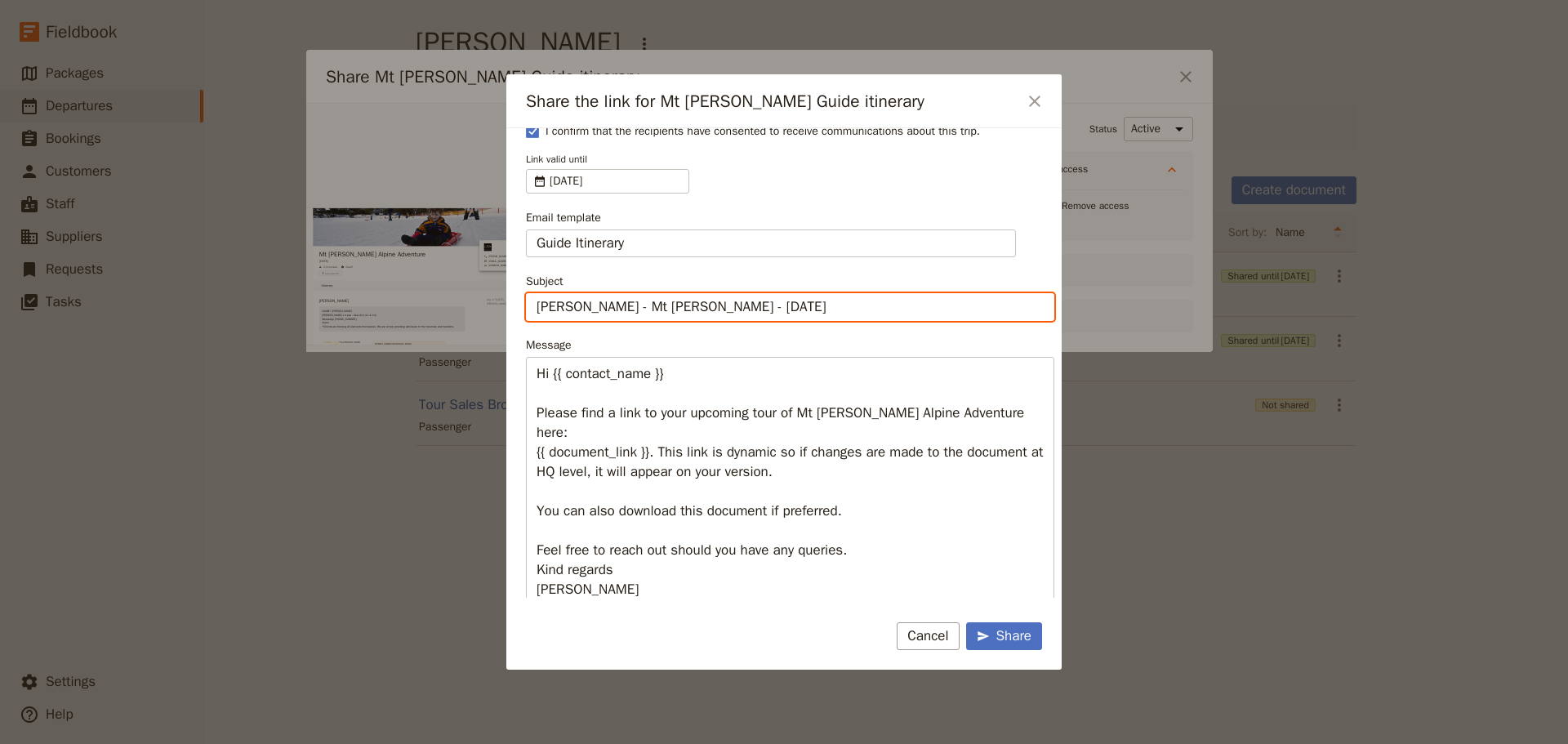 scroll, scrollTop: 48, scrollLeft: 0, axis: vertical 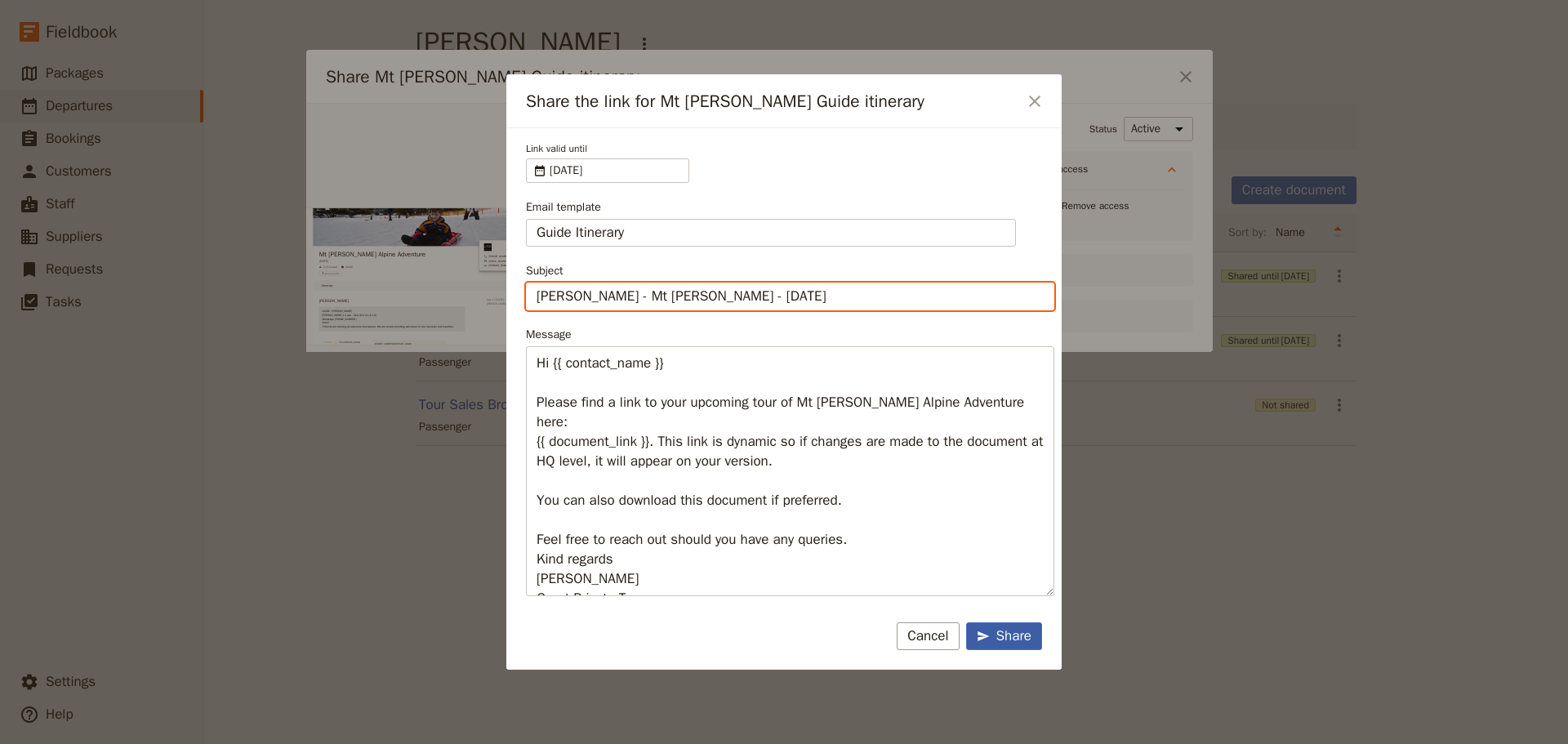 type on "Bryson - Mt Buller - Thu 24 July" 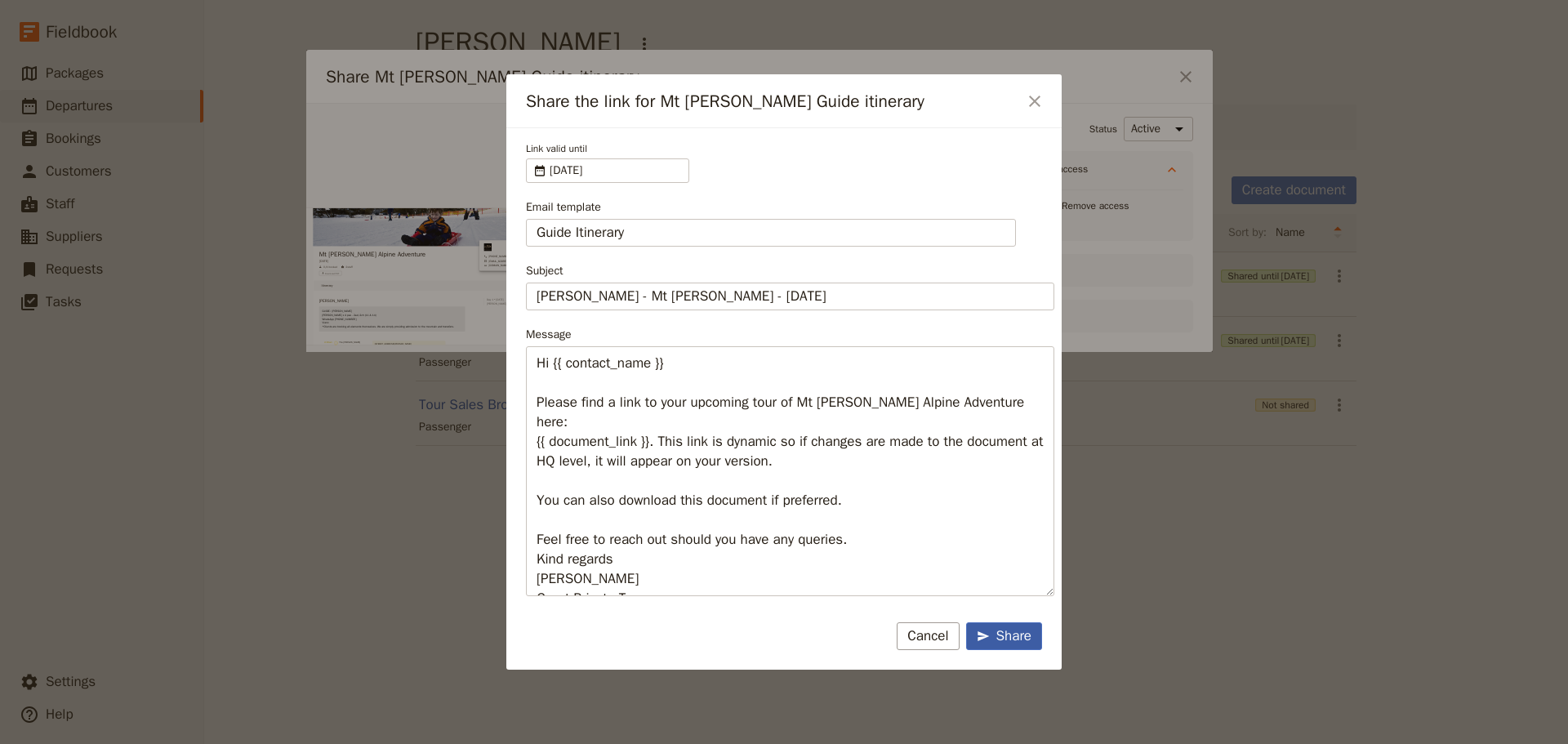 click on "Share" at bounding box center (1004, 636) 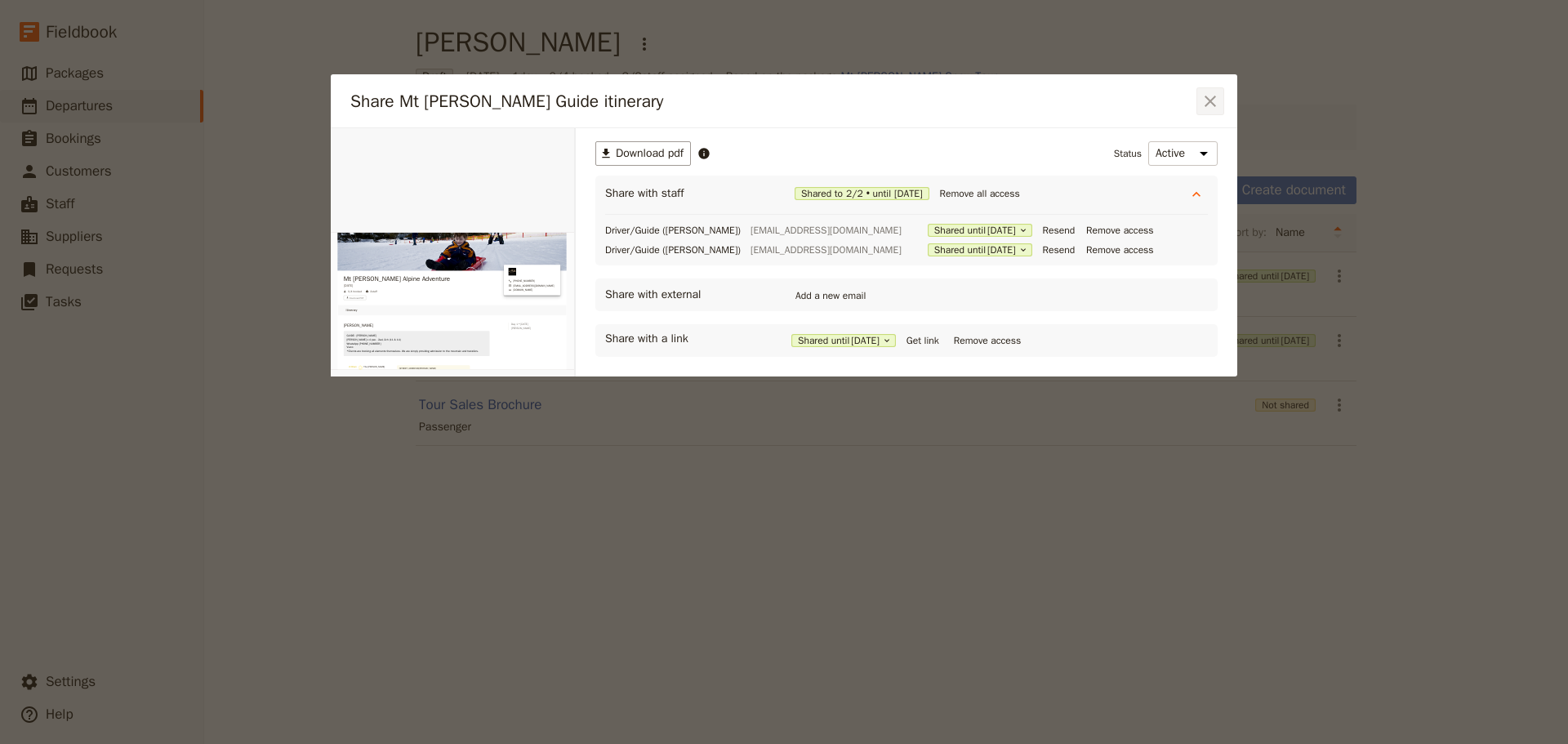 click on "​" at bounding box center [1210, 101] 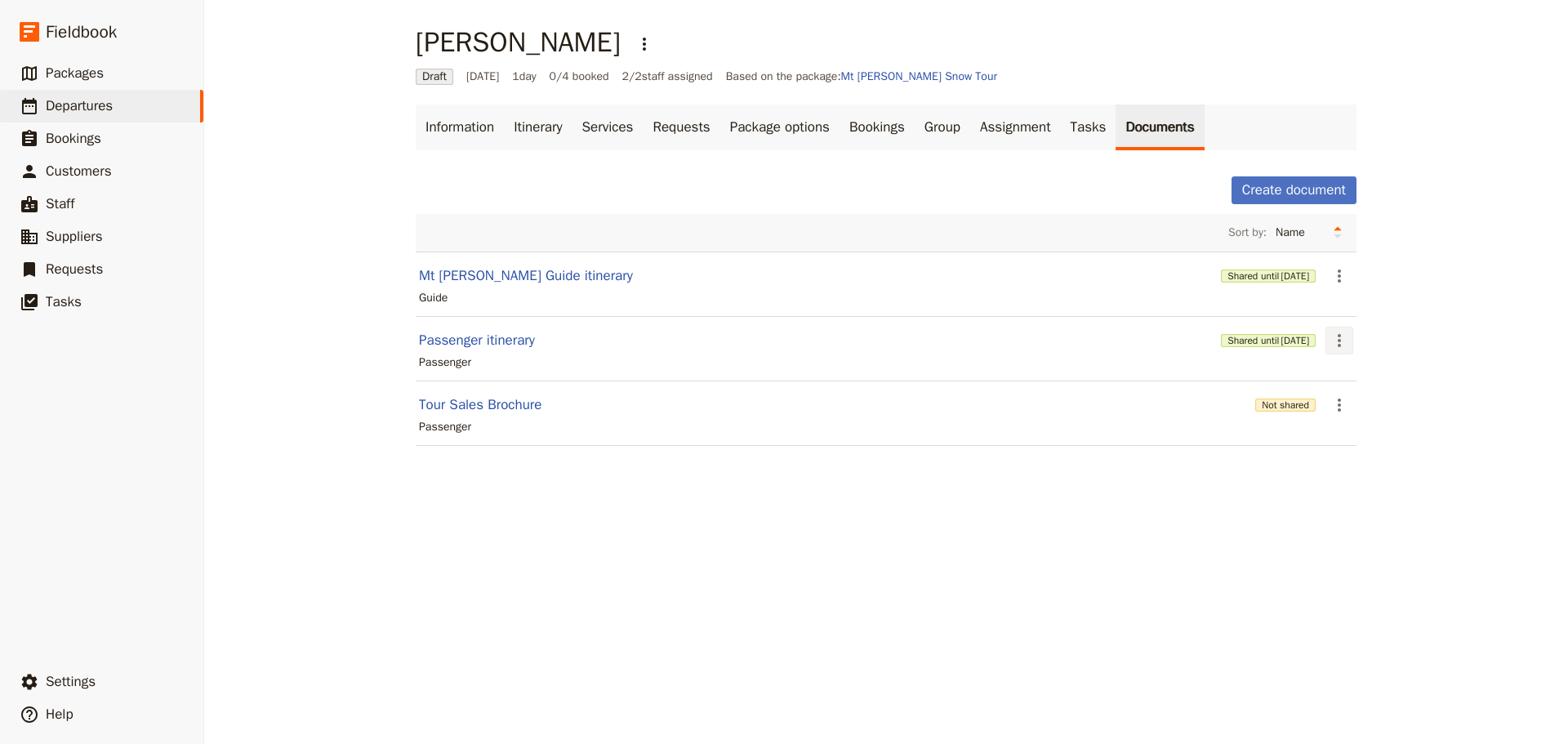 click 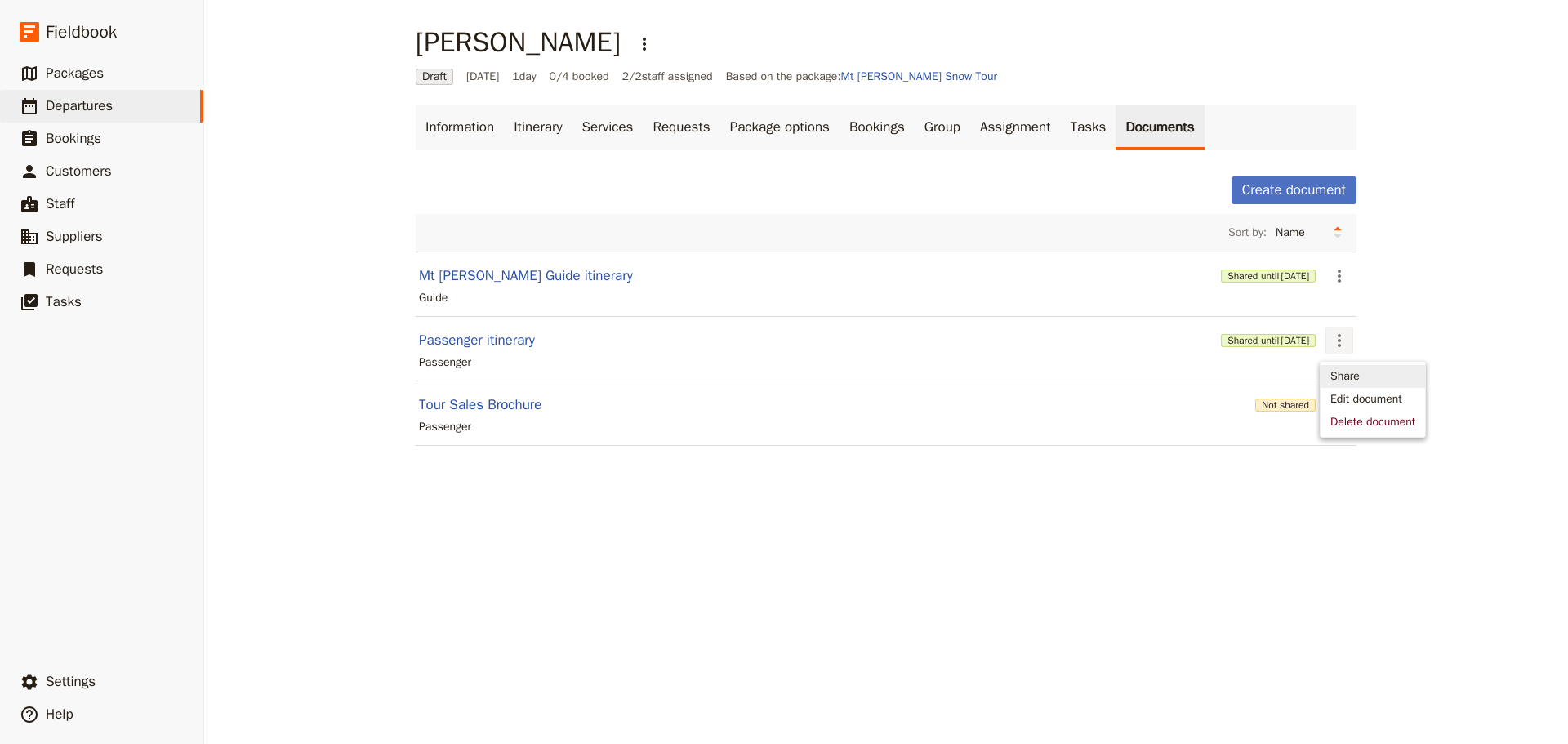 click on "Share" at bounding box center [1345, 376] 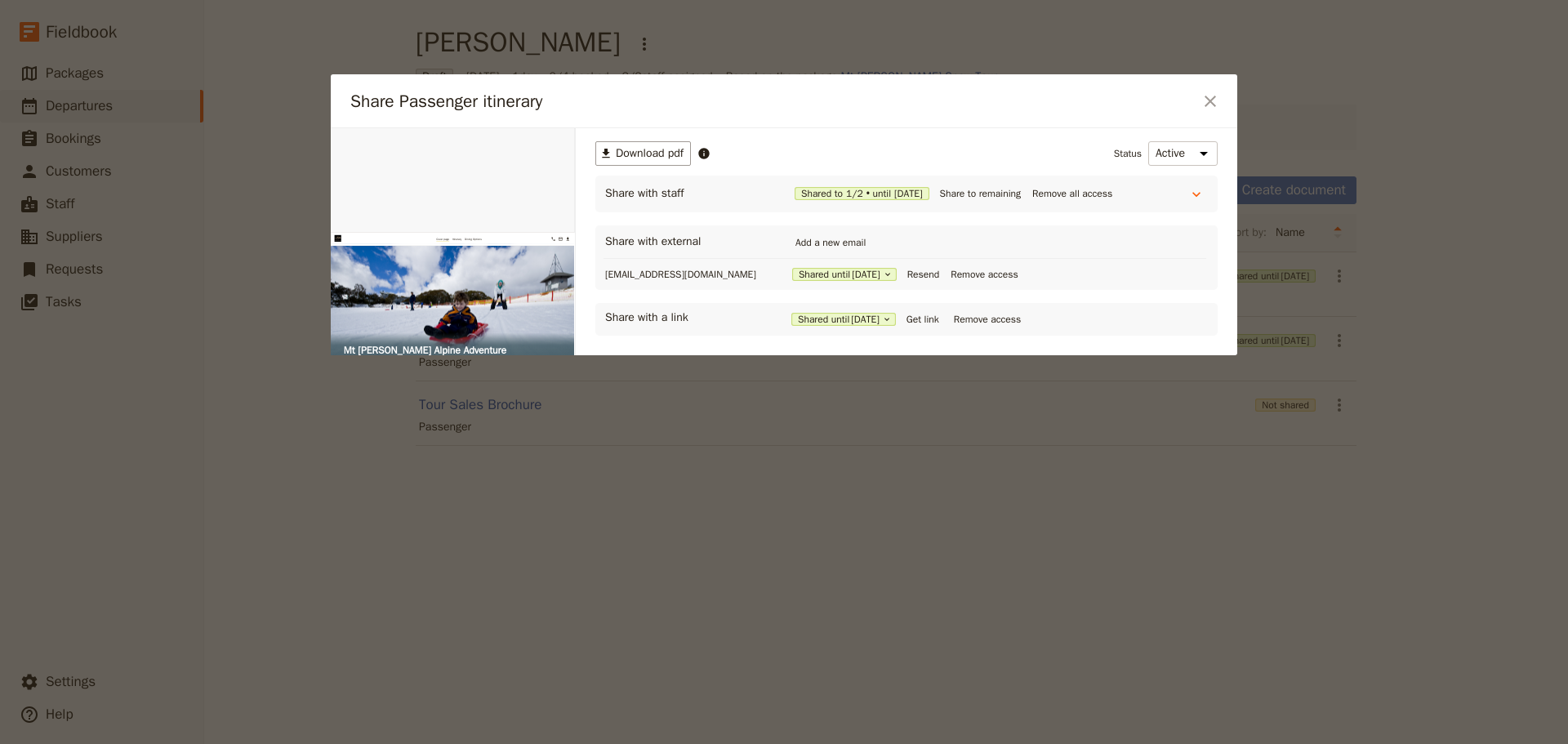 scroll, scrollTop: 0, scrollLeft: 0, axis: both 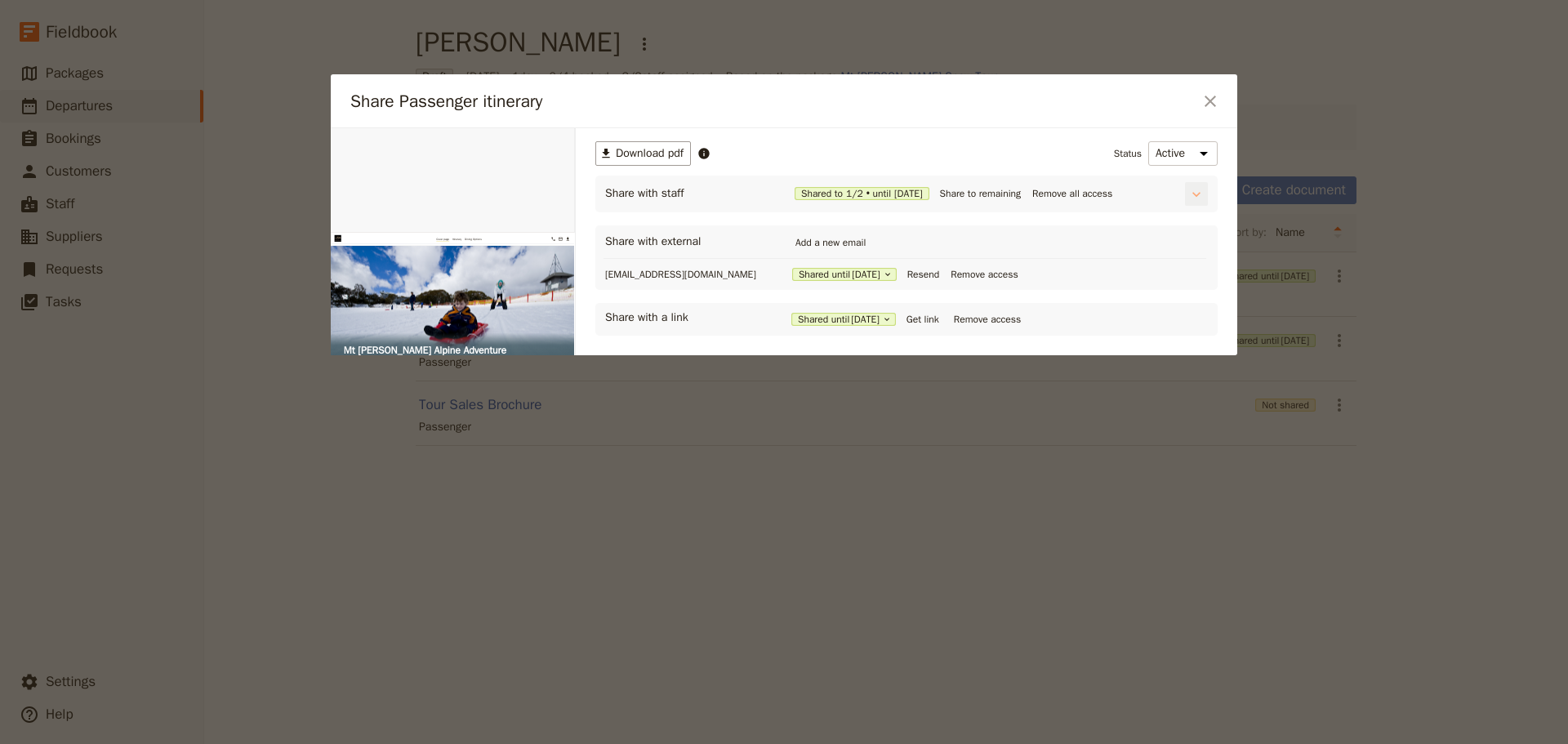 click 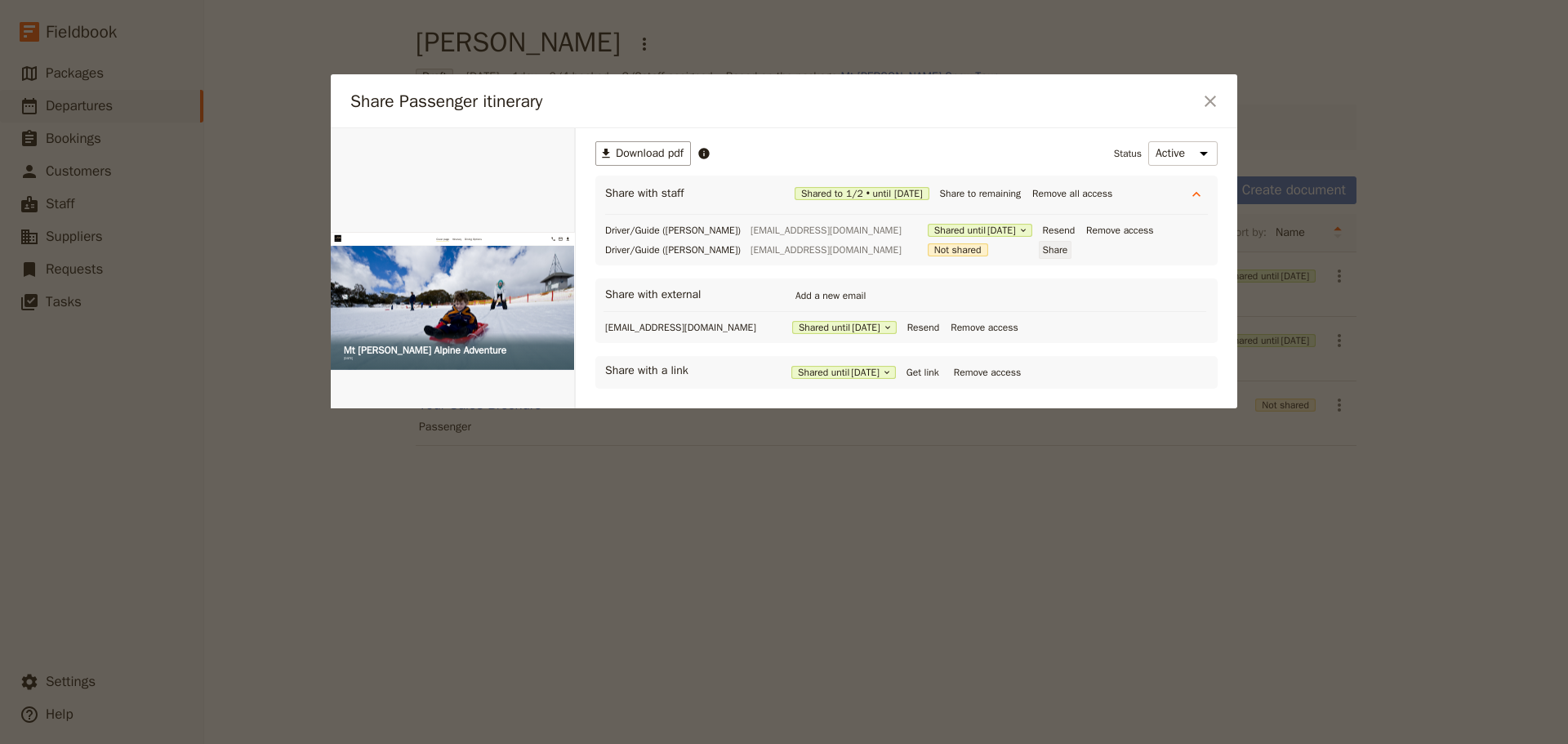 click on "Share" at bounding box center (1055, 250) 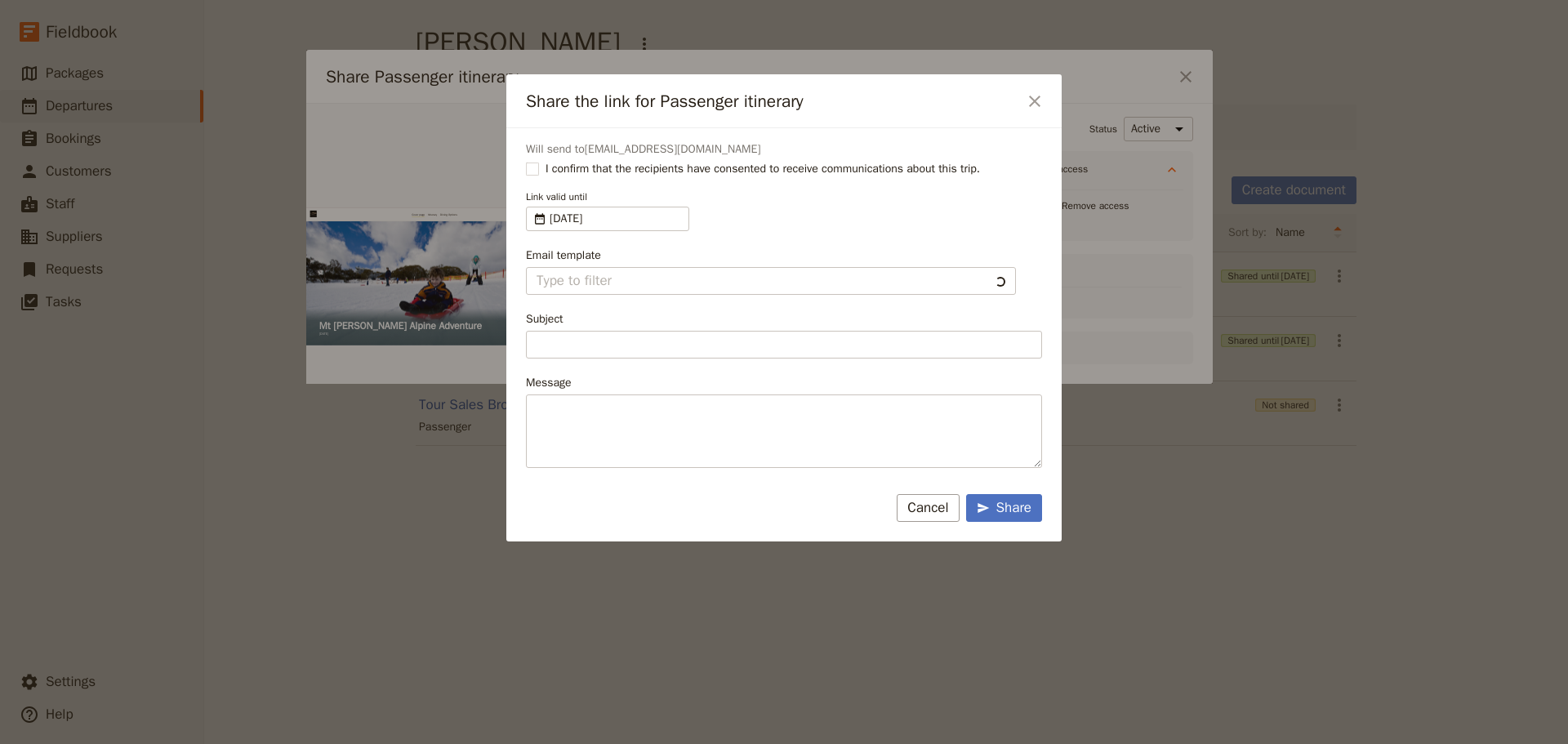 type on "Document shared with you: Passenger itinerary - Mt Buller Alpine Adventure" 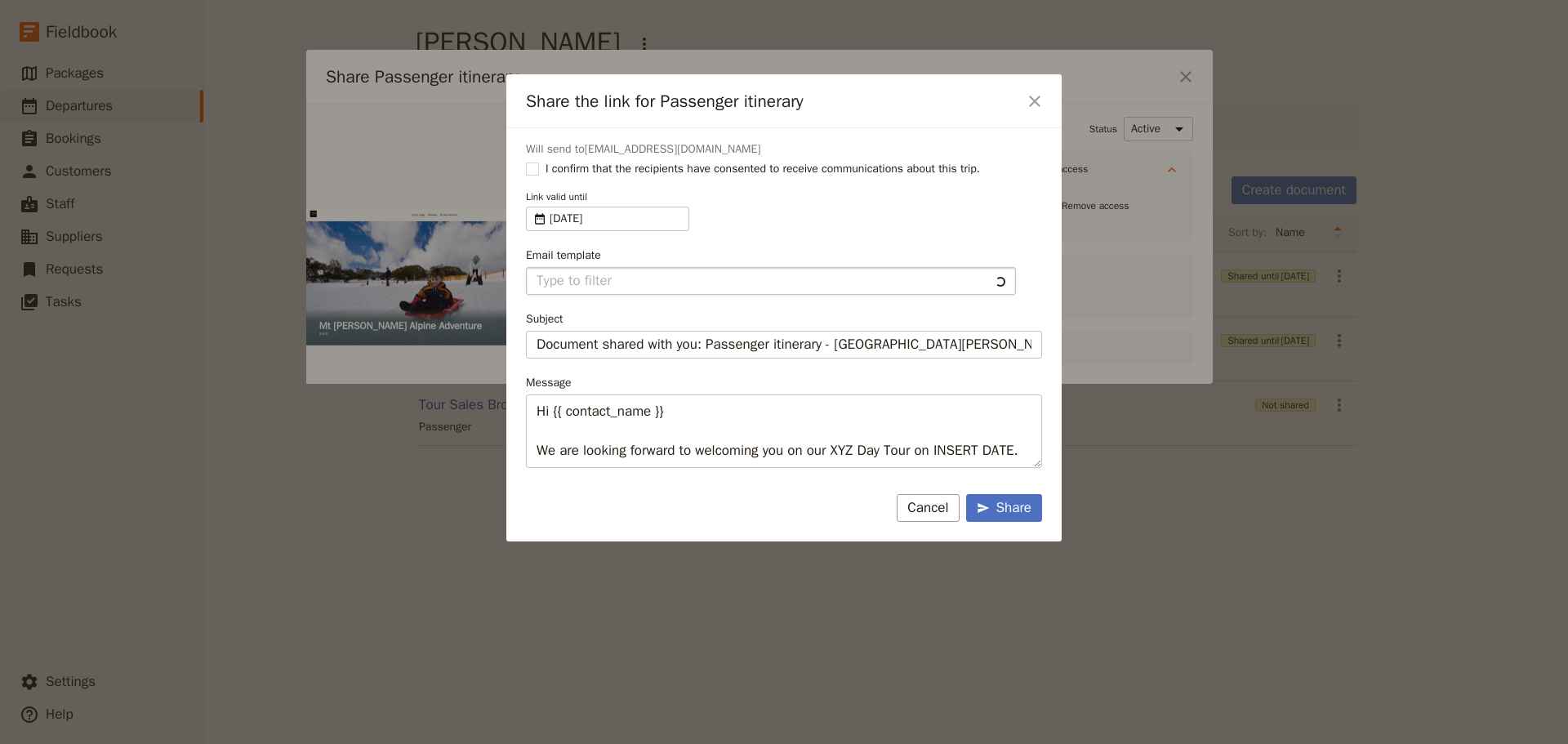 type on "Client Itinerary Template" 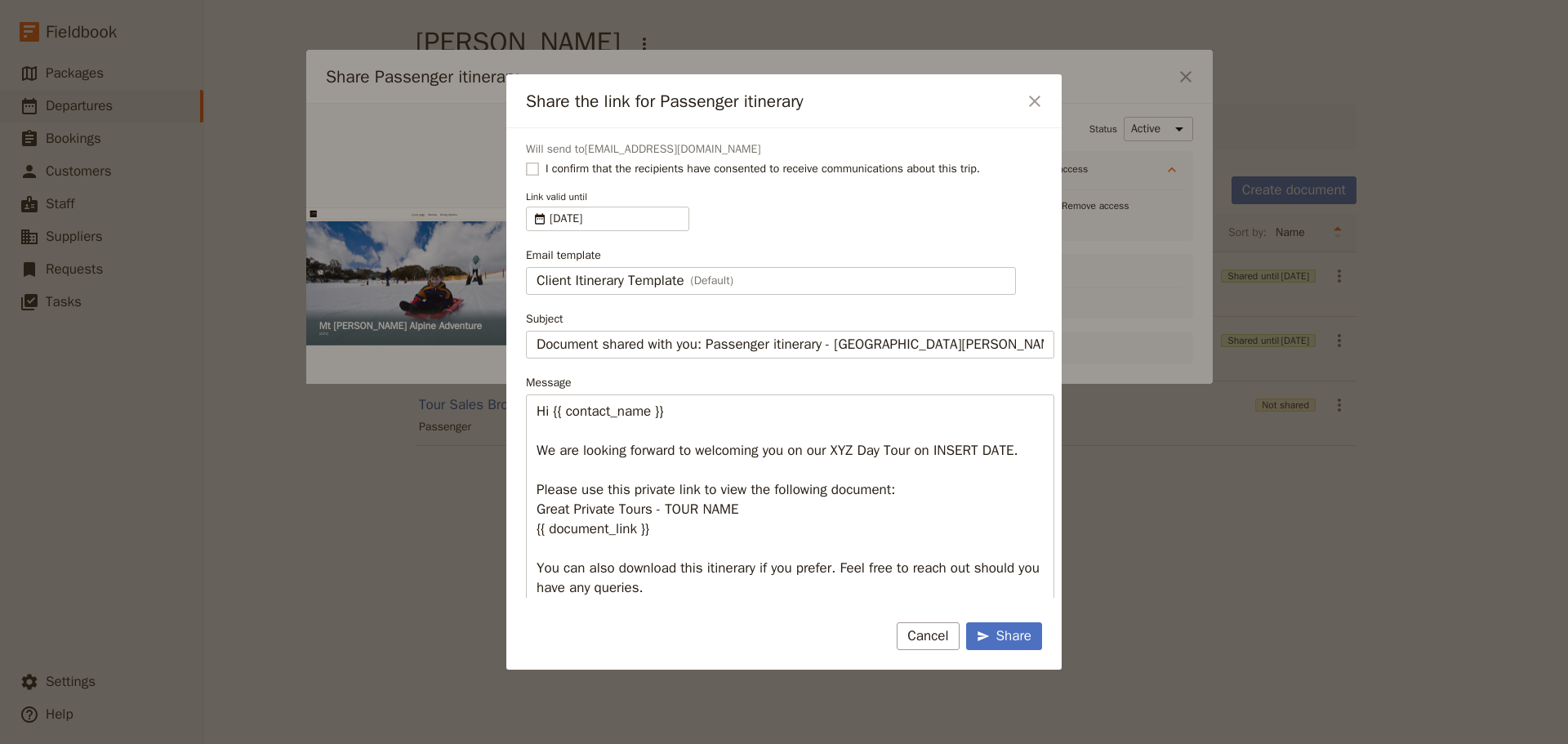 click 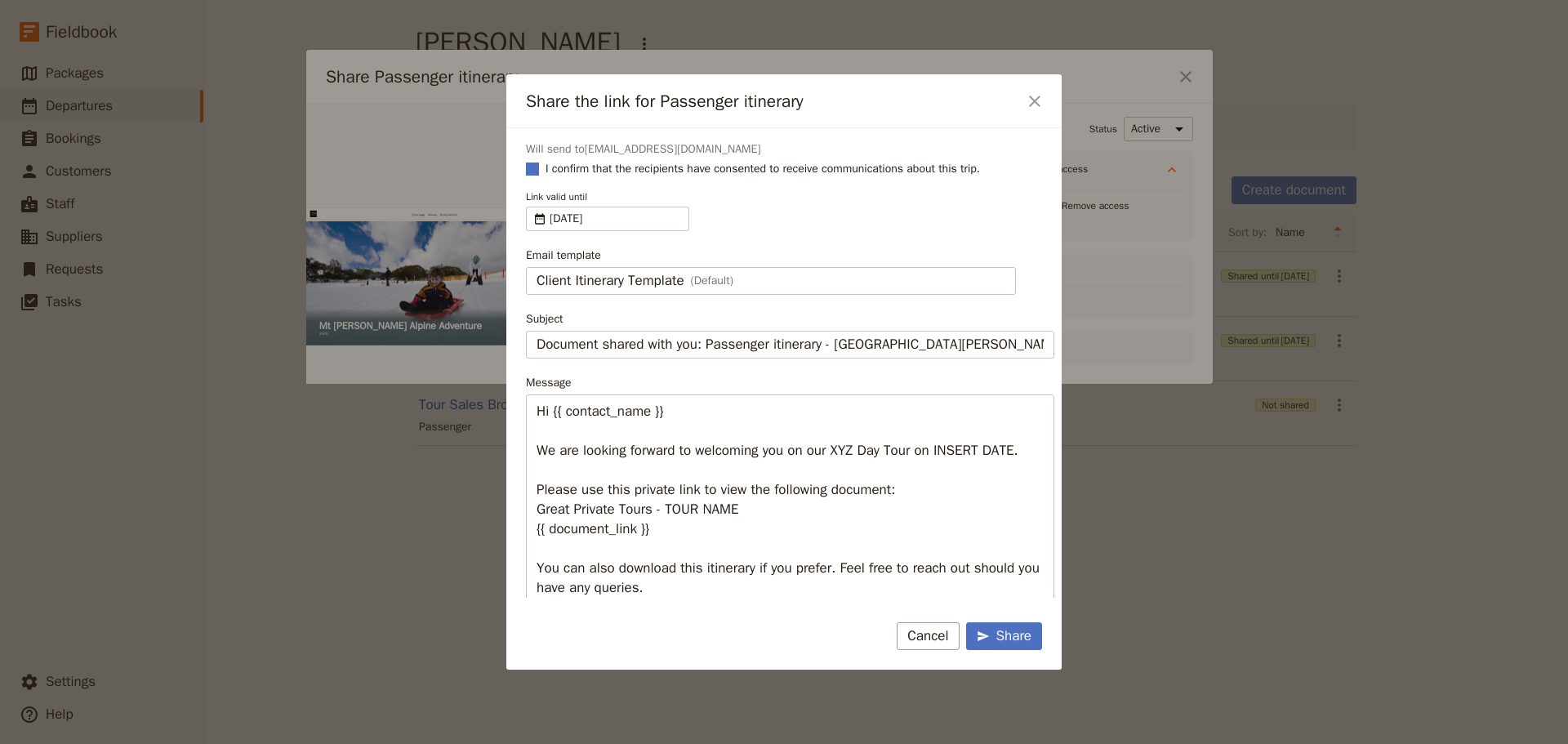 checkbox on "true" 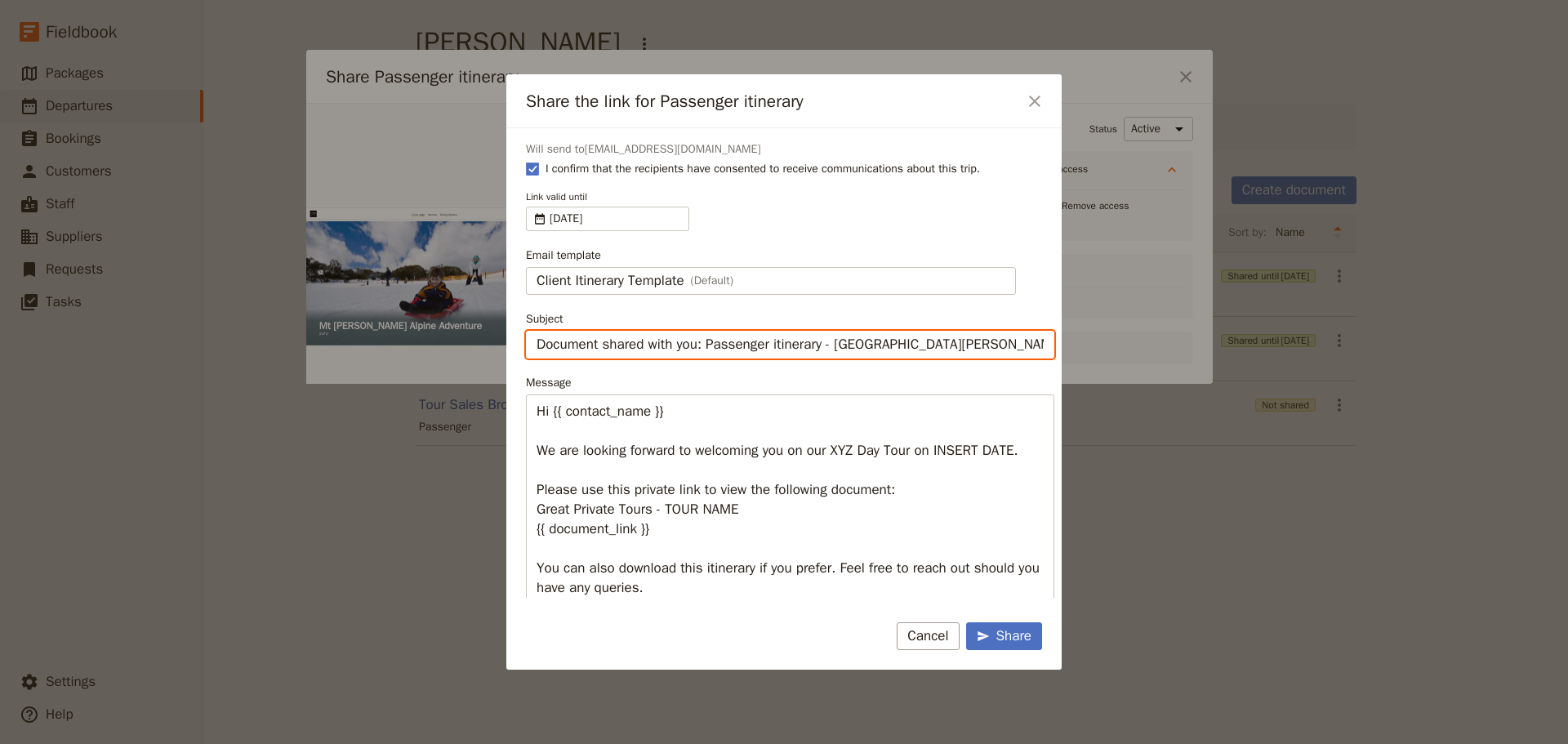 drag, startPoint x: 710, startPoint y: 348, endPoint x: 384, endPoint y: 338, distance: 326.15334 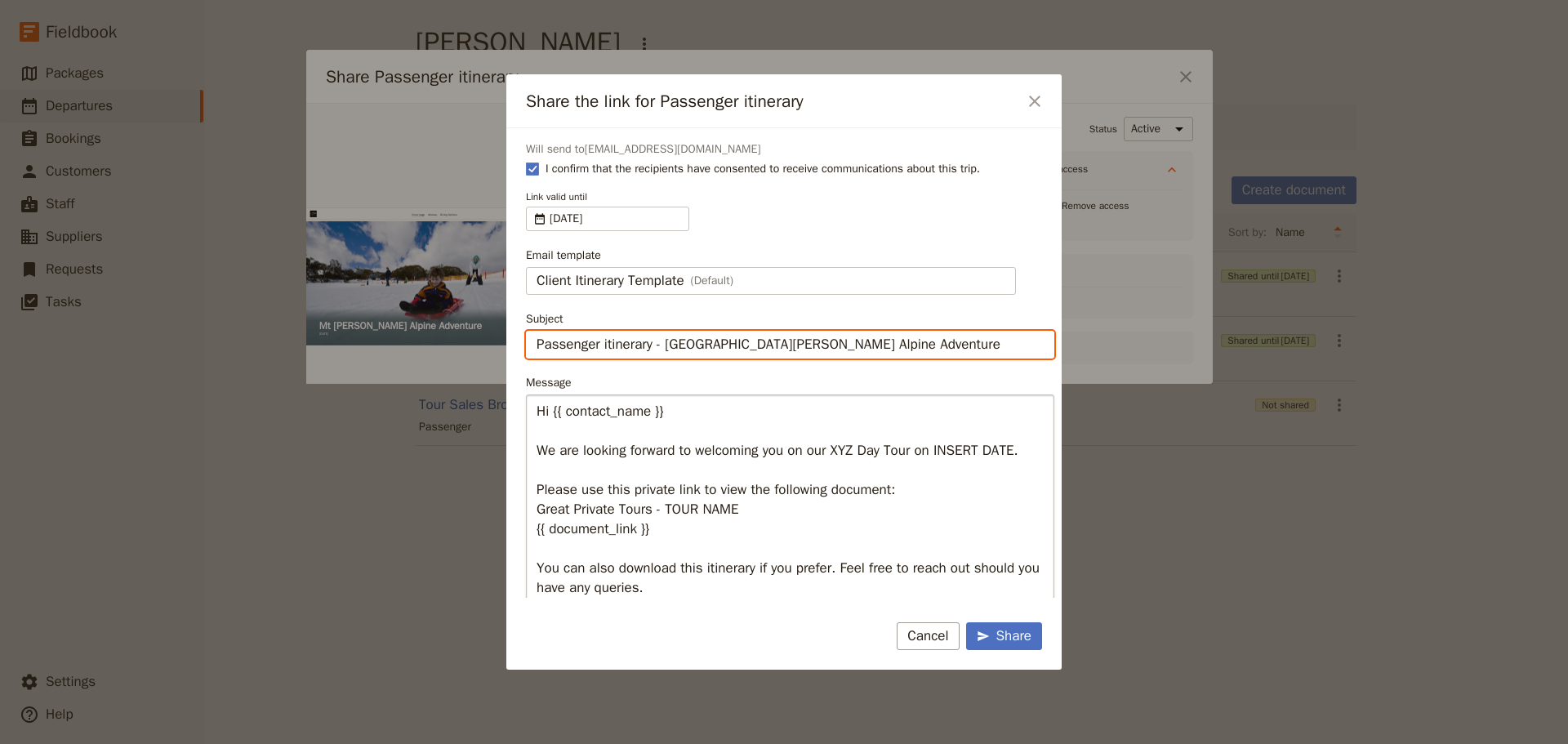 type on "Passenger itinerary - Mt Buller Alpine Adventure" 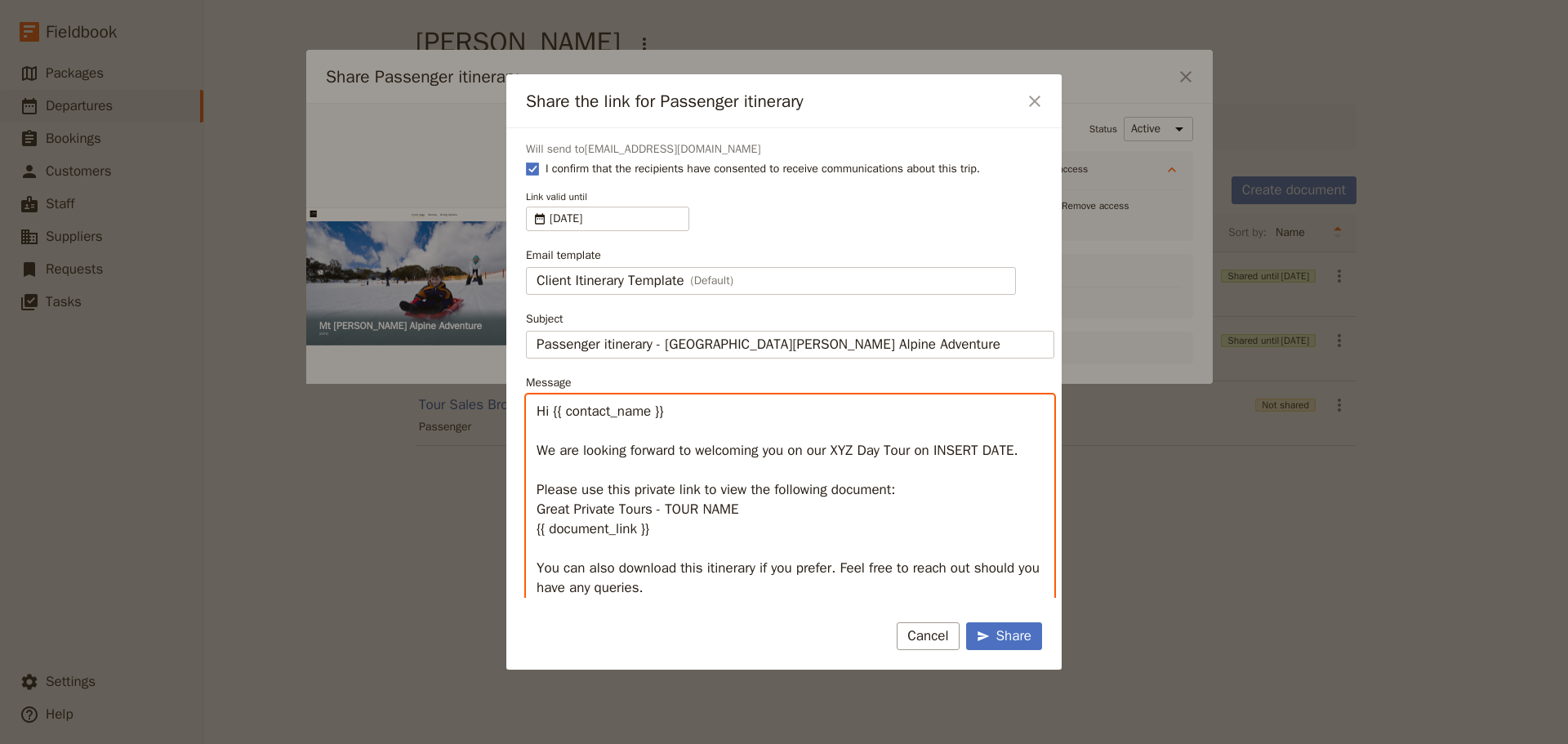drag, startPoint x: 679, startPoint y: 412, endPoint x: 555, endPoint y: 418, distance: 124.1451 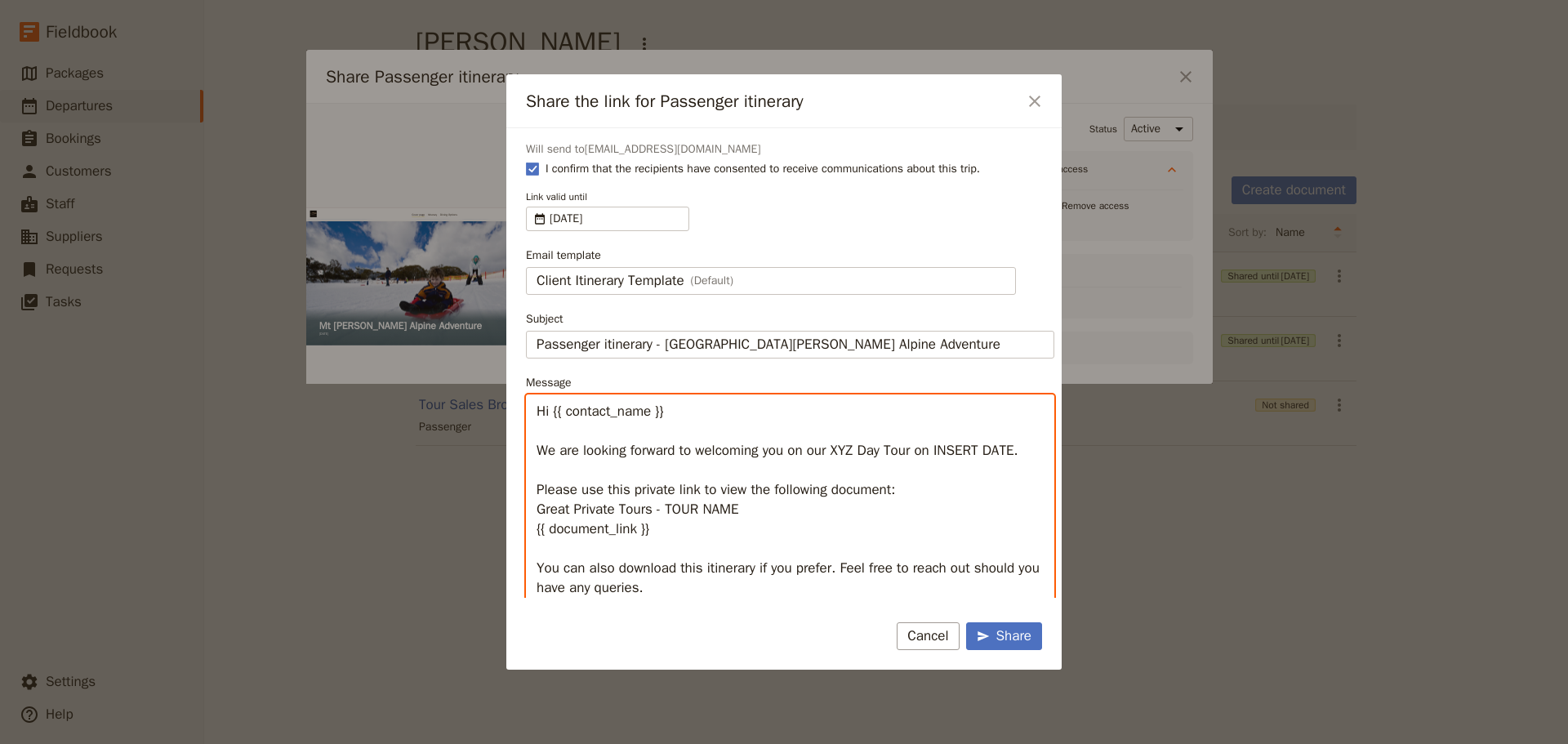drag, startPoint x: 585, startPoint y: 483, endPoint x: 501, endPoint y: 457, distance: 87.931792 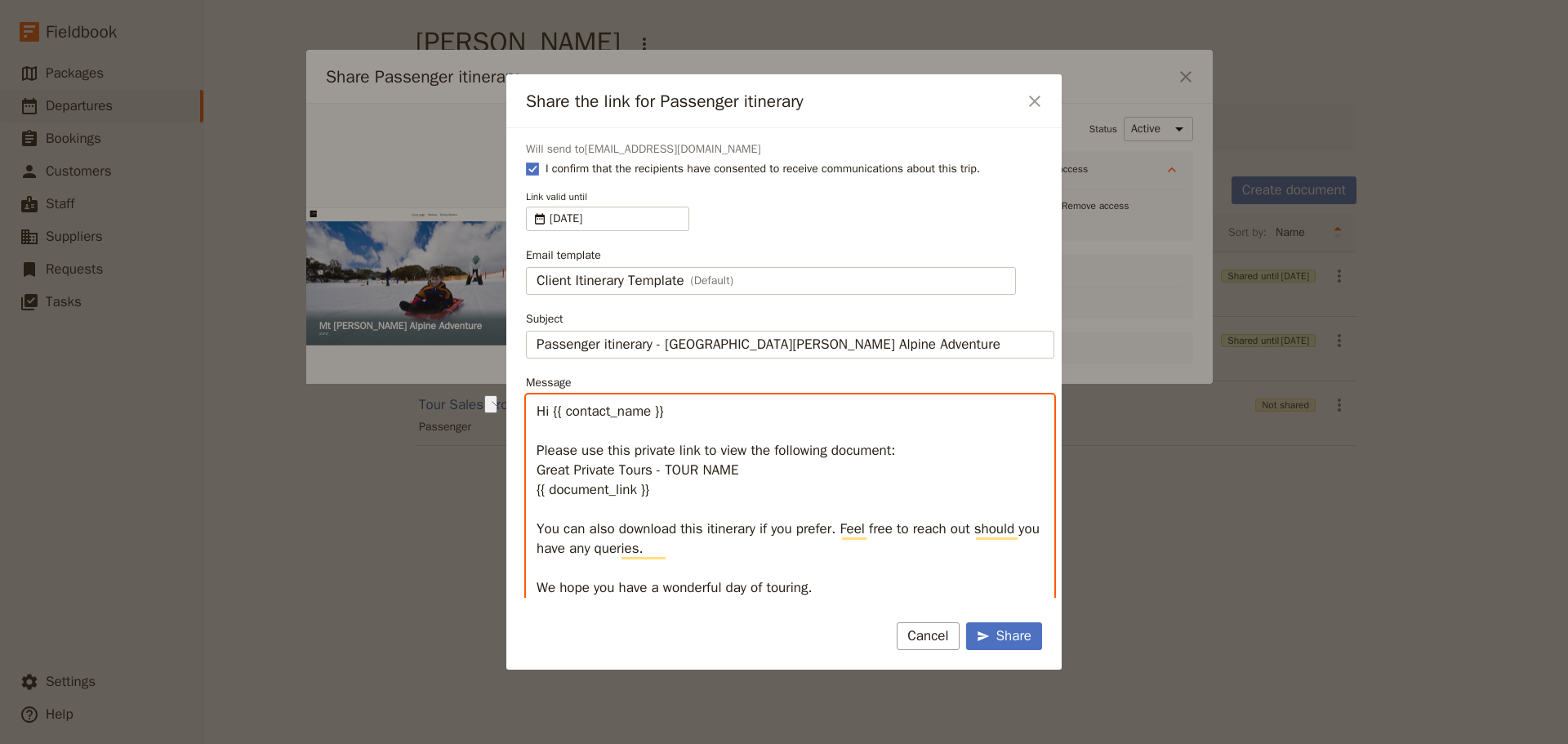 drag, startPoint x: 667, startPoint y: 413, endPoint x: 555, endPoint y: 412, distance: 112.00446 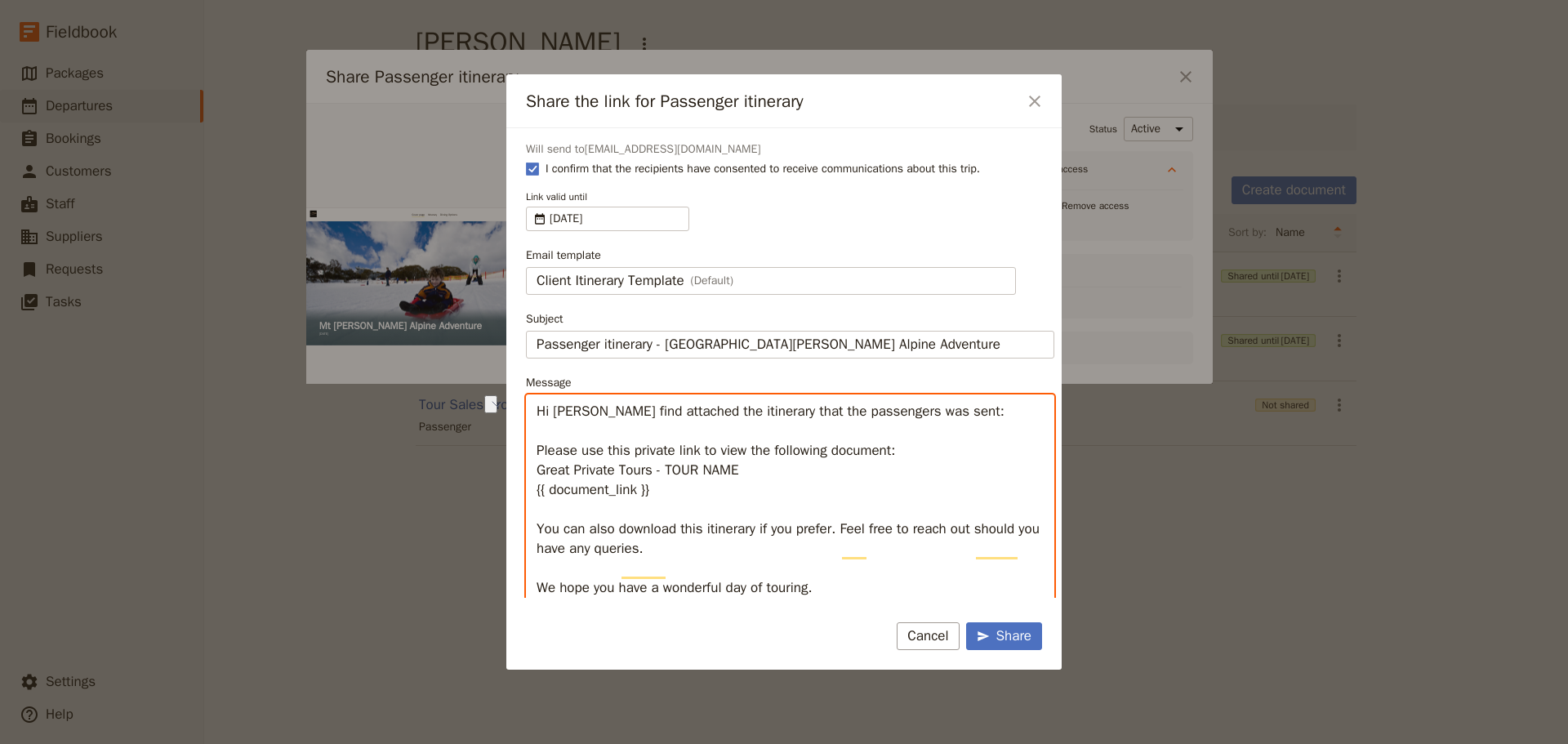 drag, startPoint x: 742, startPoint y: 492, endPoint x: 529, endPoint y: 477, distance: 213.5275 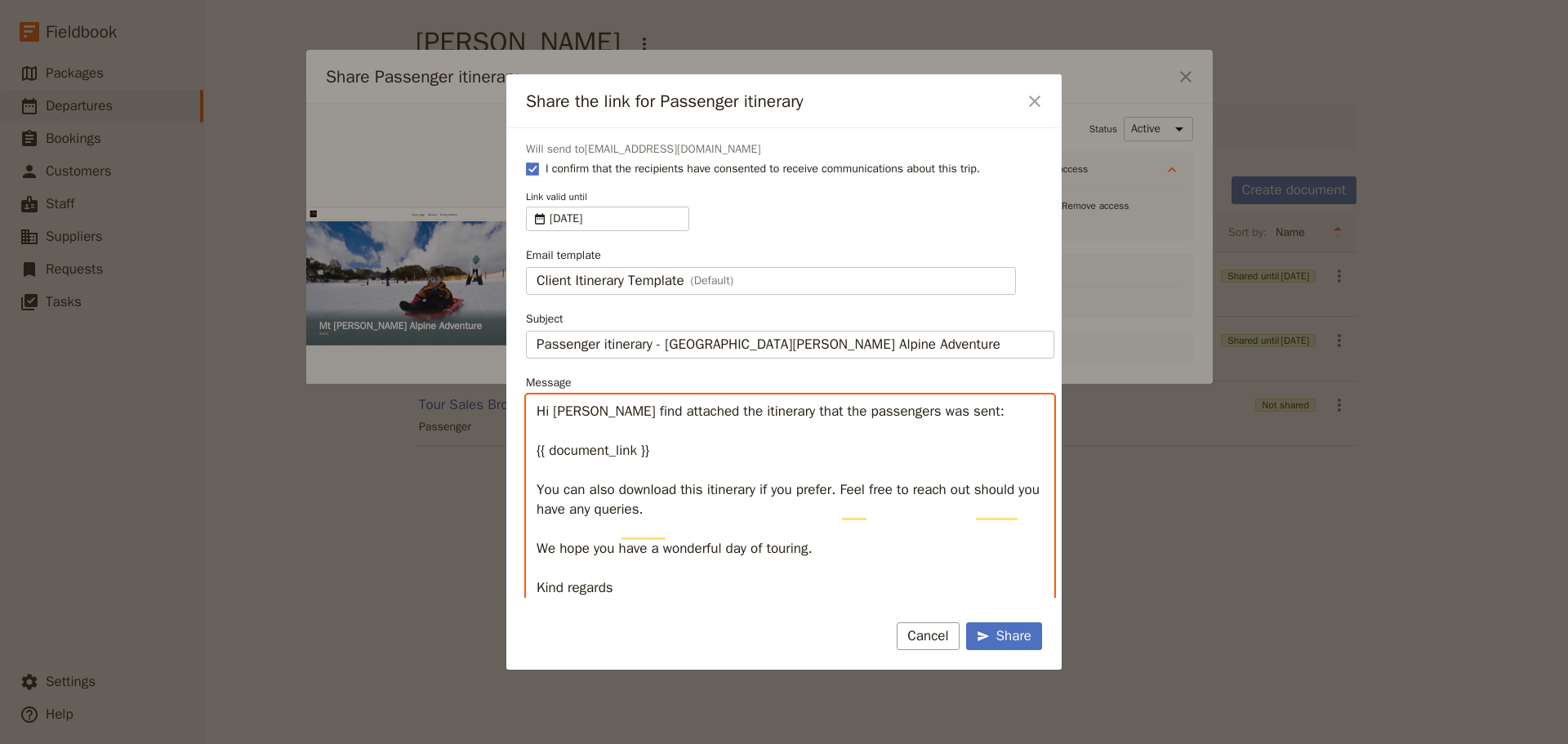 scroll, scrollTop: 48, scrollLeft: 0, axis: vertical 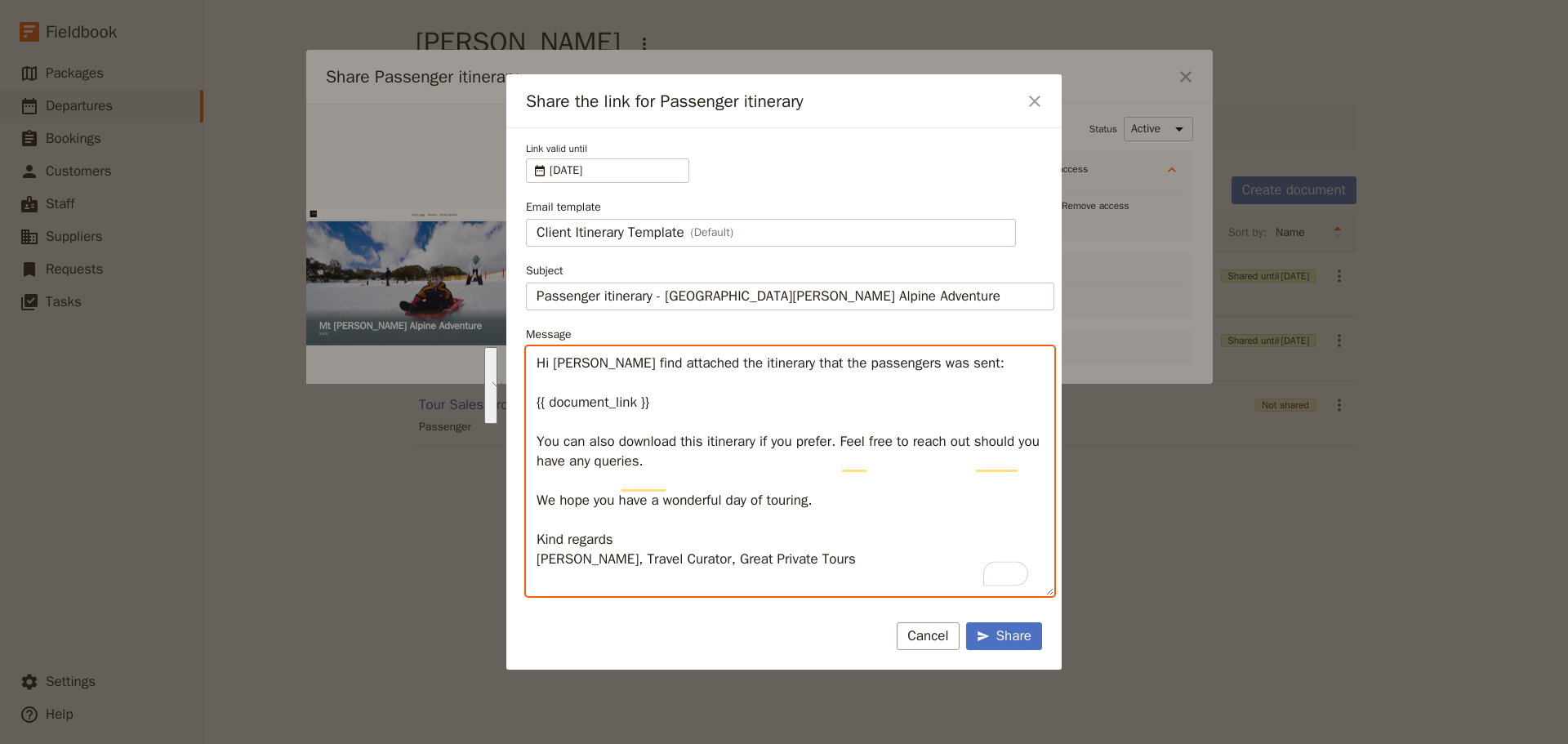 drag, startPoint x: 831, startPoint y: 523, endPoint x: 526, endPoint y: 458, distance: 311.84932 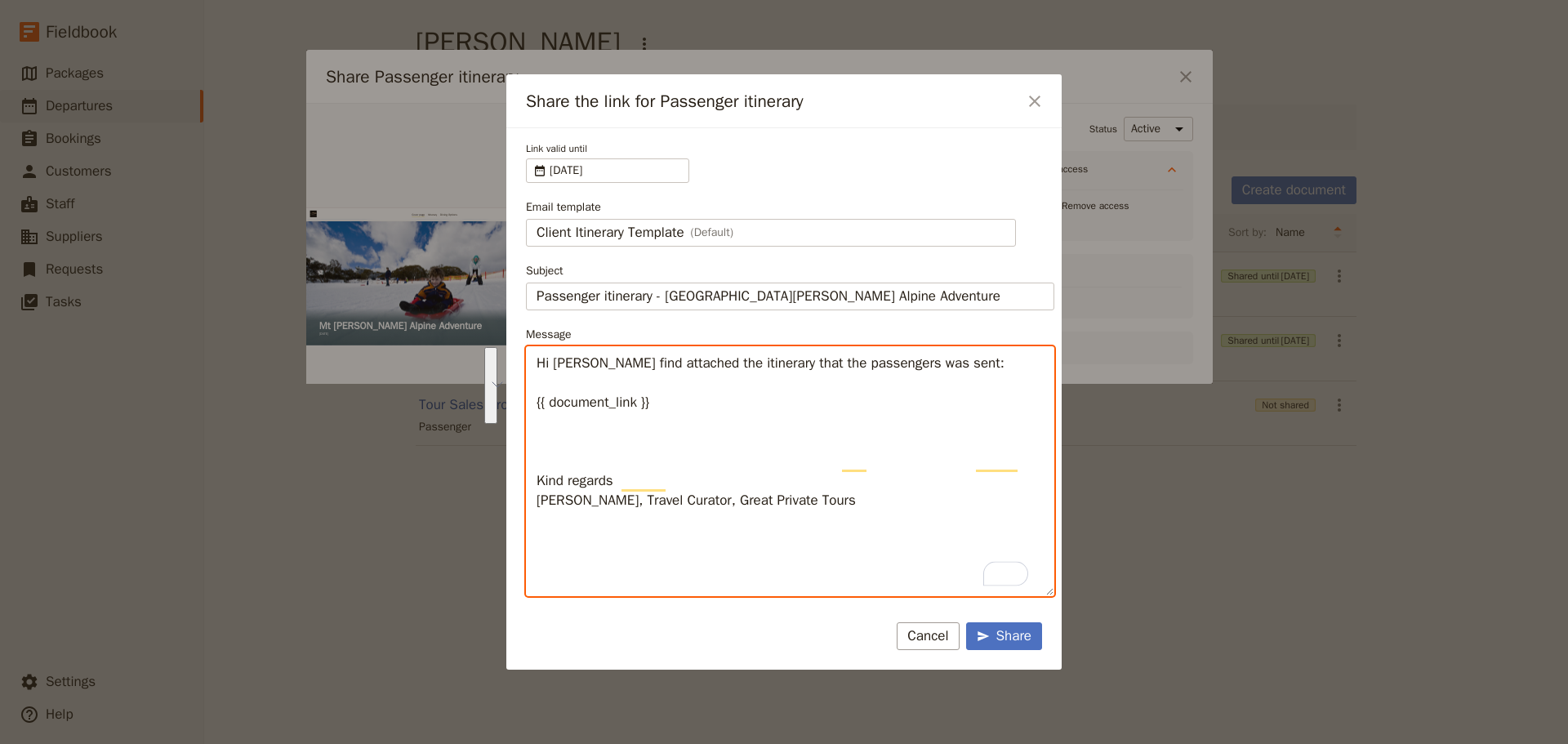 scroll, scrollTop: 0, scrollLeft: 0, axis: both 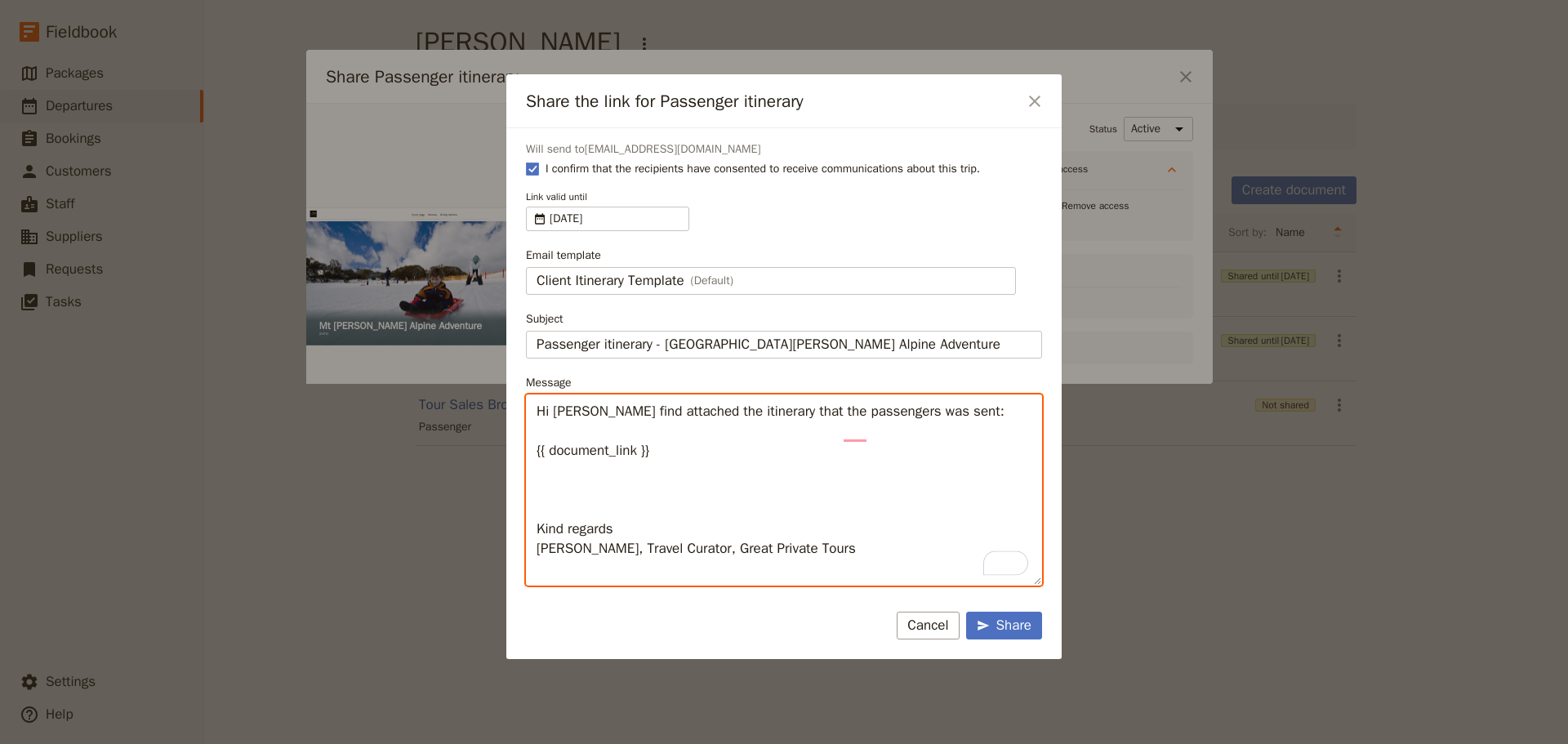 click on "Hi Andrew
Pls find attached the itinerary that the passengers was sent:
{{ document_link }}
Kind regards
Sharon Wilson, Travel Curator, Great Private Tours" at bounding box center [784, 490] 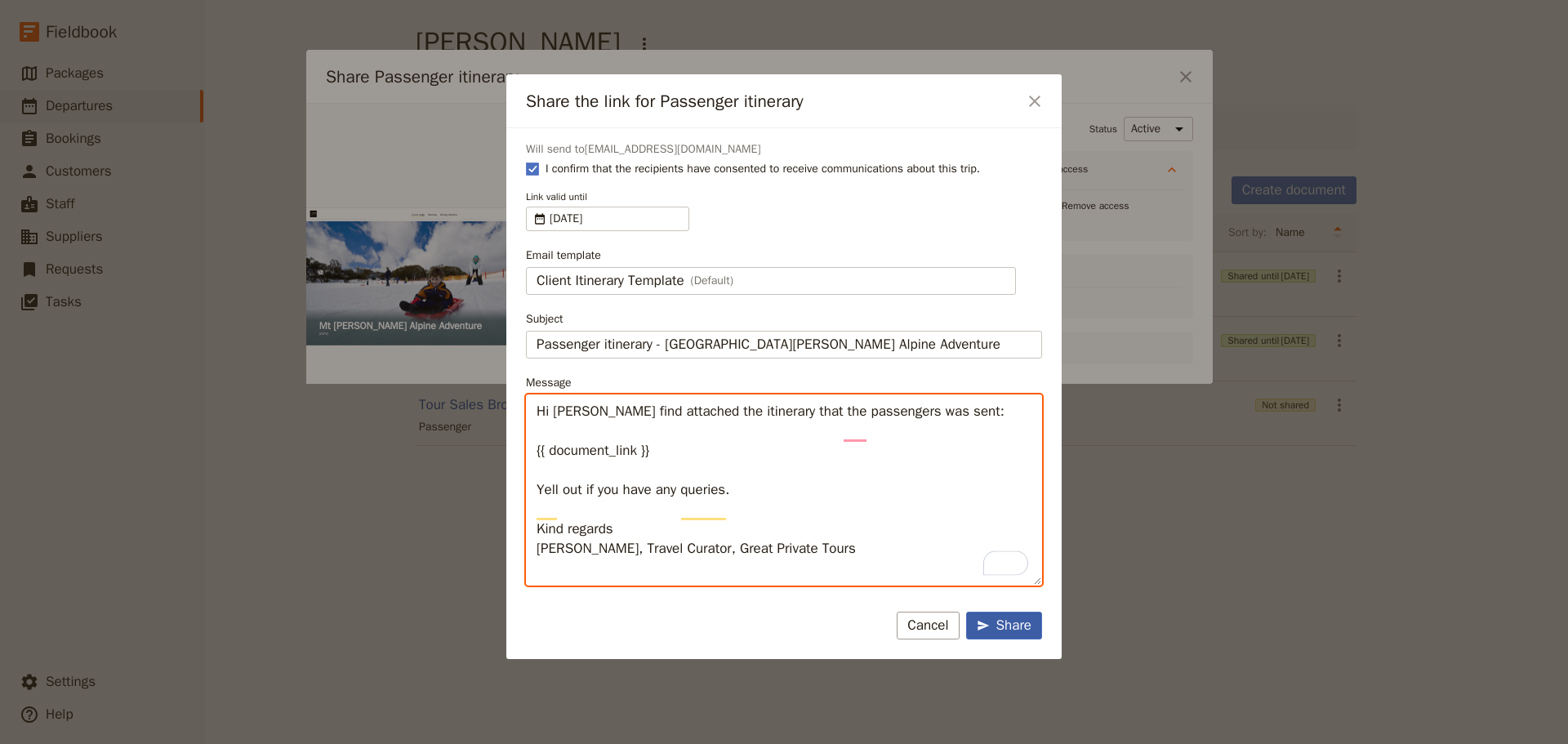 type on "Hi Andrew
Pls find attached the itinerary that the passengers was sent:
{{ document_link }}
Yell out if you have any queries.
Kind regards
Sharon Wilson, Travel Curator, Great Private Tours" 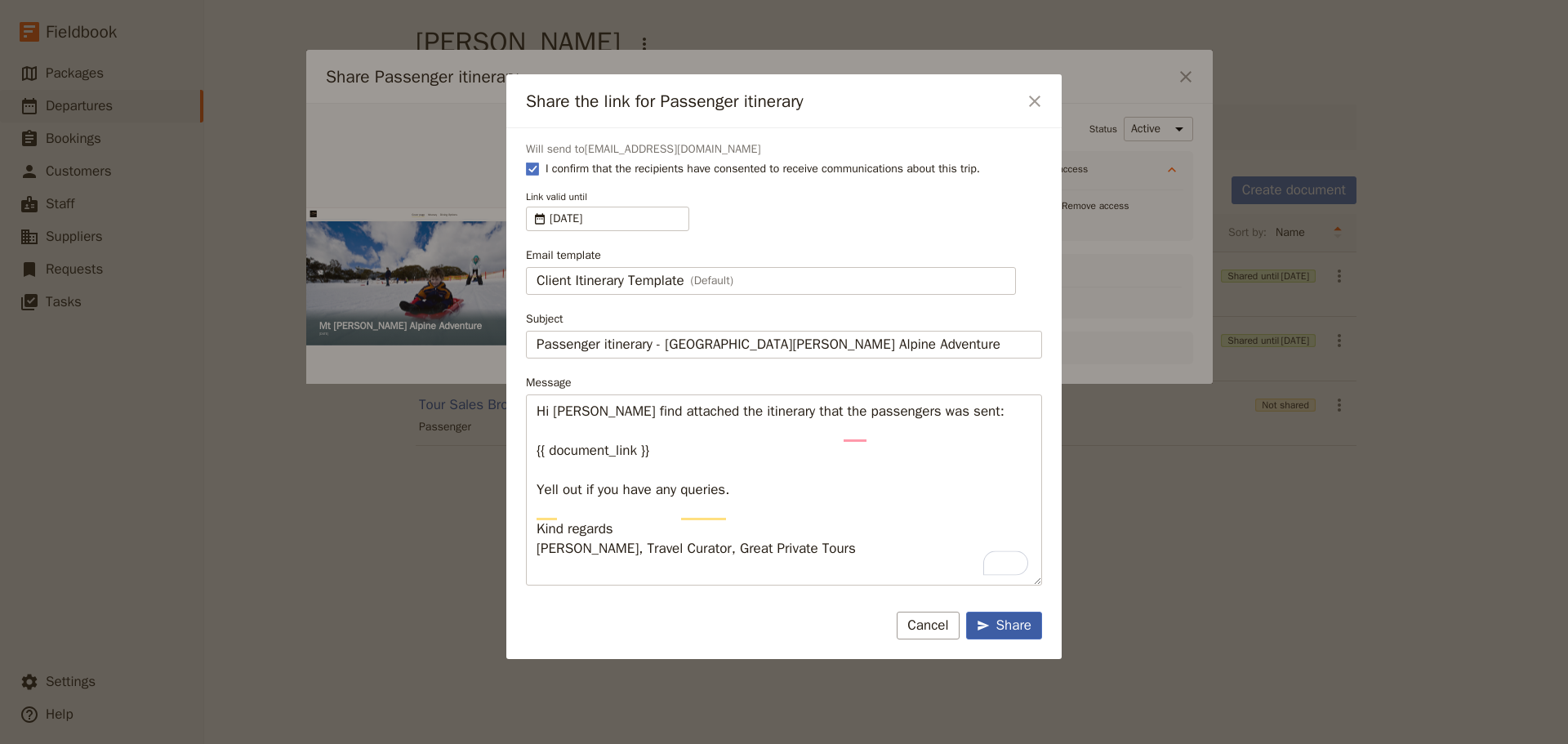 click on "Share" at bounding box center (1004, 626) 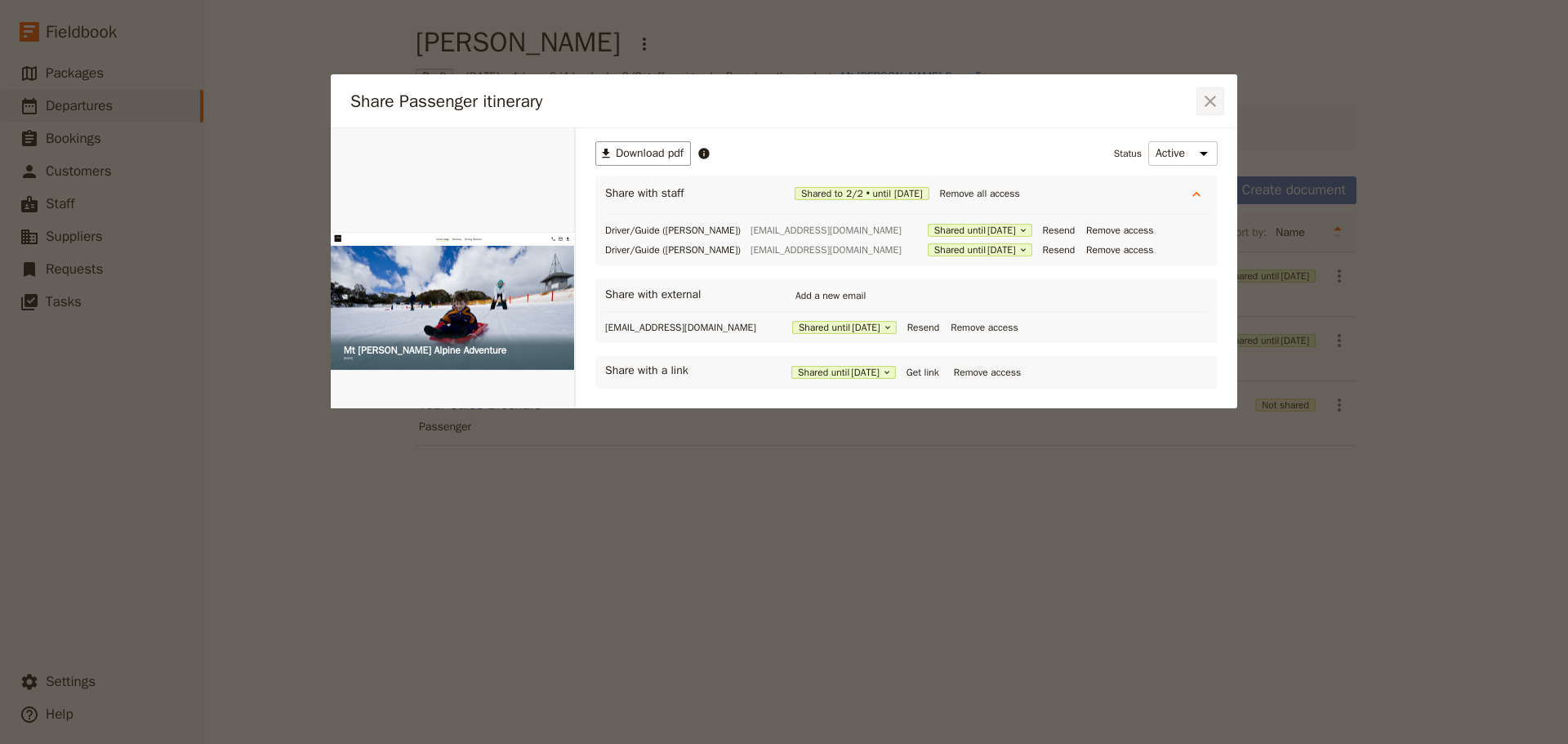 click 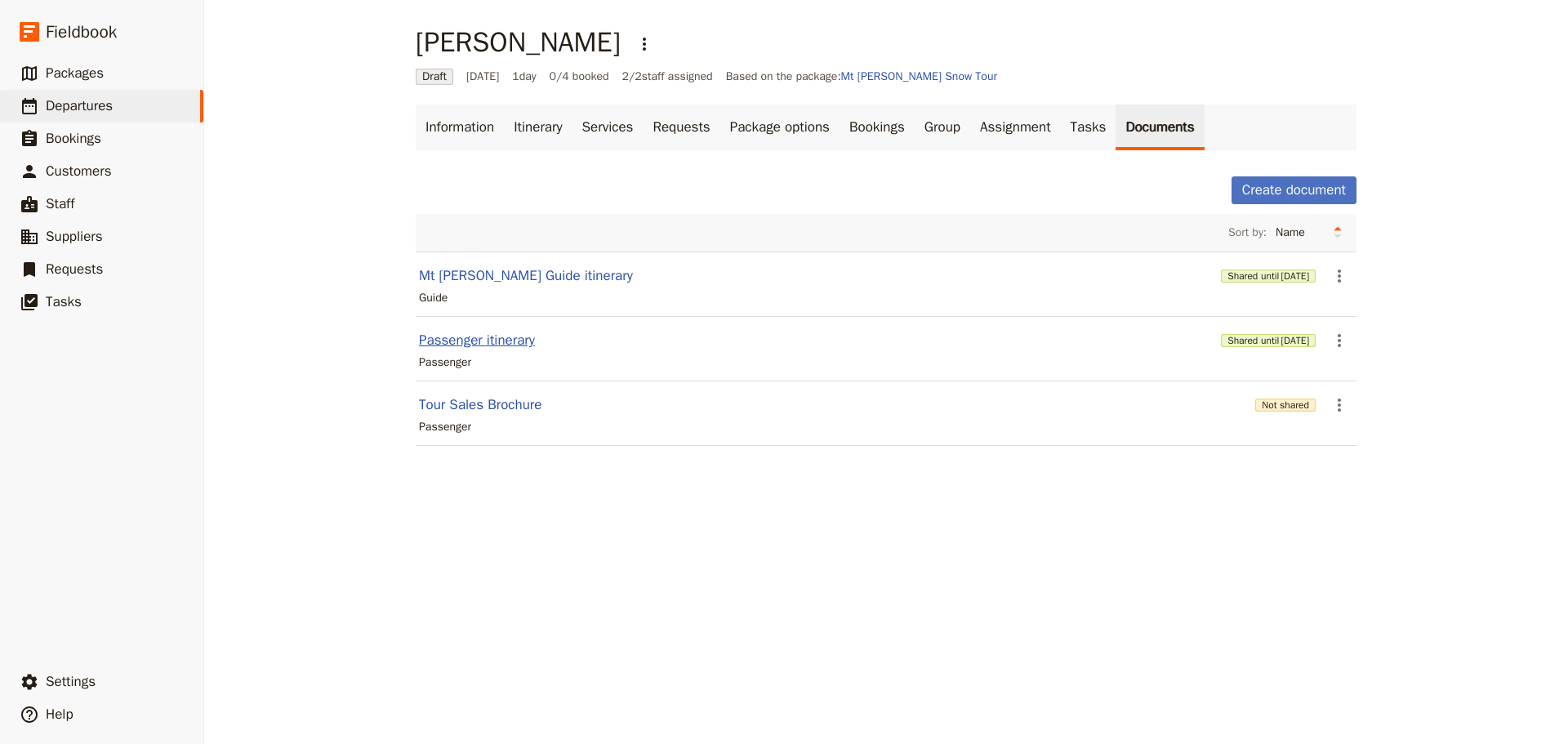 click on "Passenger itinerary" at bounding box center [477, 341] 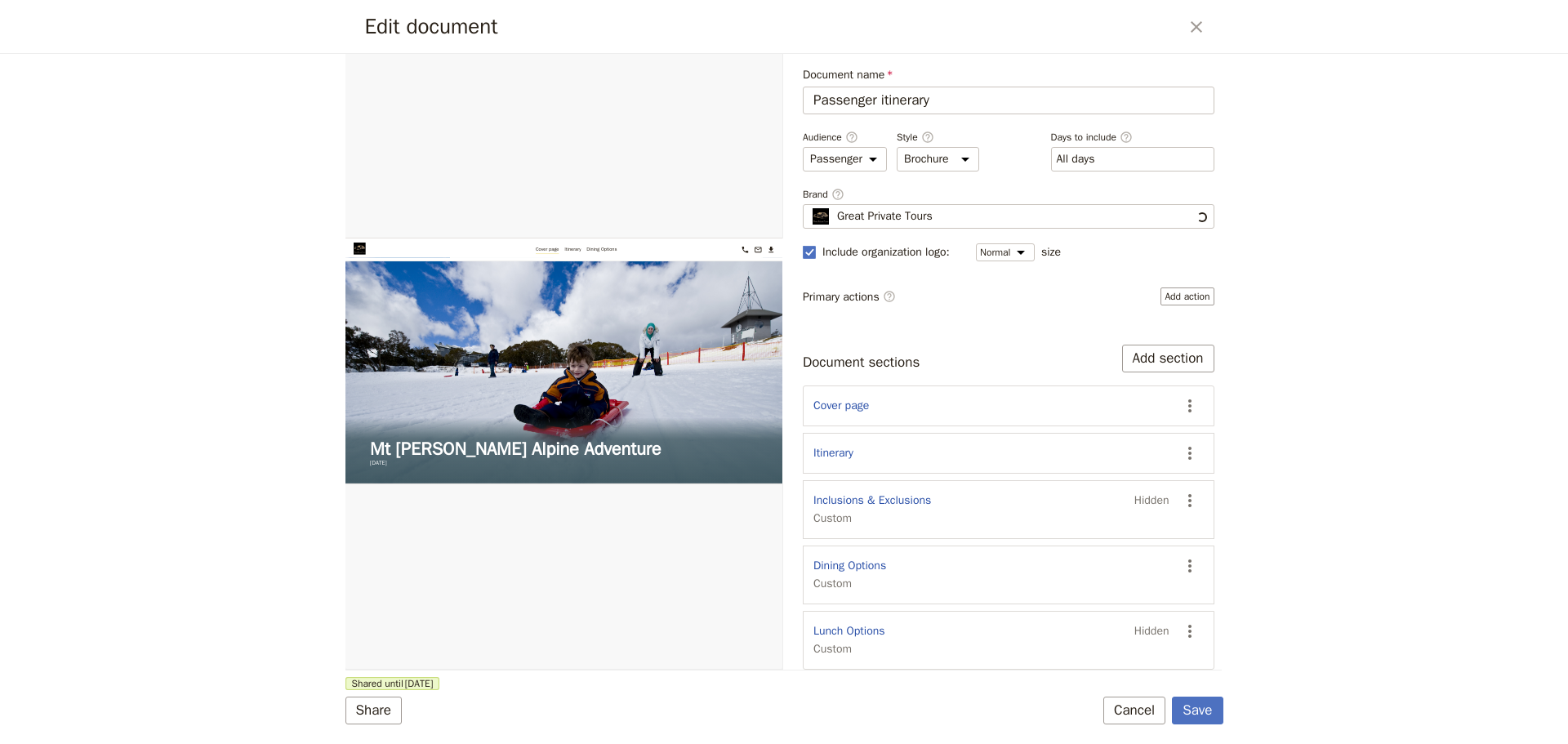 scroll, scrollTop: 0, scrollLeft: 0, axis: both 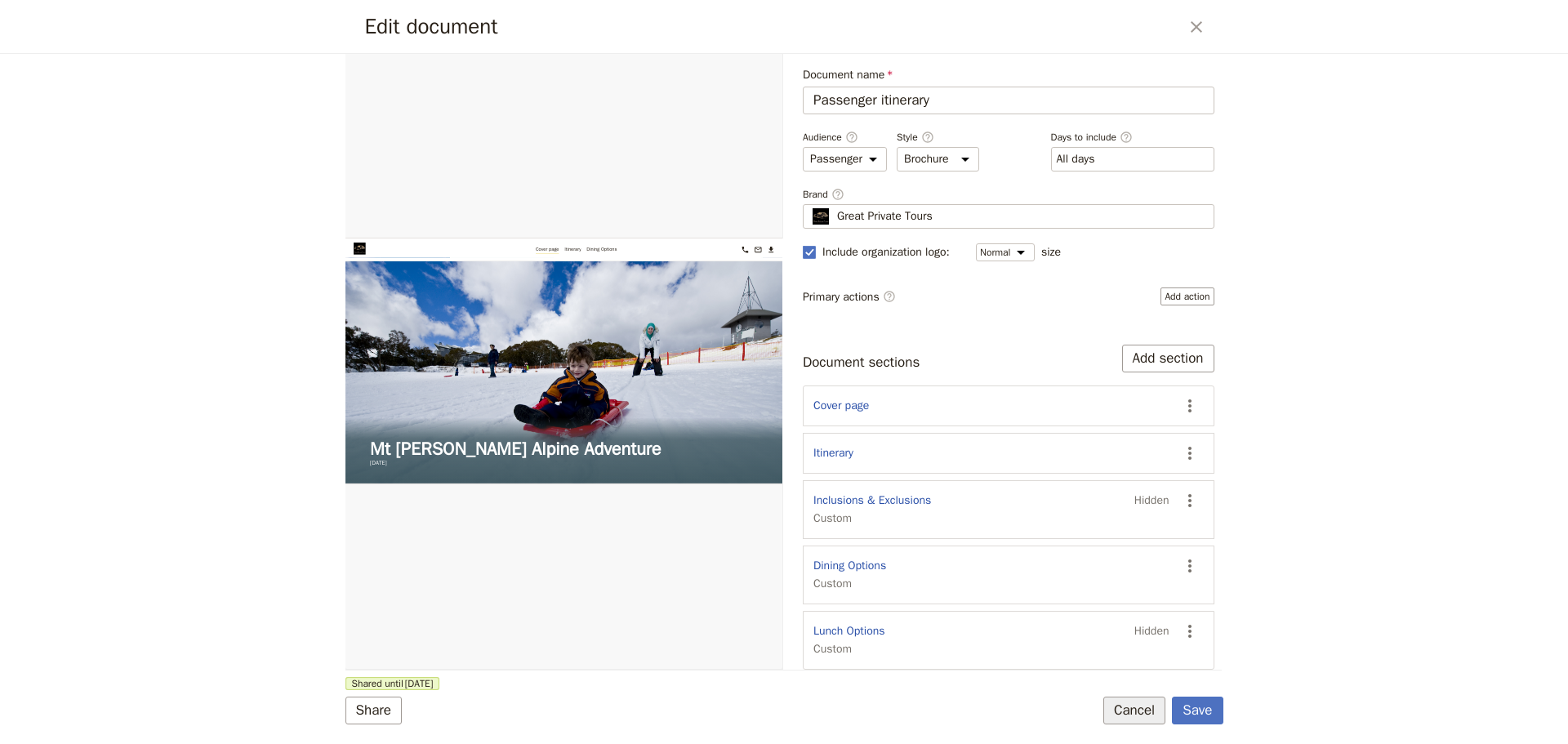 click on "Cancel" at bounding box center (1134, 711) 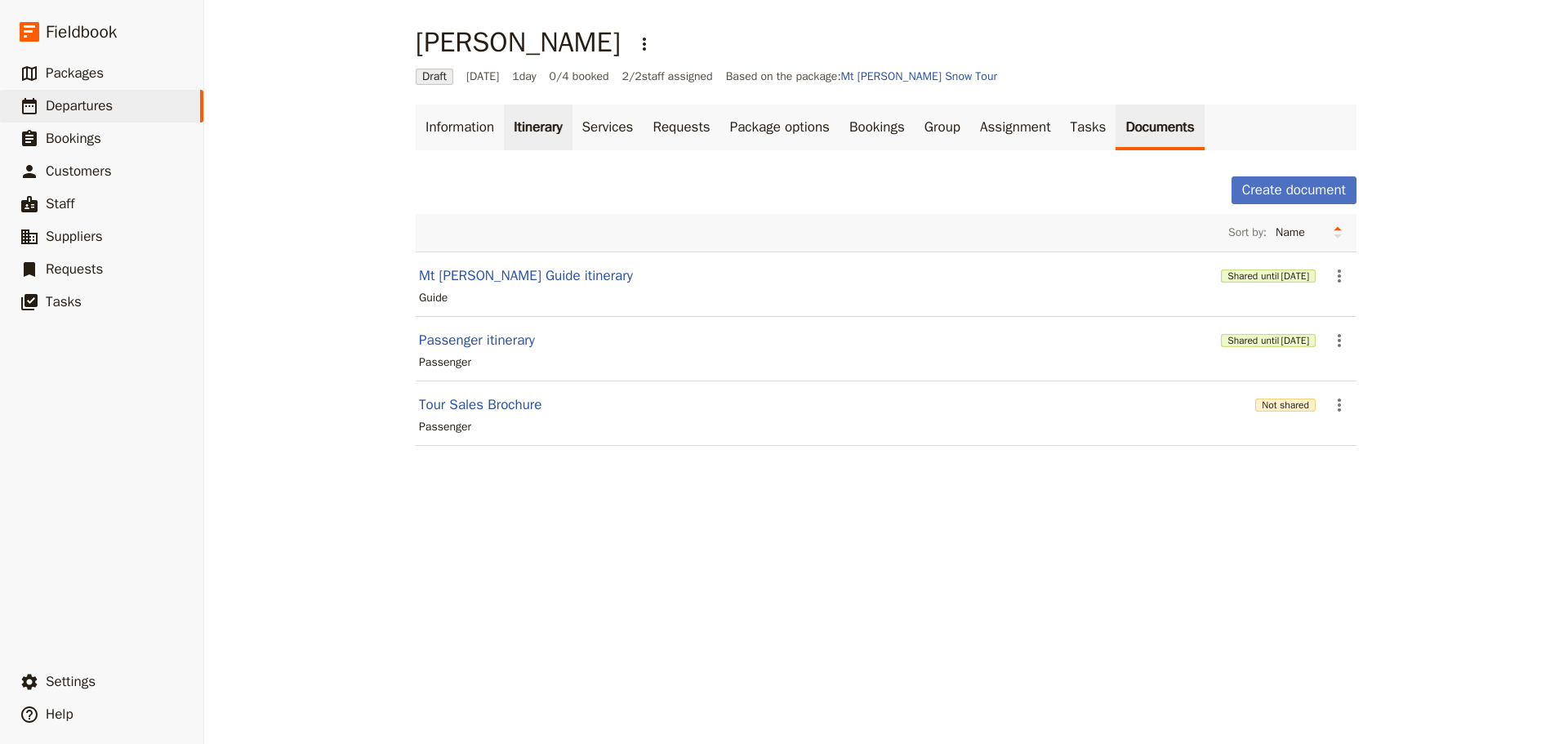 click on "Itinerary" at bounding box center [537, 127] 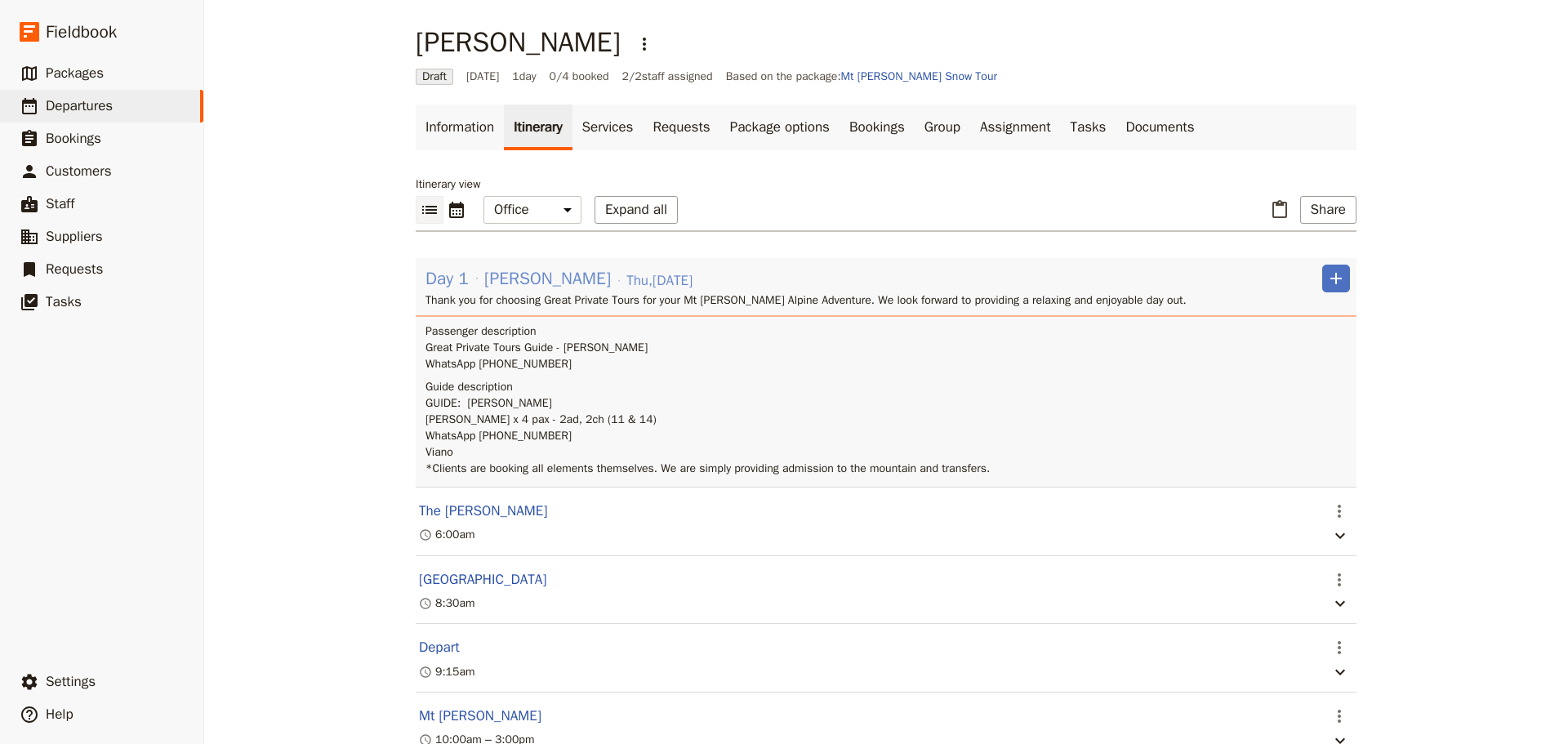 click on "Thu ,  24 Jul 2025" at bounding box center (659, 281) 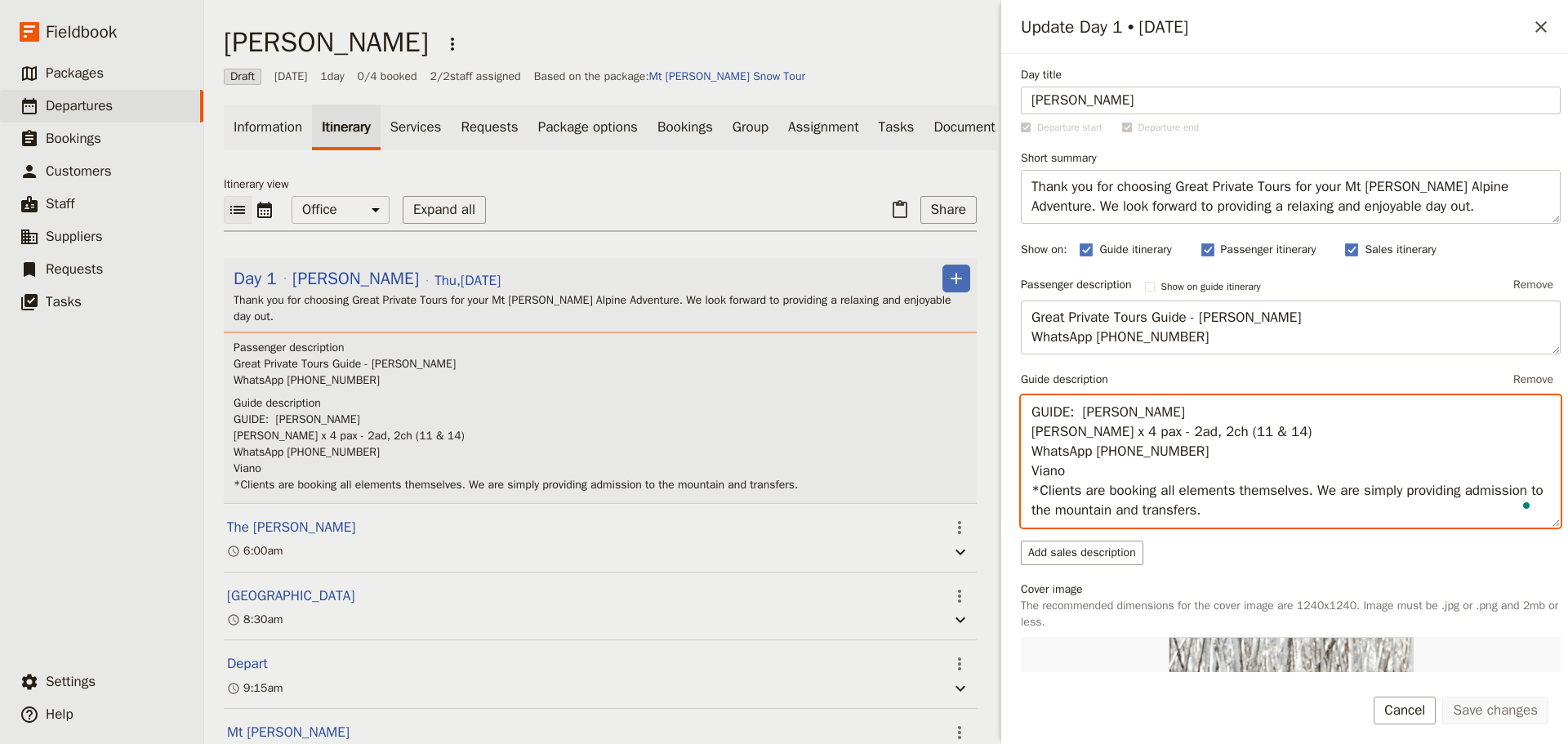 click on "GUIDE:  Steve A
Sean Bryson x 4 pax - 2ad, 2ch (11 & 14)
WhatsApp +62 819 2778 4784
Viano
*Clients are booking all elements themselves. We are simply providing admission to the mountain and transfers." at bounding box center (1290, 461) 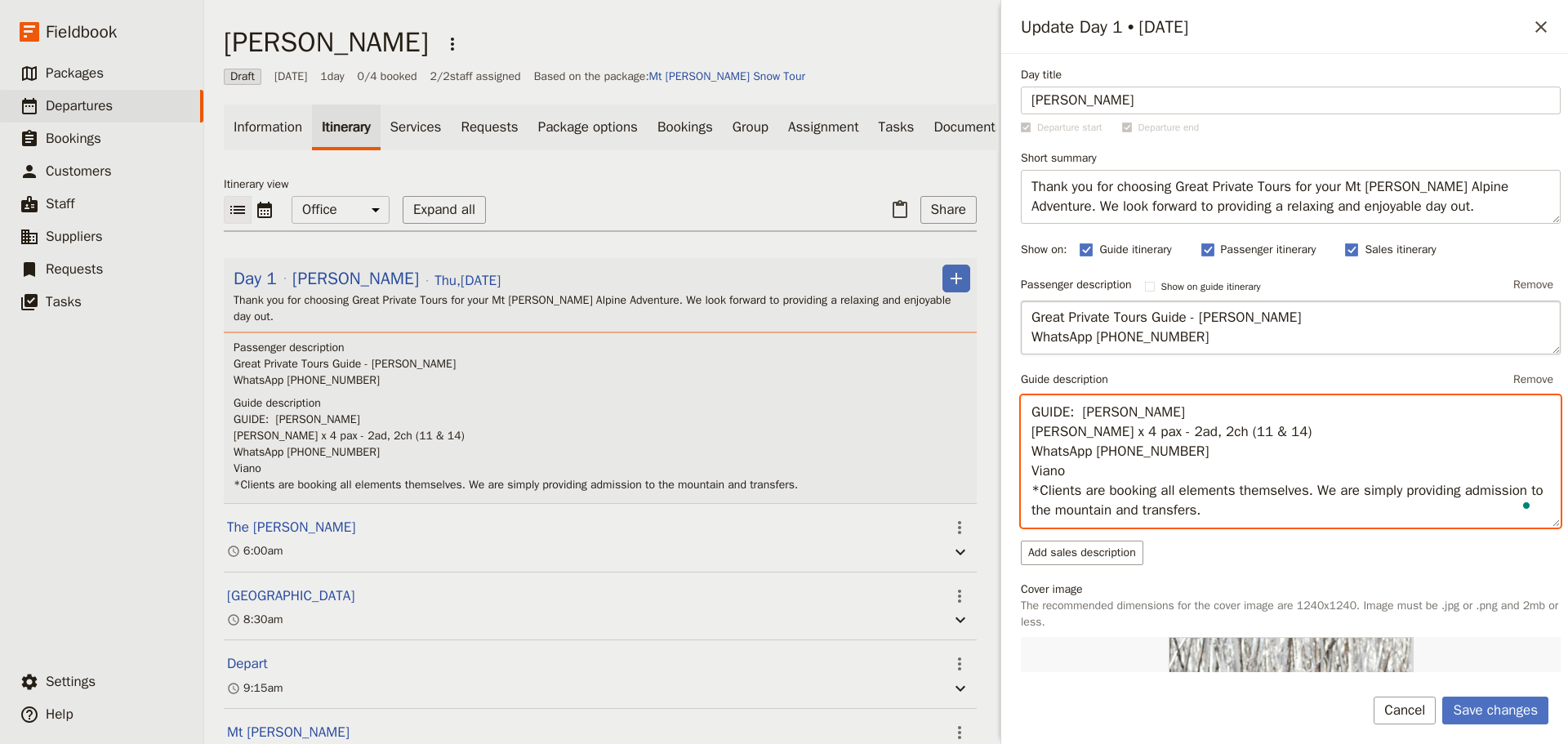 type on "GUIDE:  Andrew Bonello
Sean Bryson x 4 pax - 2ad, 2ch (11 & 14)
WhatsApp +62 819 2778 4784
Viano
*Clients are booking all elements themselves. We are simply providing admission to the mountain and transfers." 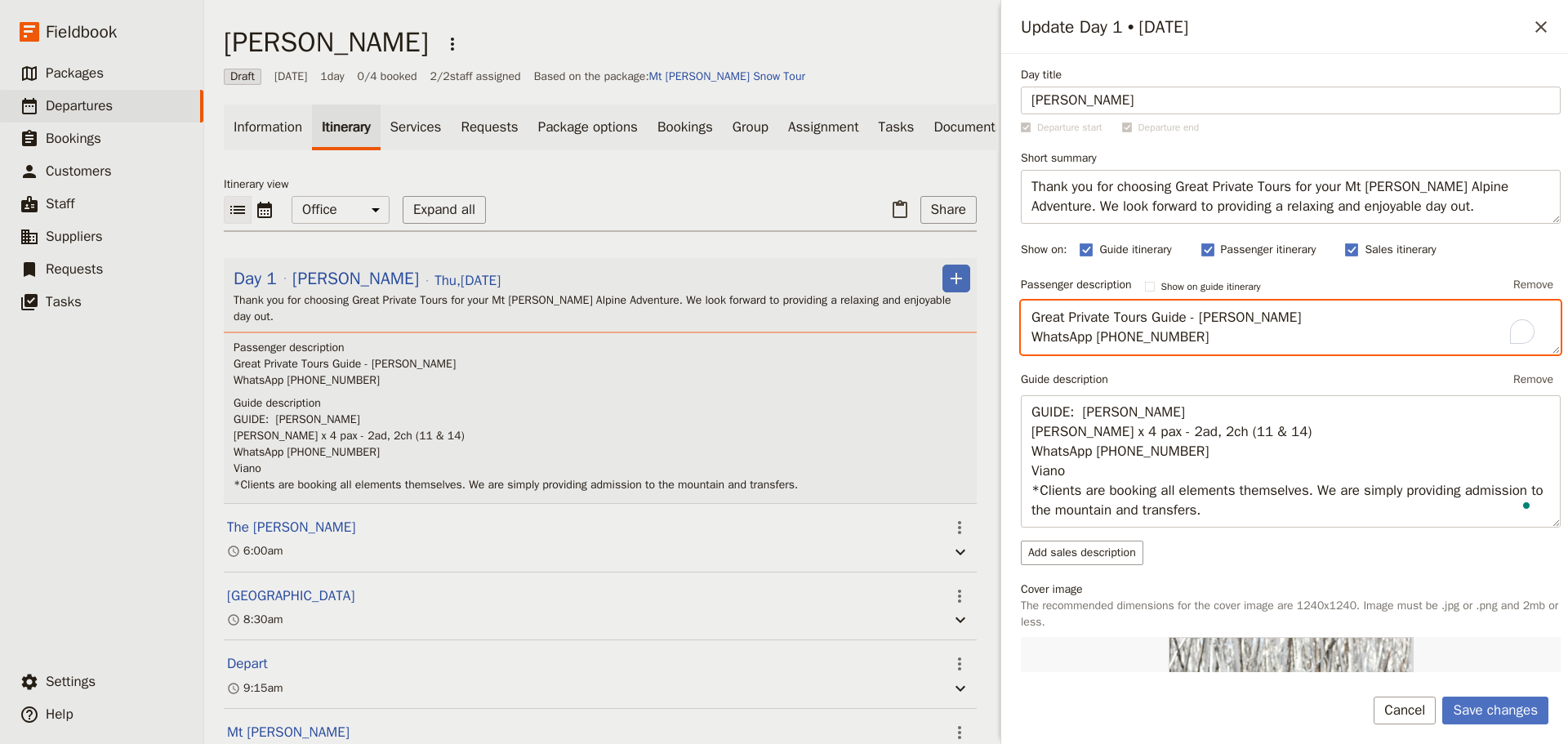 drag, startPoint x: 1302, startPoint y: 319, endPoint x: 1207, endPoint y: 321, distance: 95.02105 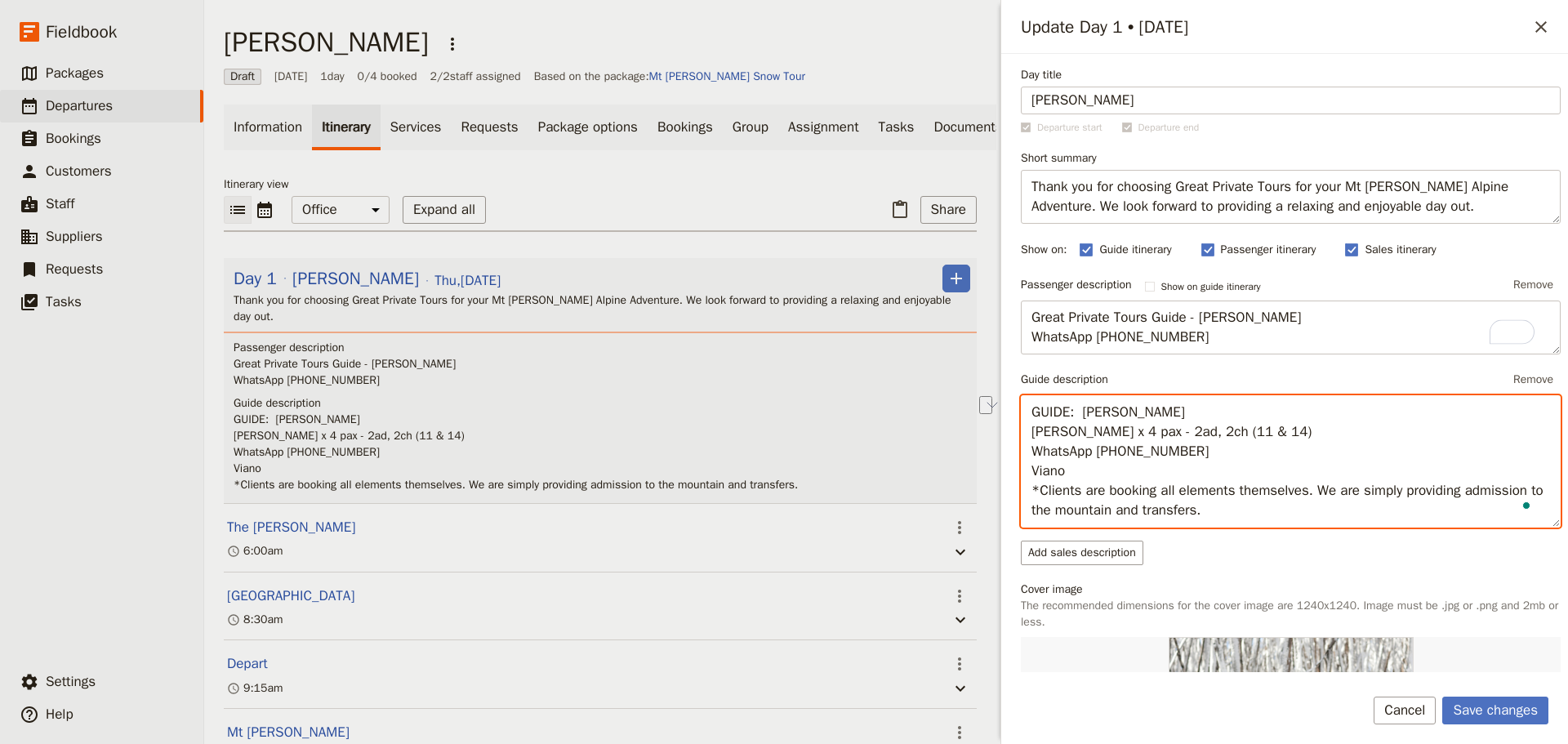 drag, startPoint x: 1193, startPoint y: 414, endPoint x: 1081, endPoint y: 414, distance: 112 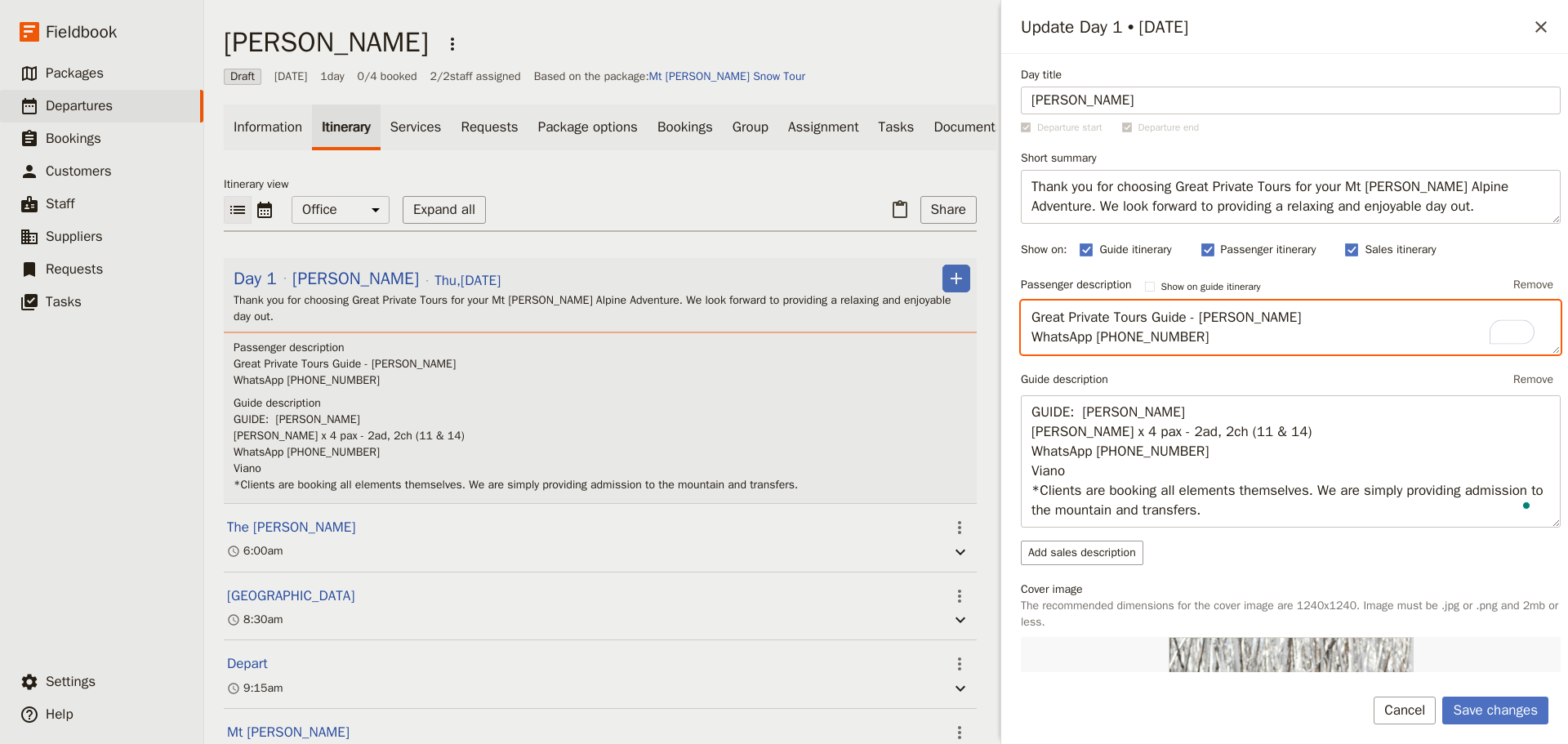 drag, startPoint x: 1295, startPoint y: 320, endPoint x: 1201, endPoint y: 325, distance: 94.13288 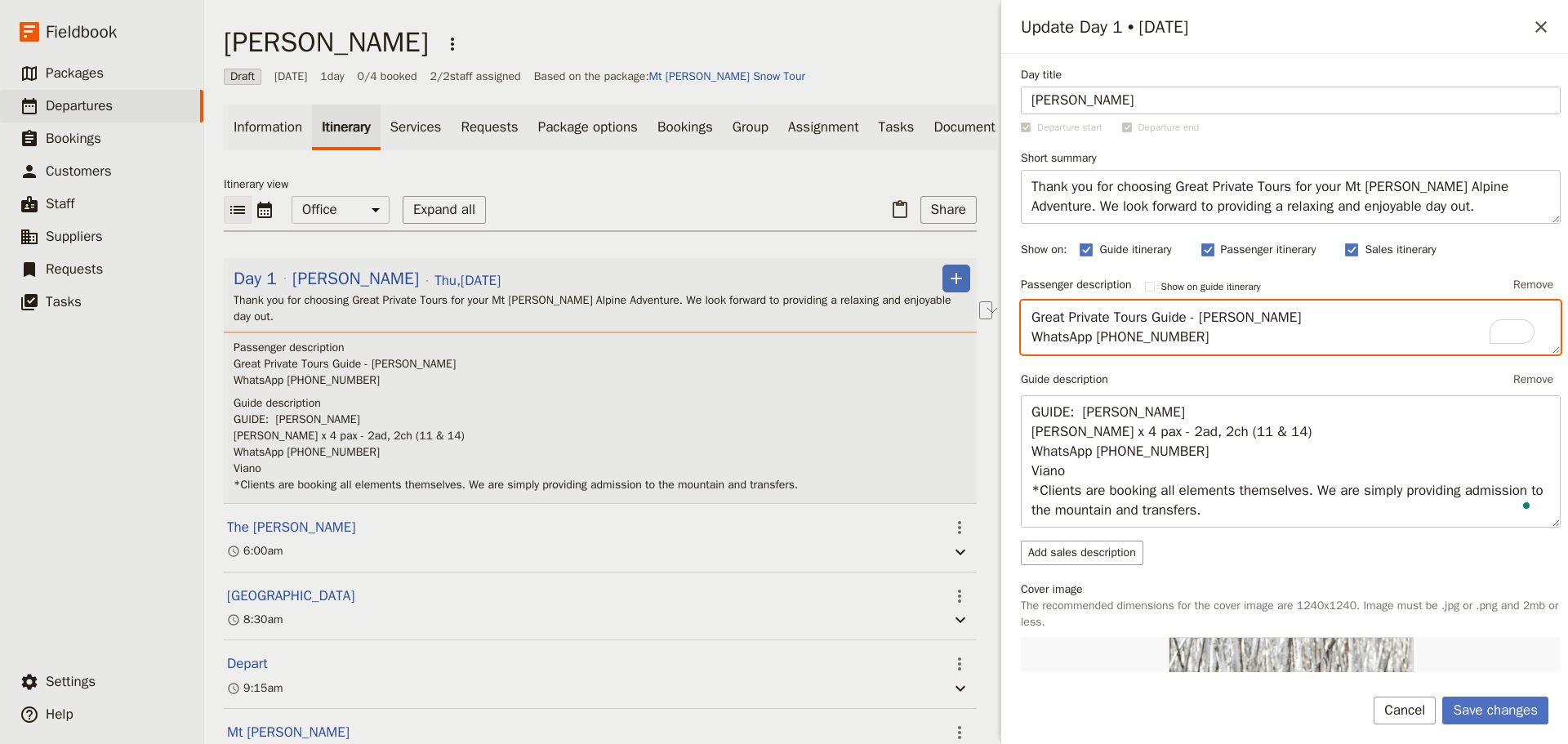 paste on "Andrew Bonello" 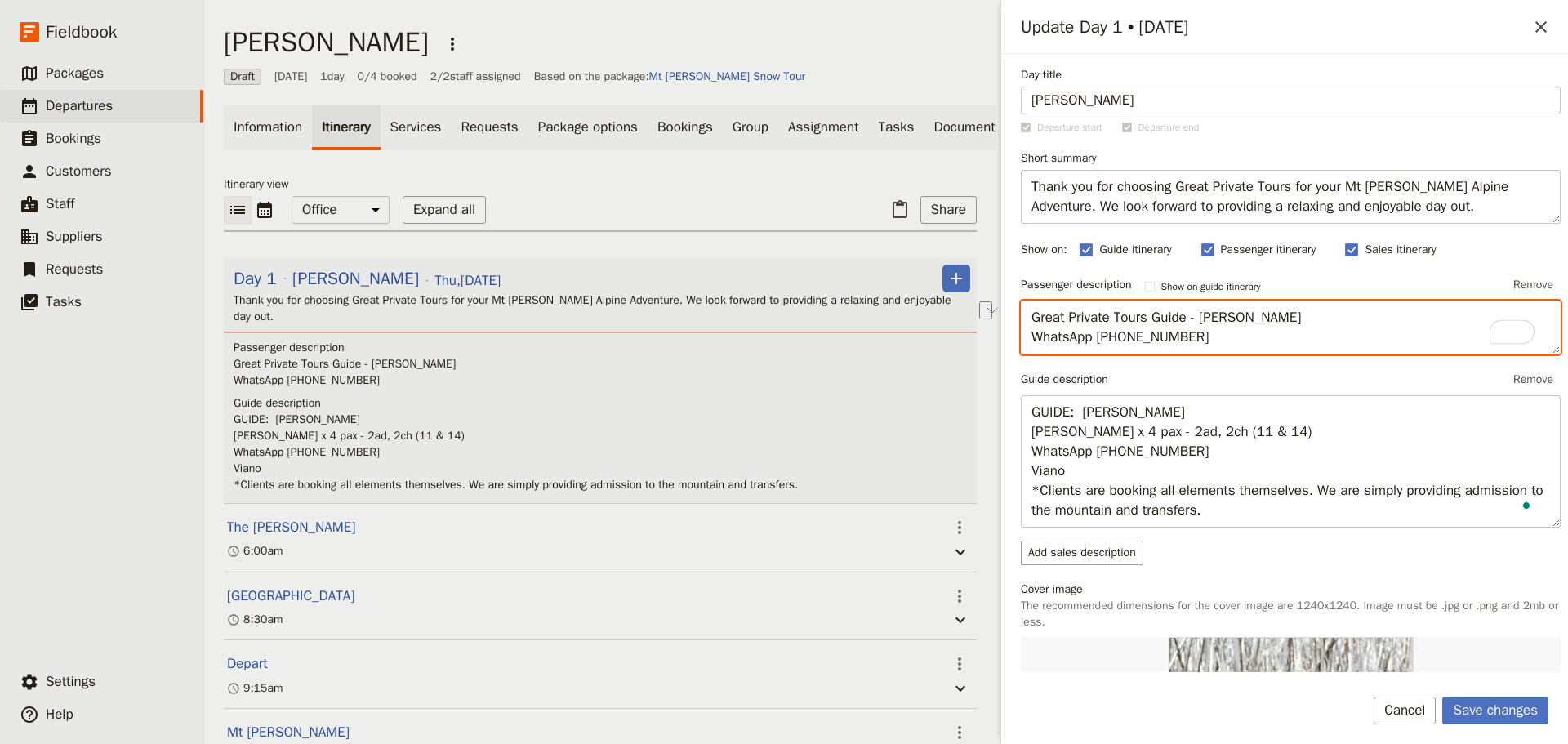 drag, startPoint x: 1217, startPoint y: 340, endPoint x: 1170, endPoint y: 350, distance: 48.052055 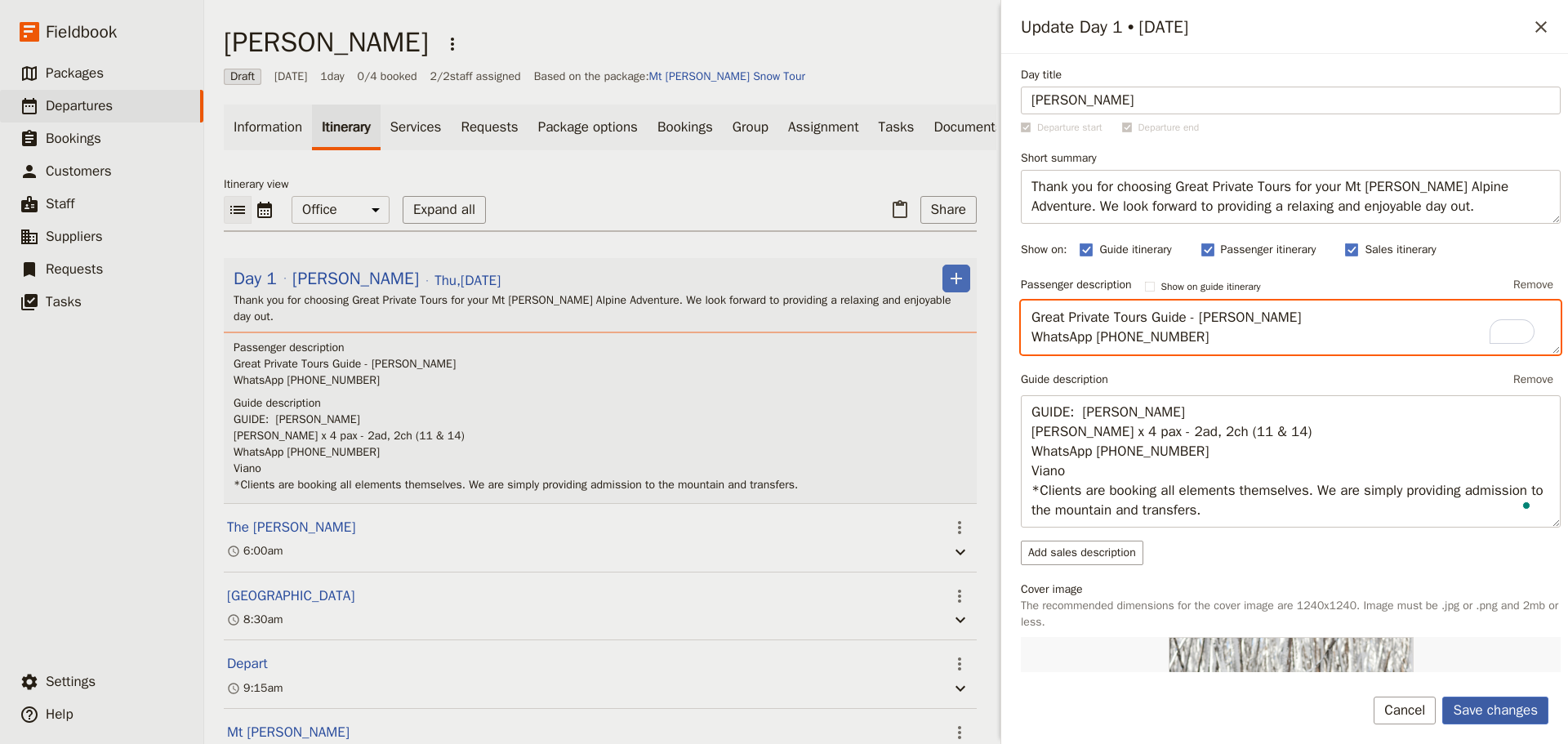 type on "Great Private Tours Guide - Andrew Bonello
WhatsApp +61 426 136 690" 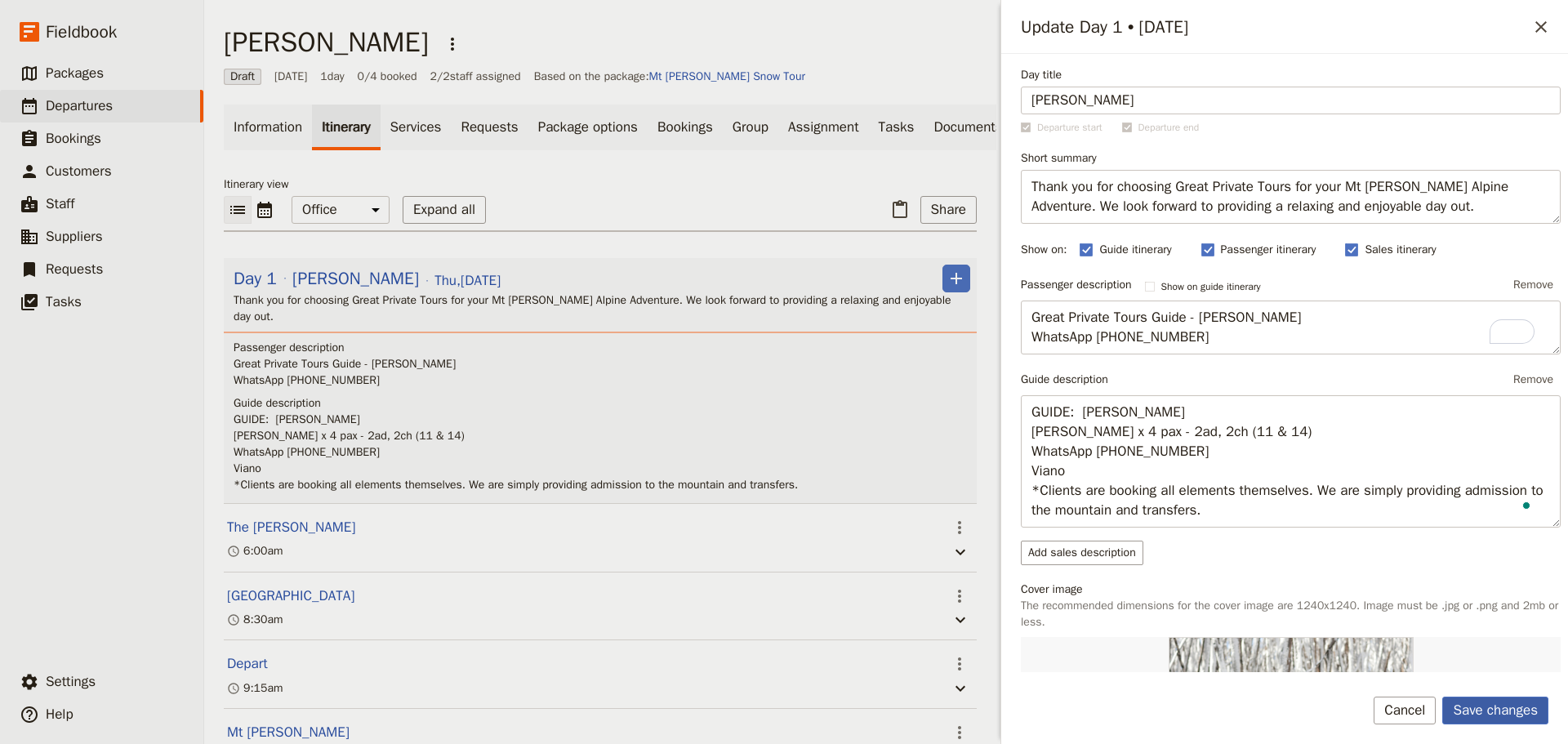 click on "Save changes" at bounding box center (1495, 711) 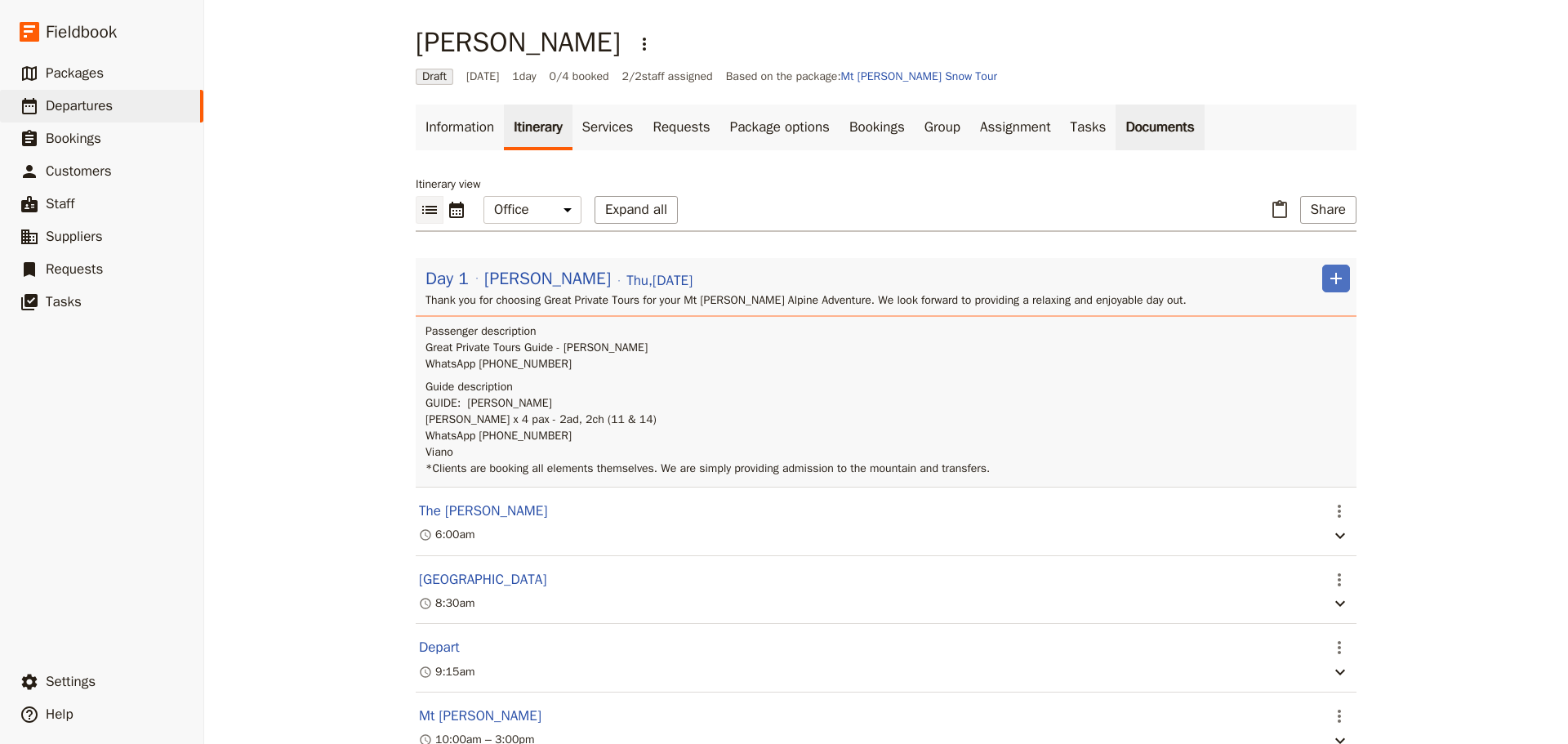 click on "Documents" at bounding box center (1160, 127) 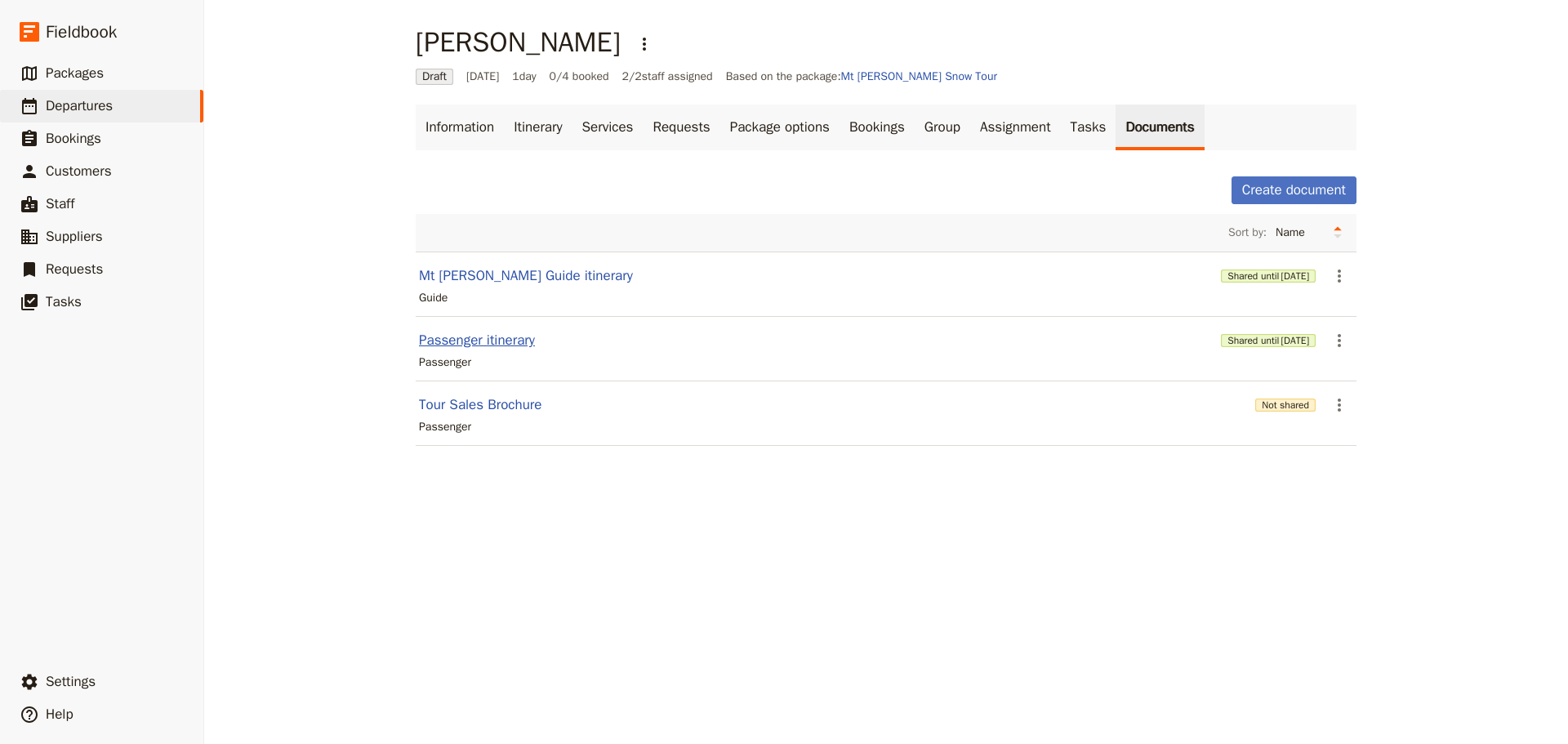 click on "Passenger itinerary" at bounding box center (477, 341) 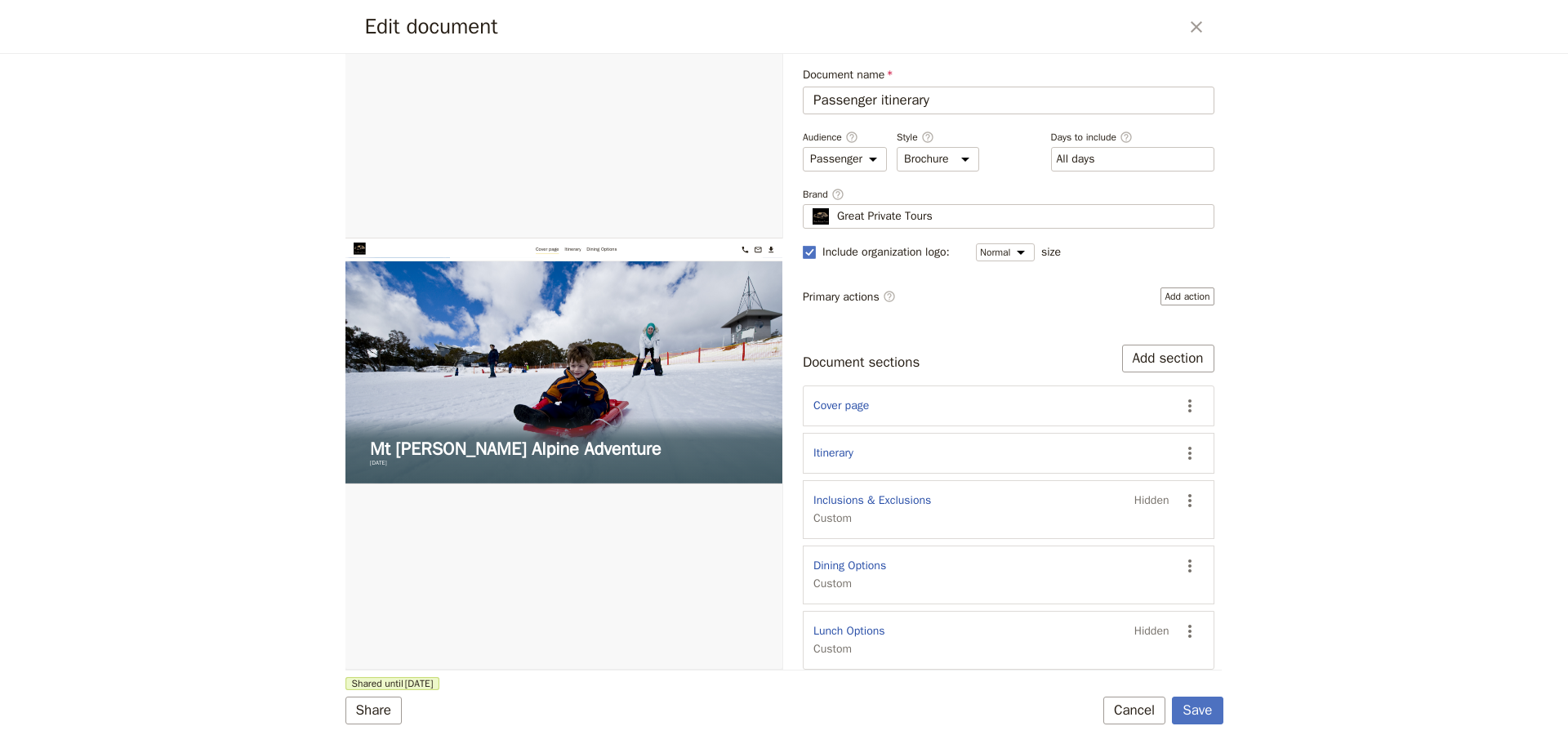 scroll, scrollTop: 0, scrollLeft: 0, axis: both 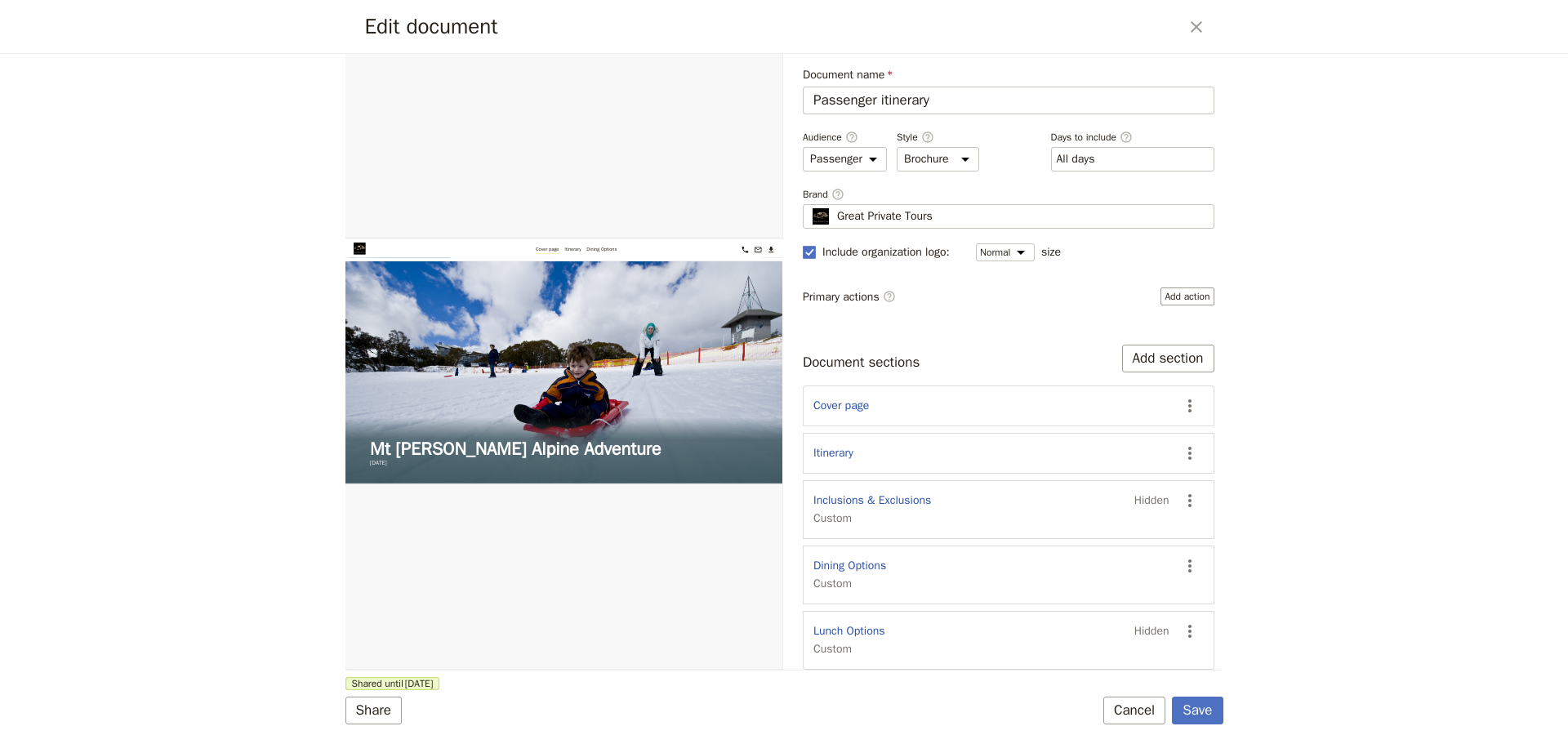 click on "Cancel" at bounding box center [1134, 711] 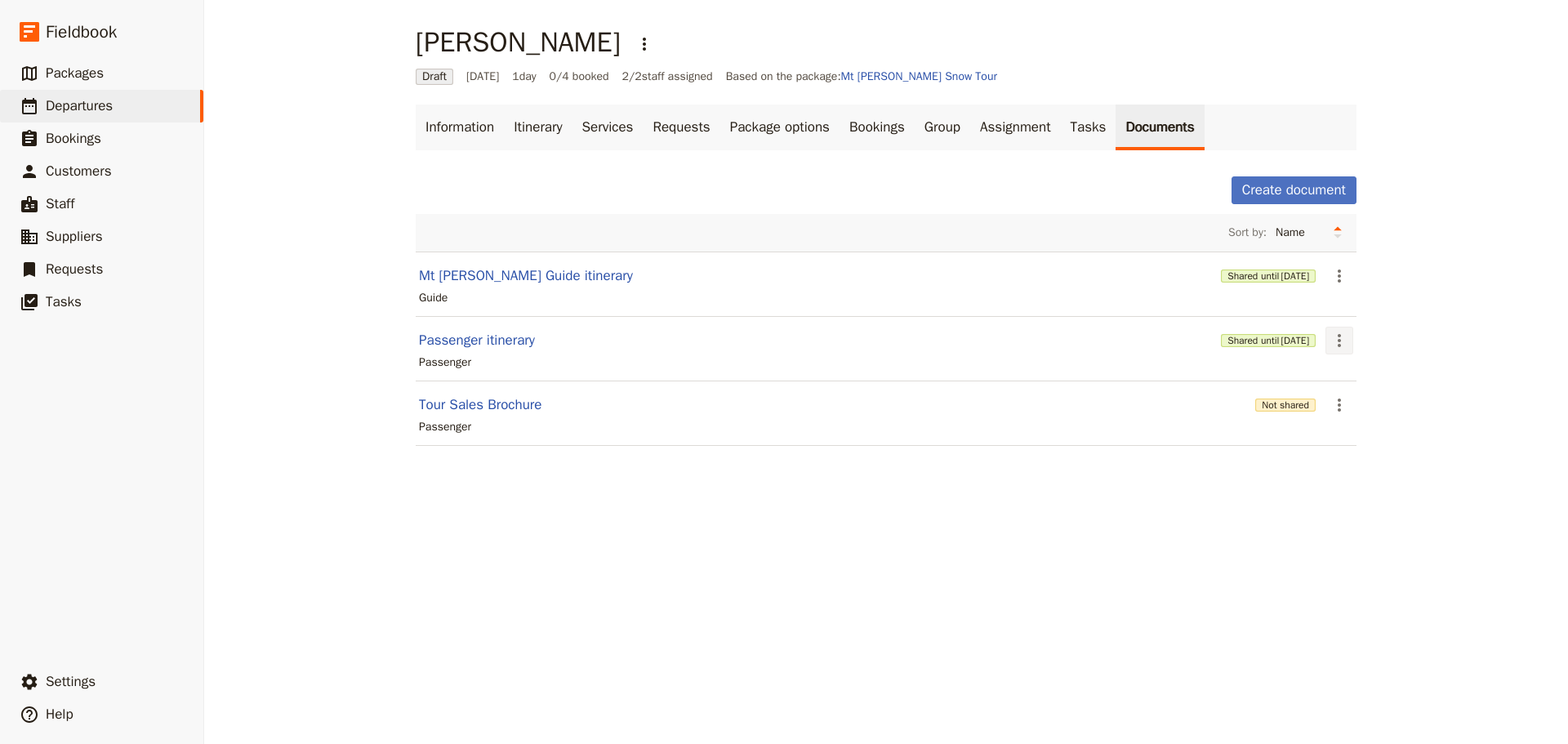 click 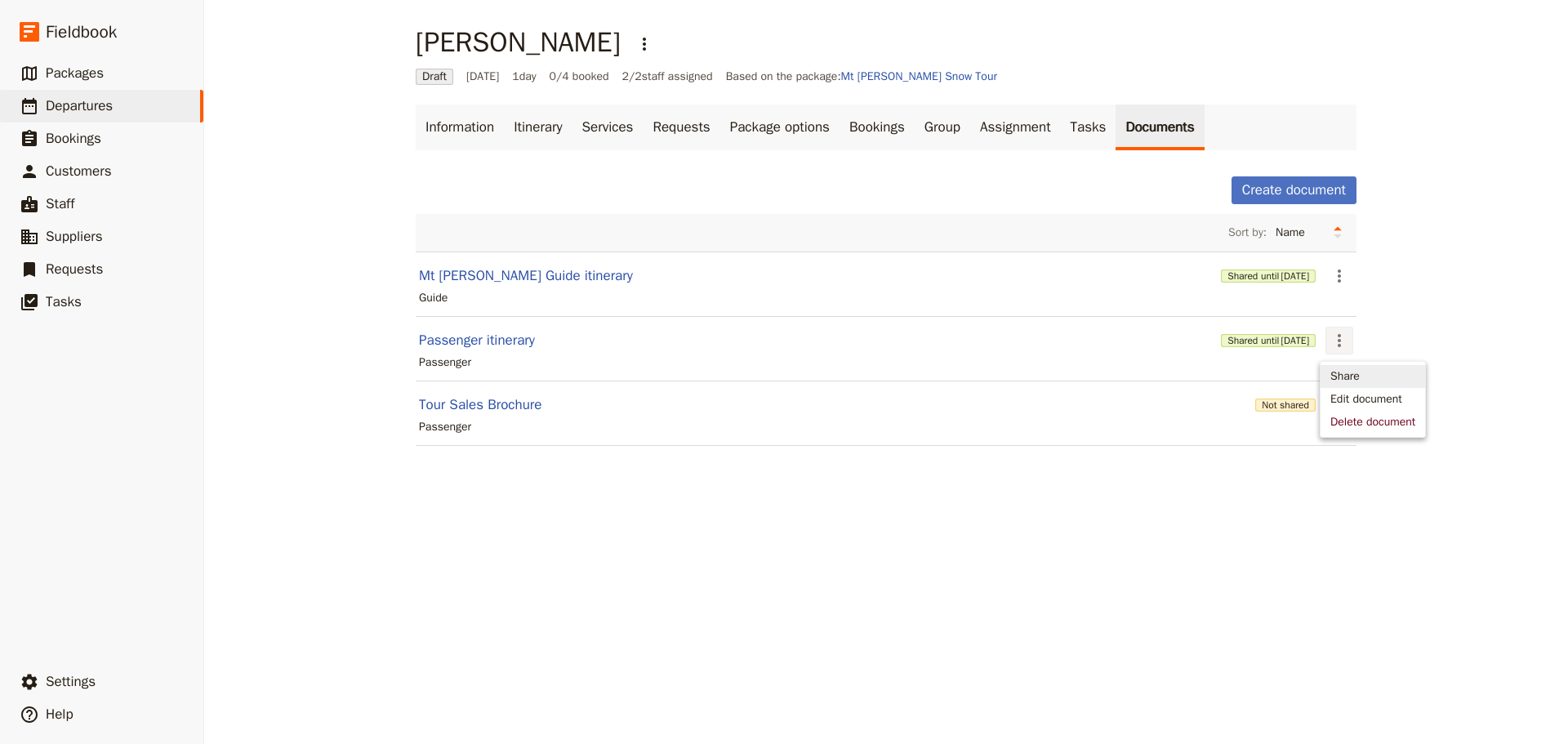 click on "Share" at bounding box center (1345, 376) 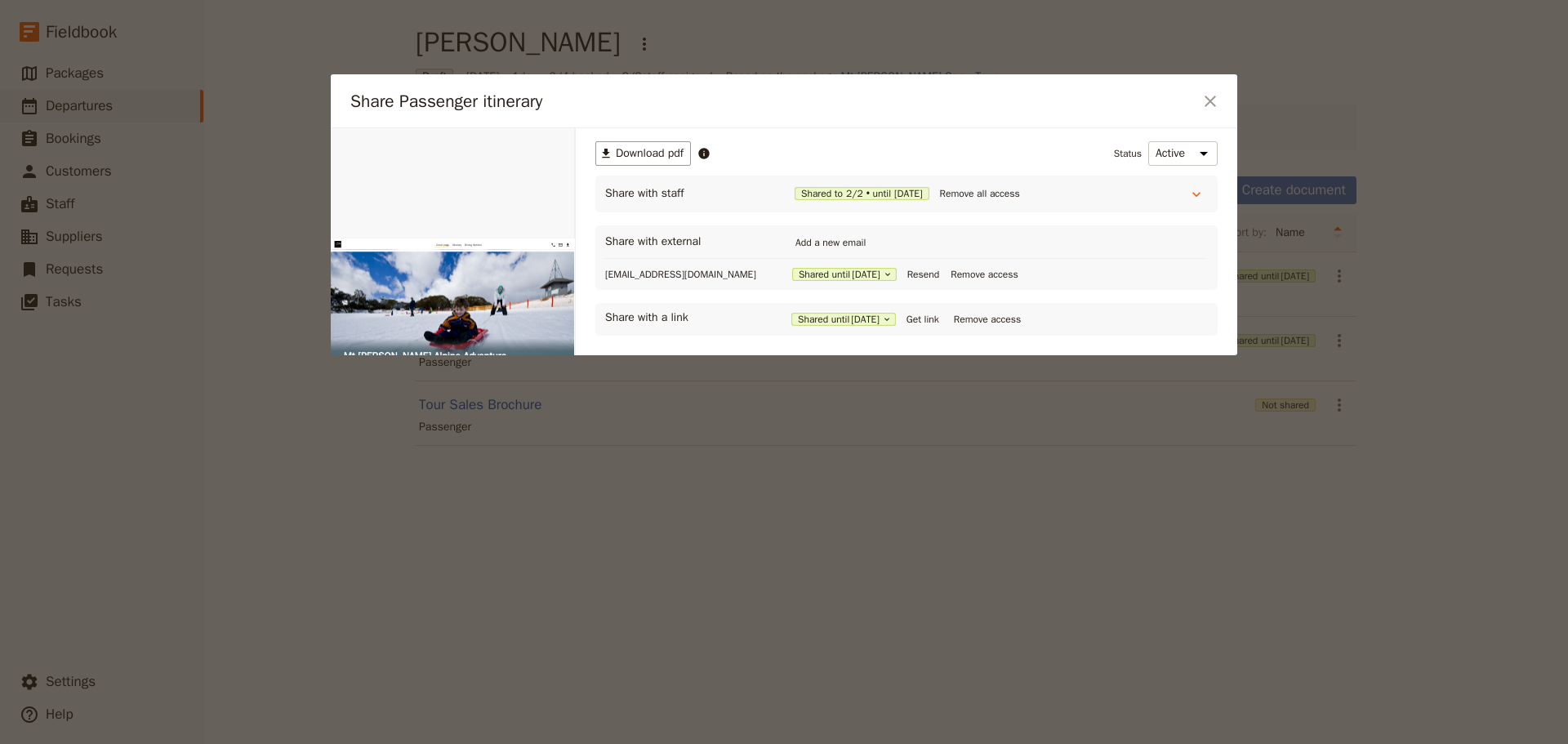 scroll, scrollTop: 0, scrollLeft: 0, axis: both 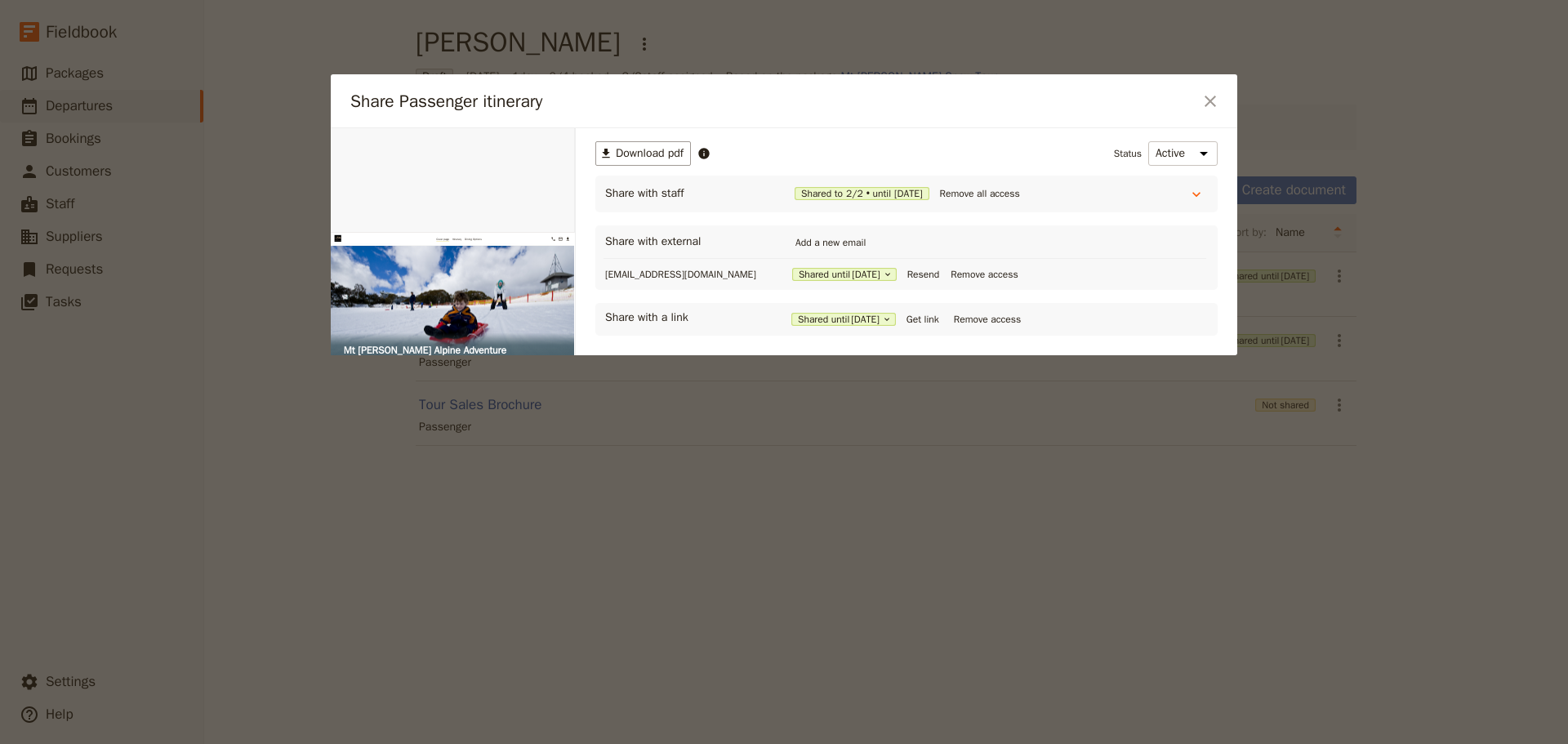 click 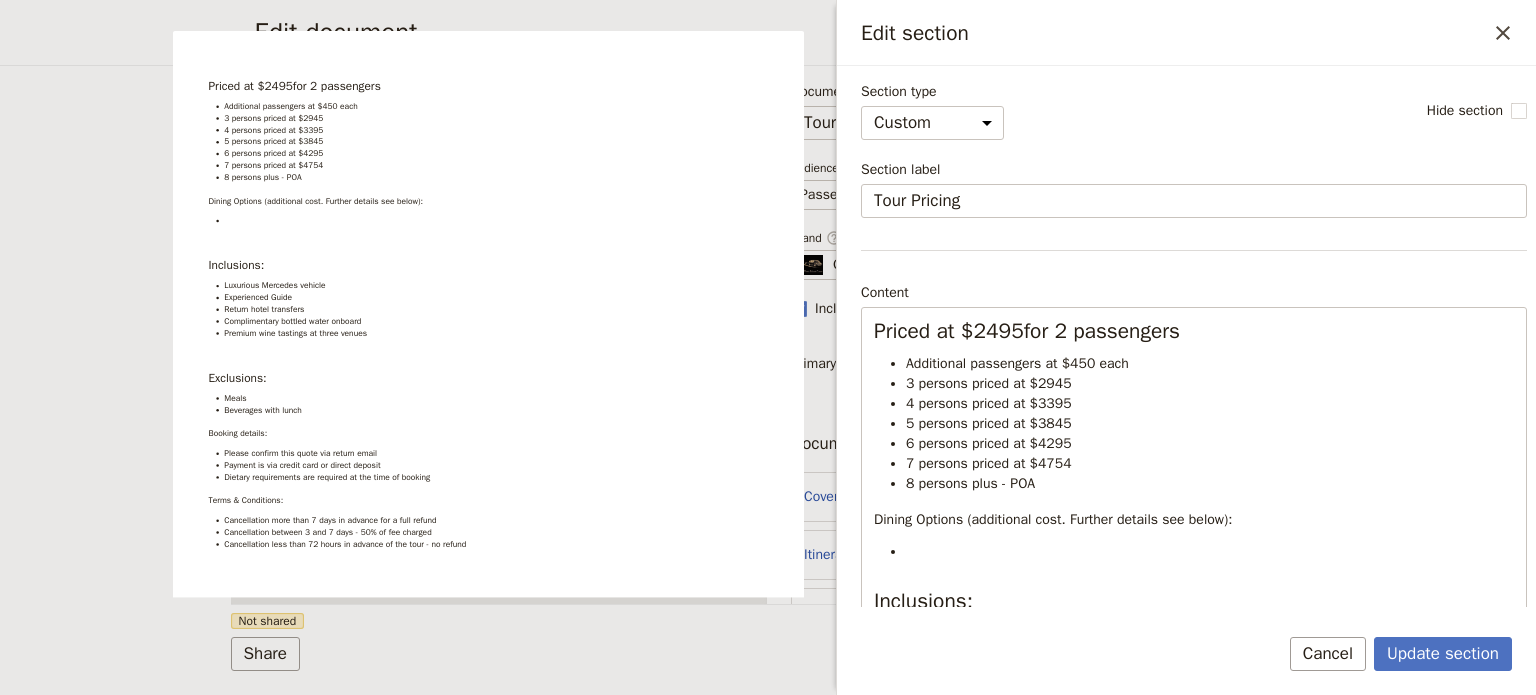 select on "CUSTOM" 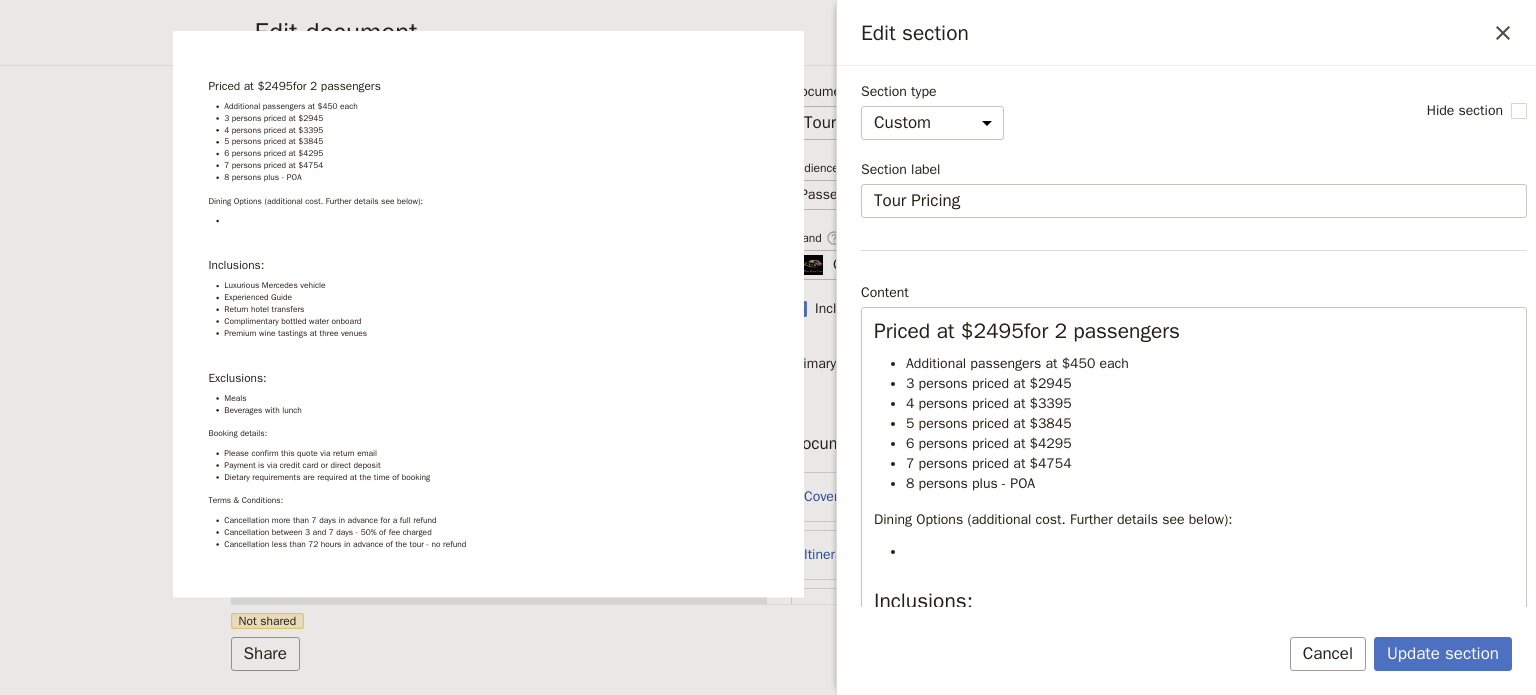 scroll, scrollTop: 0, scrollLeft: 0, axis: both 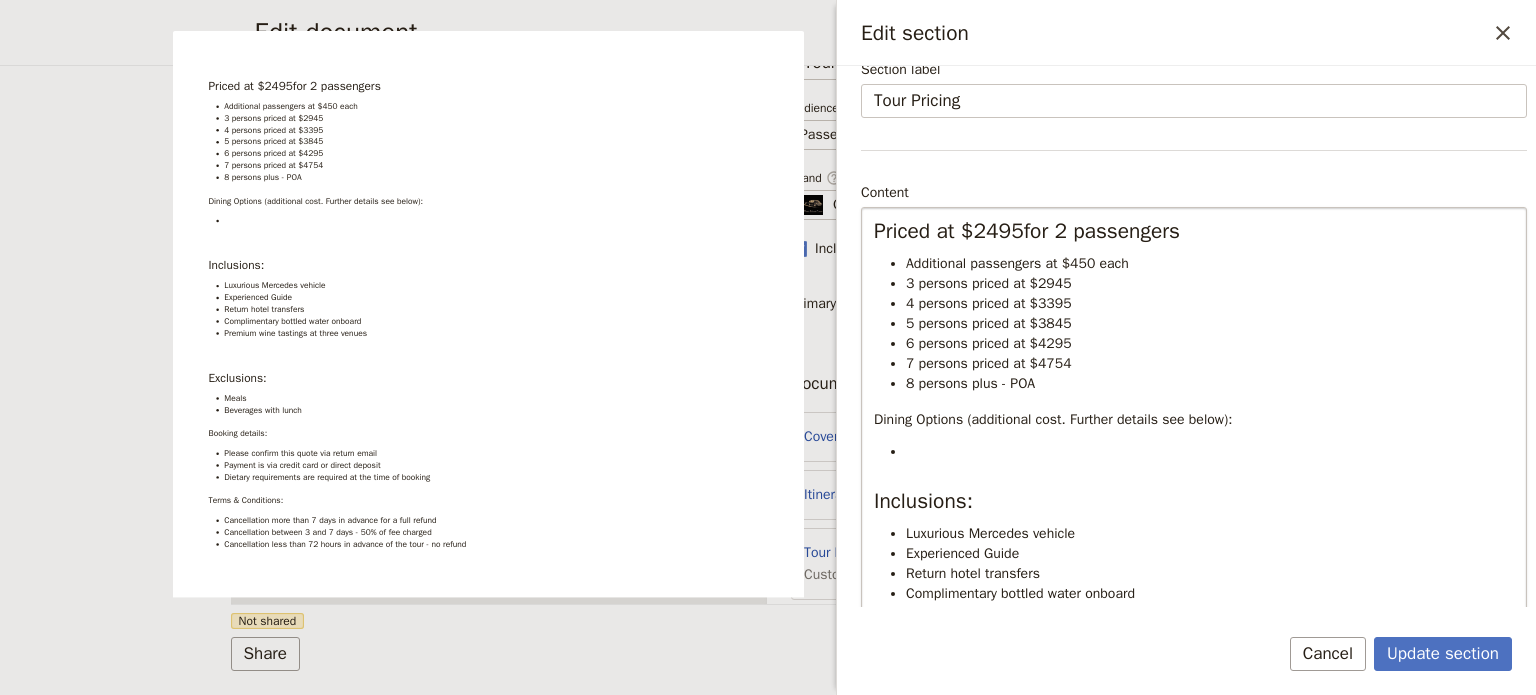 click on "Dining Options (additional cost. Further details see below):" at bounding box center [1053, 419] 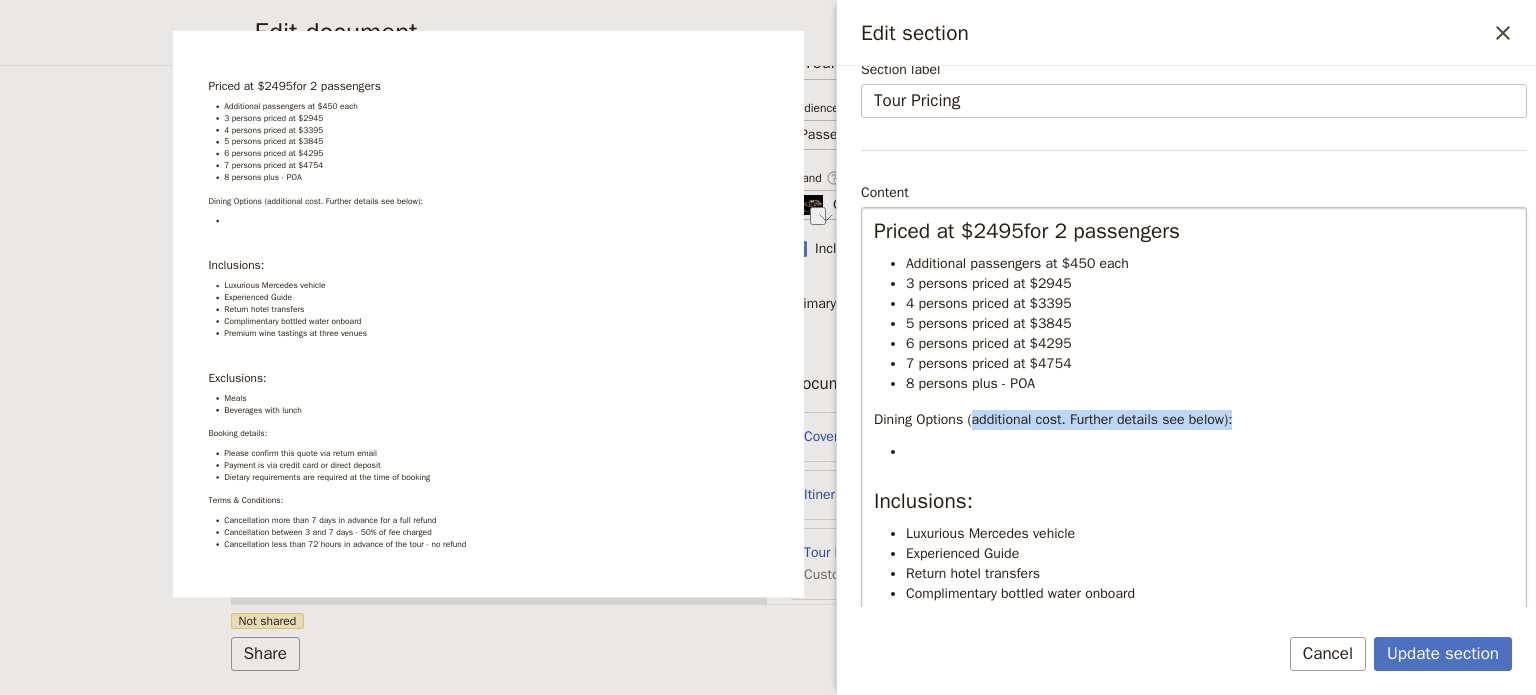 drag, startPoint x: 1272, startPoint y: 416, endPoint x: 985, endPoint y: 427, distance: 287.21072 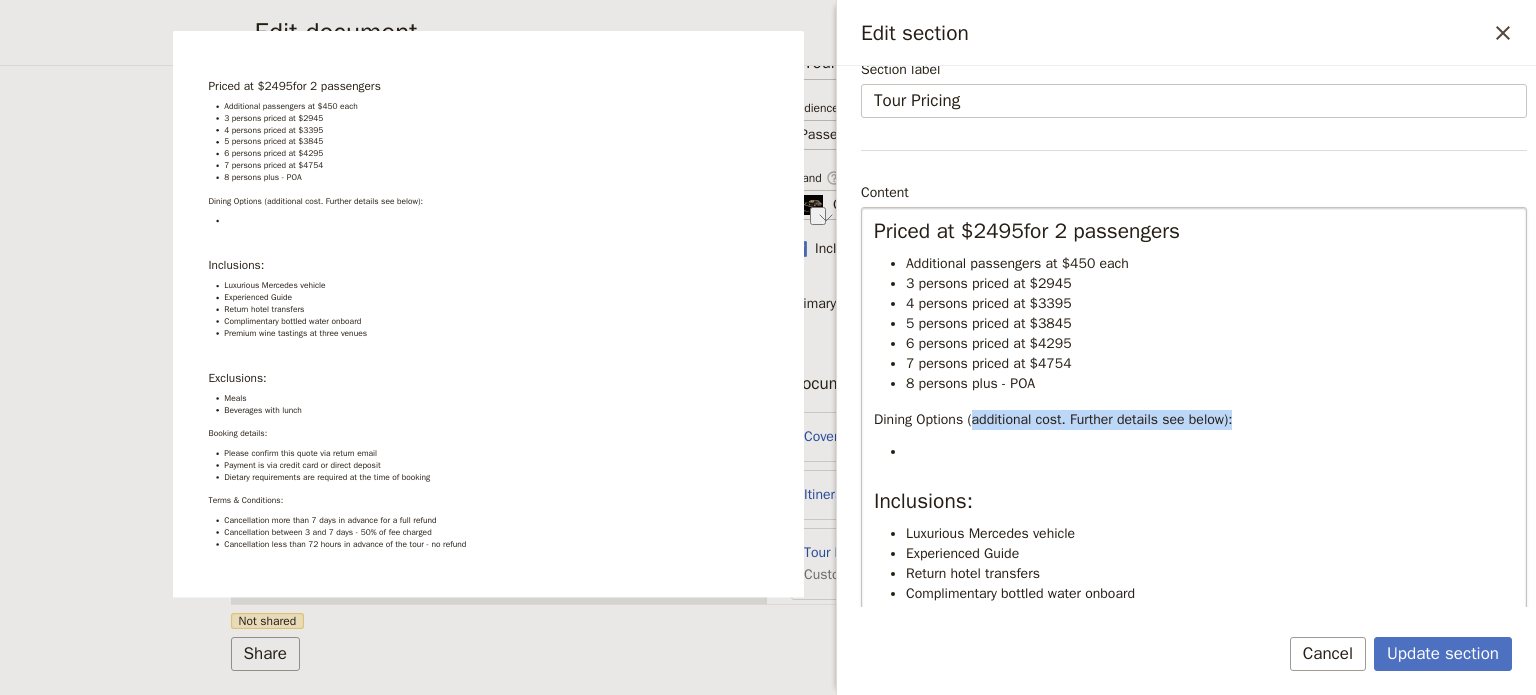 click on "Dining Options (additional cost. Further details see below):" at bounding box center [1194, 420] 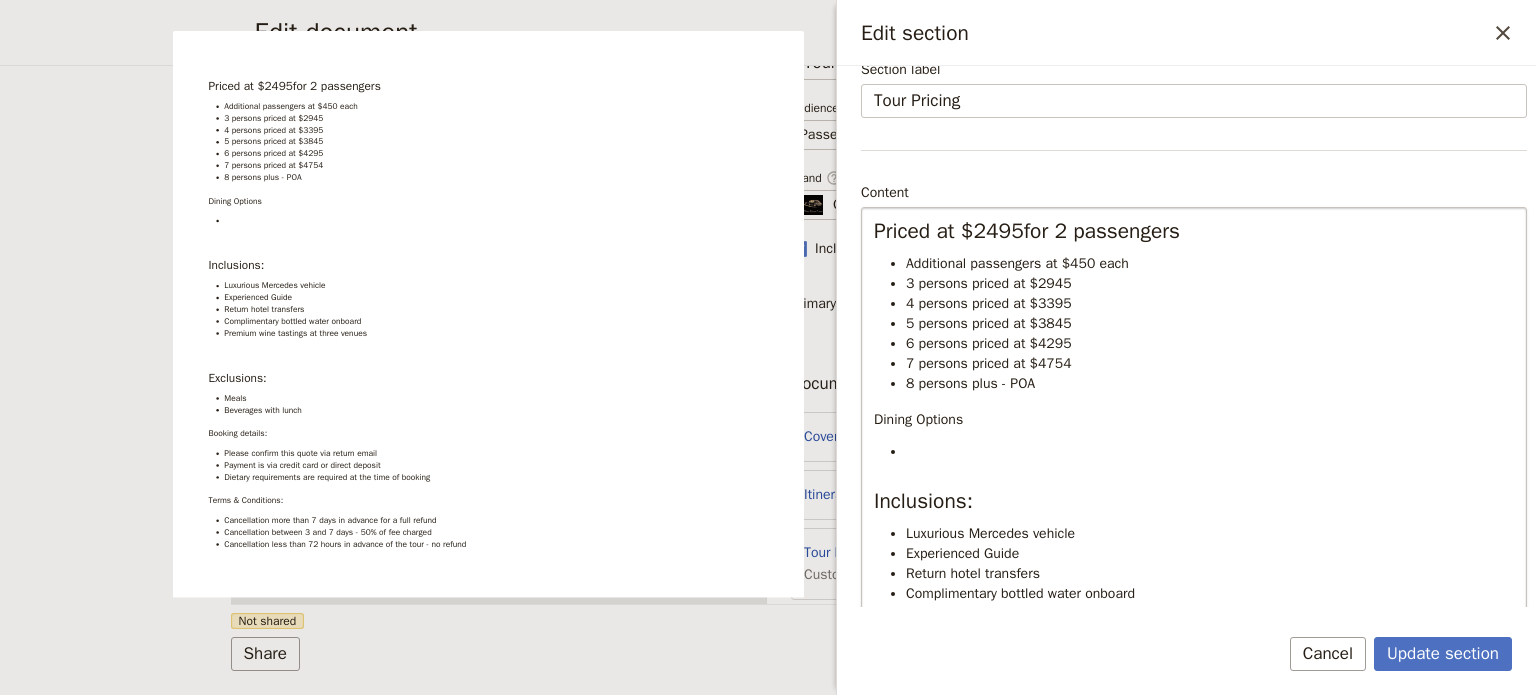 type 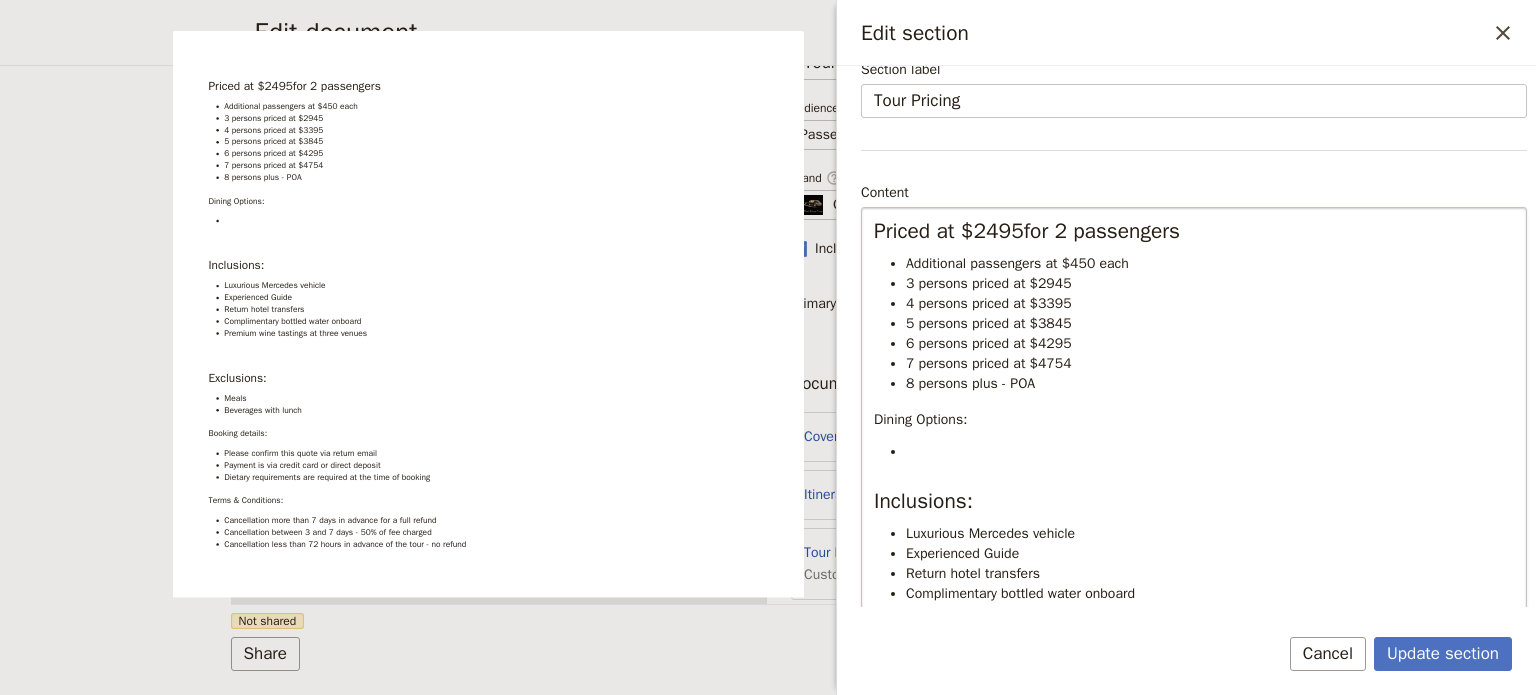 click at bounding box center [1210, 452] 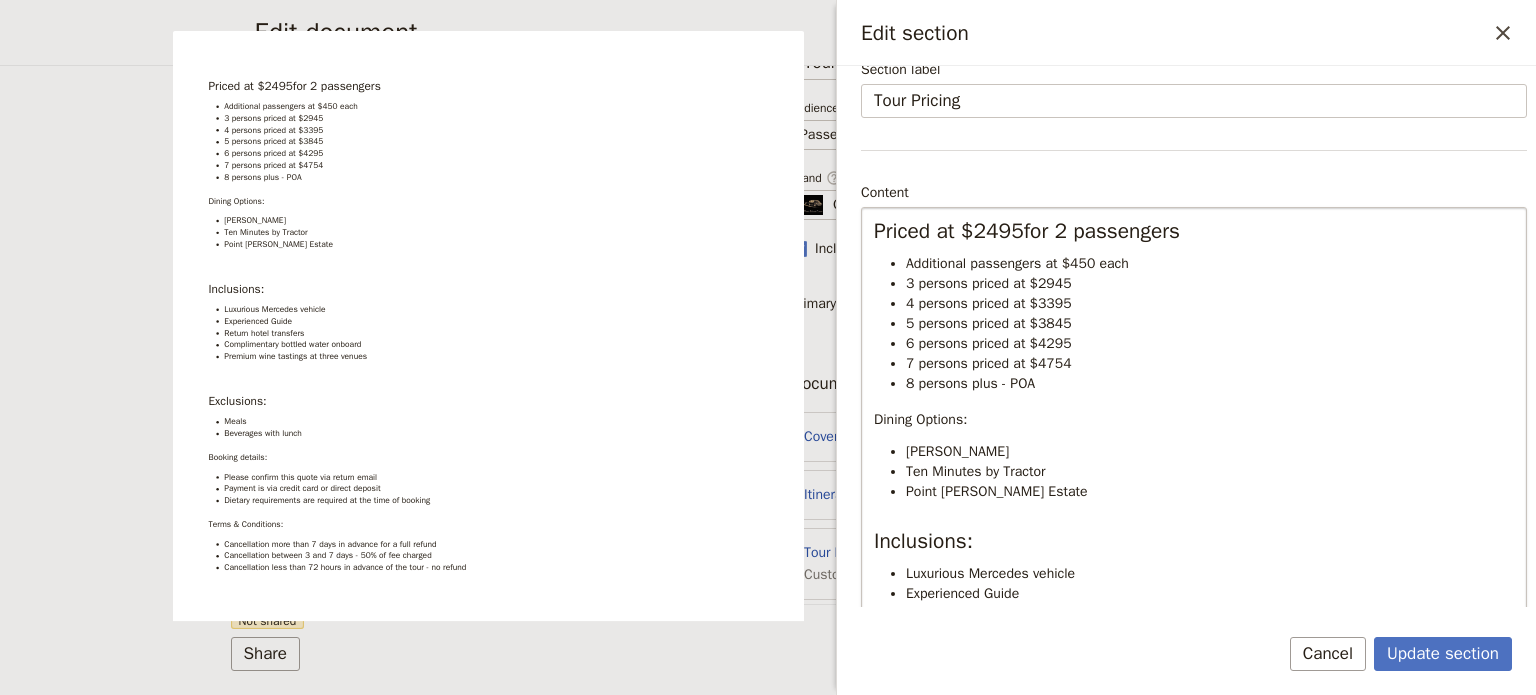 scroll, scrollTop: 232, scrollLeft: 0, axis: vertical 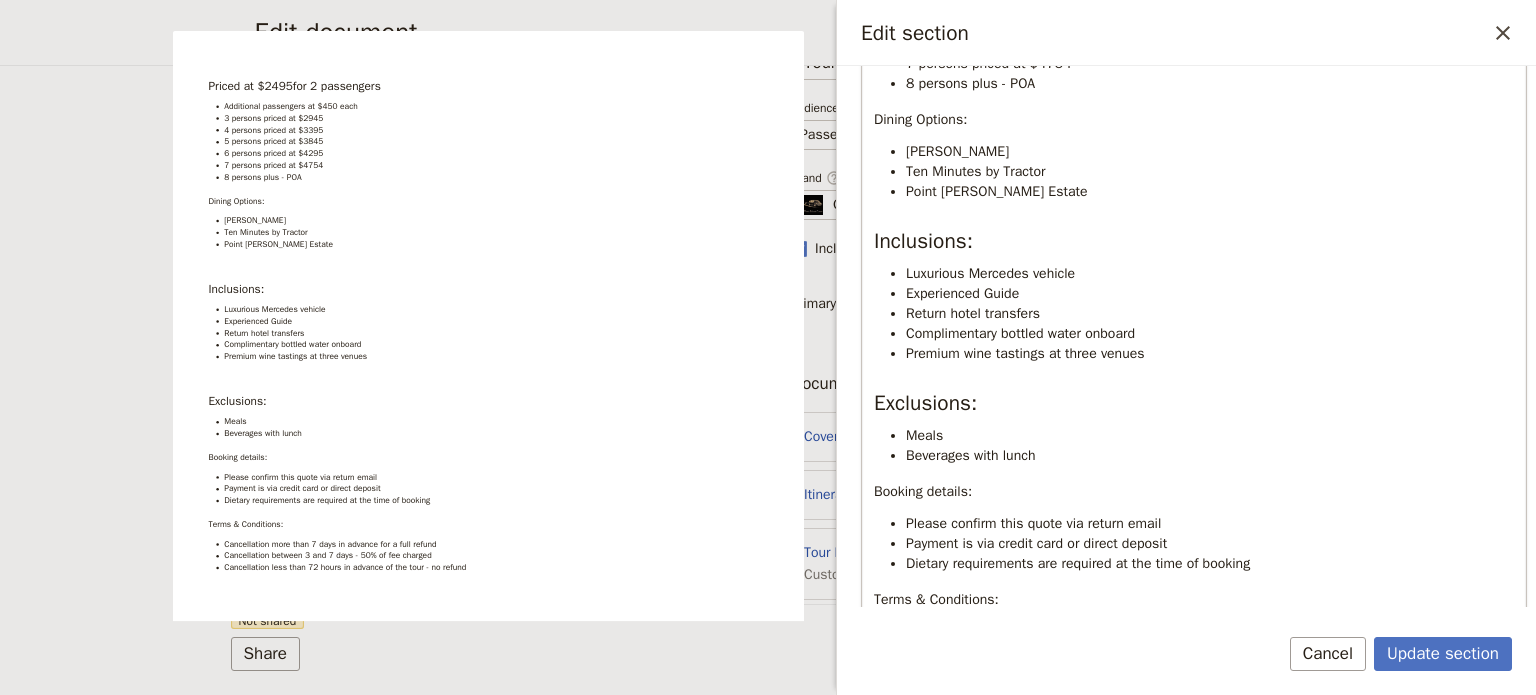 click on "Premium wine tastings at three venues" at bounding box center (1025, 353) 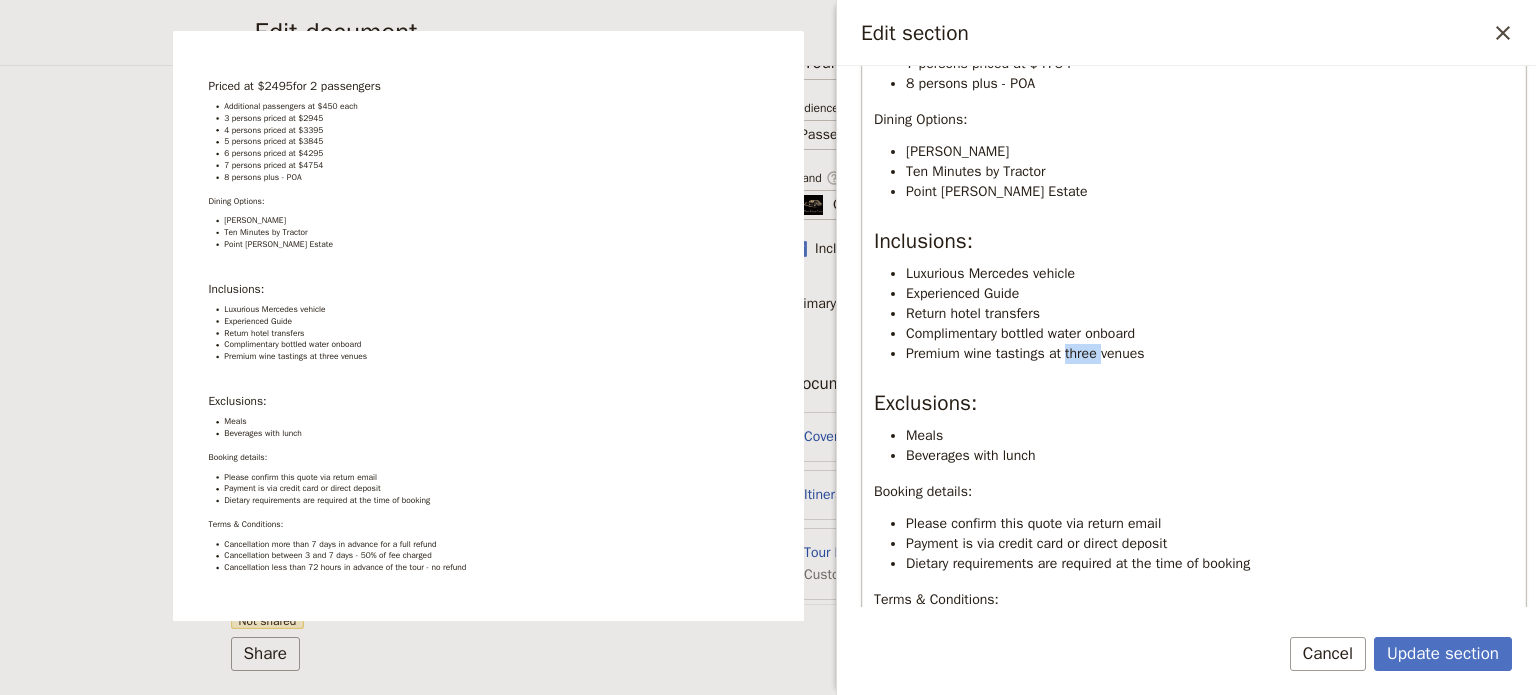 click on "Premium wine tastings at three venues" at bounding box center [1025, 353] 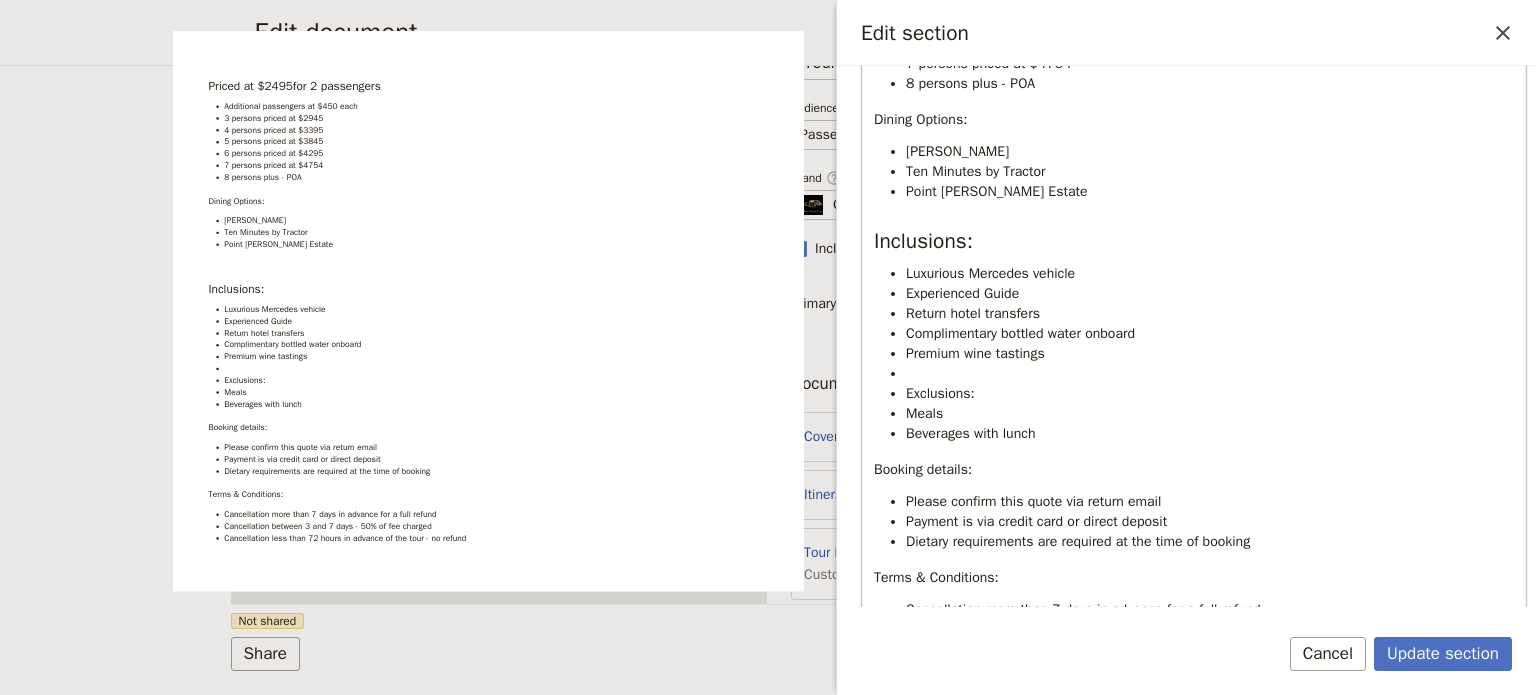 scroll, scrollTop: 14, scrollLeft: 0, axis: vertical 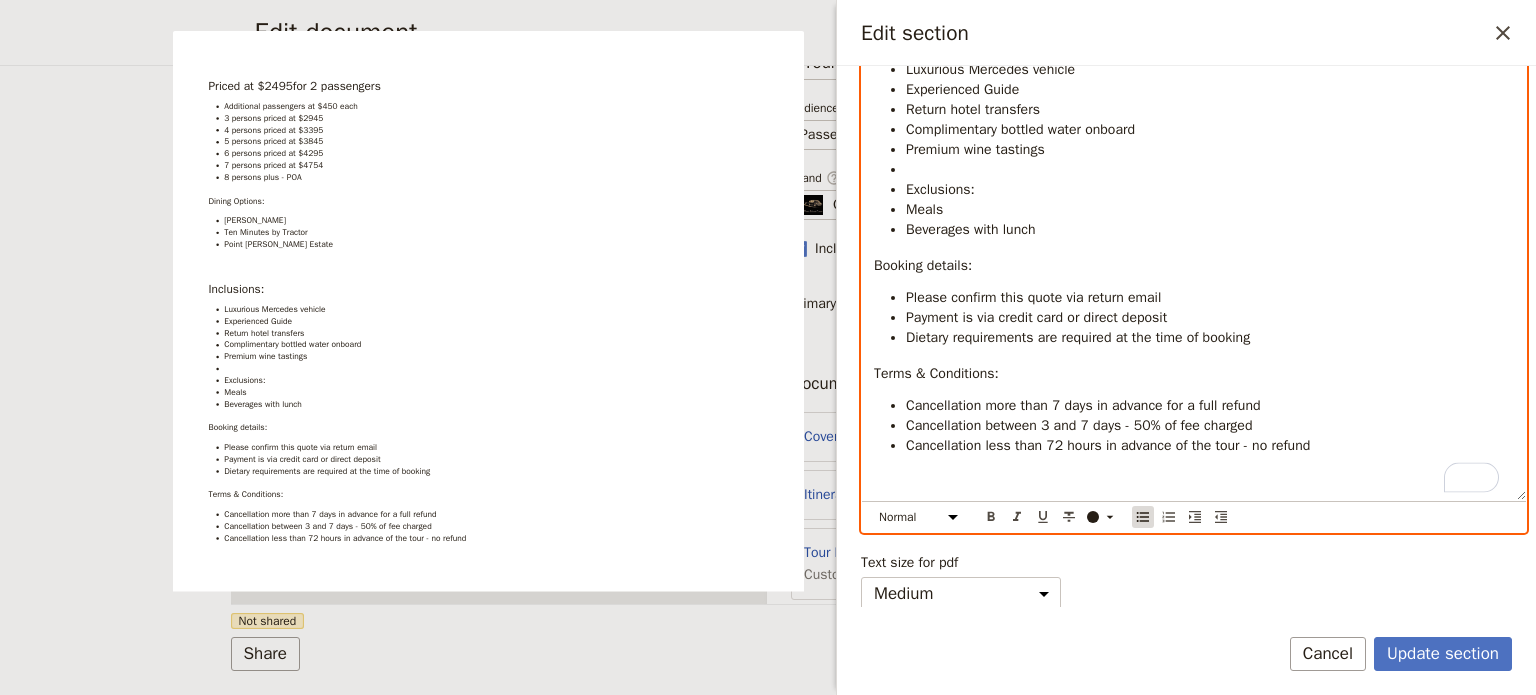 click 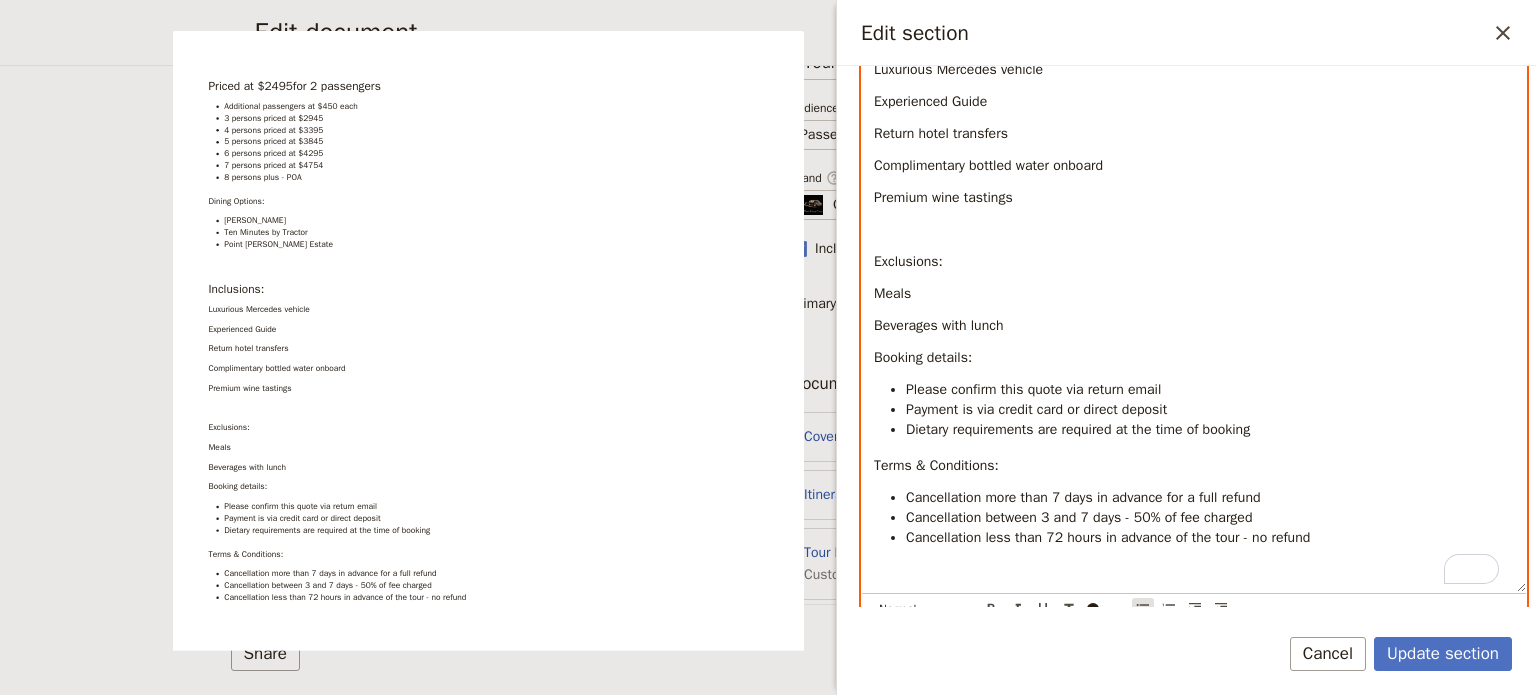 click on "Cancellation between 3 and 7 days - 50% of fee charged" at bounding box center [1079, 517] 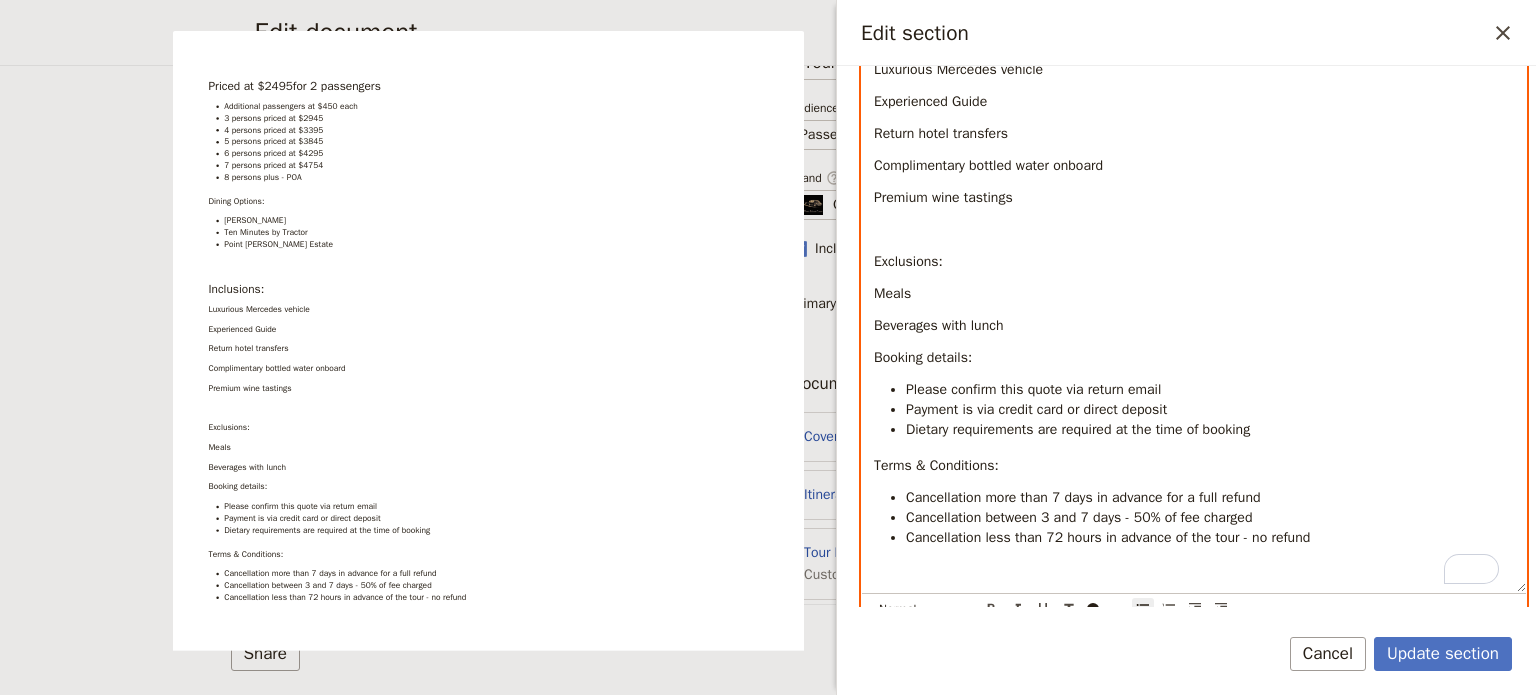 scroll, scrollTop: 668, scrollLeft: 0, axis: vertical 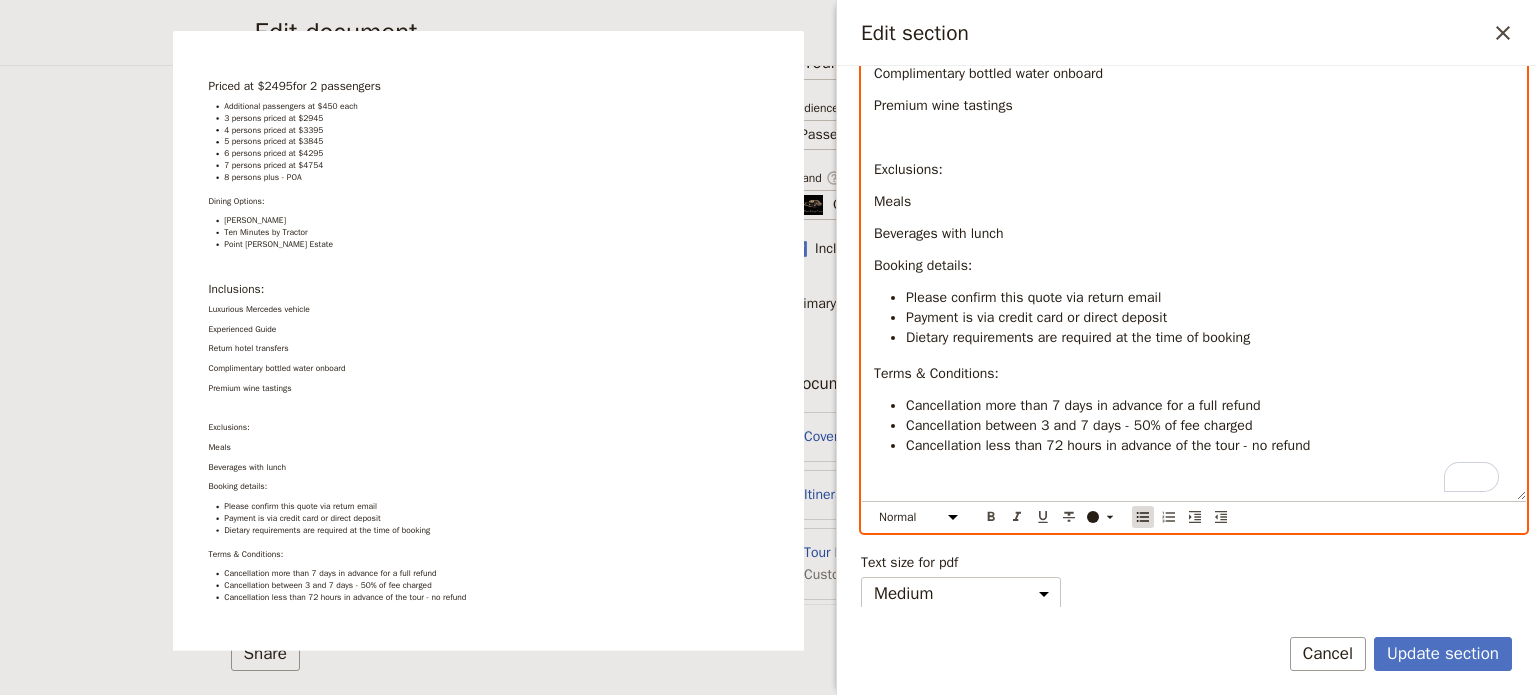 click 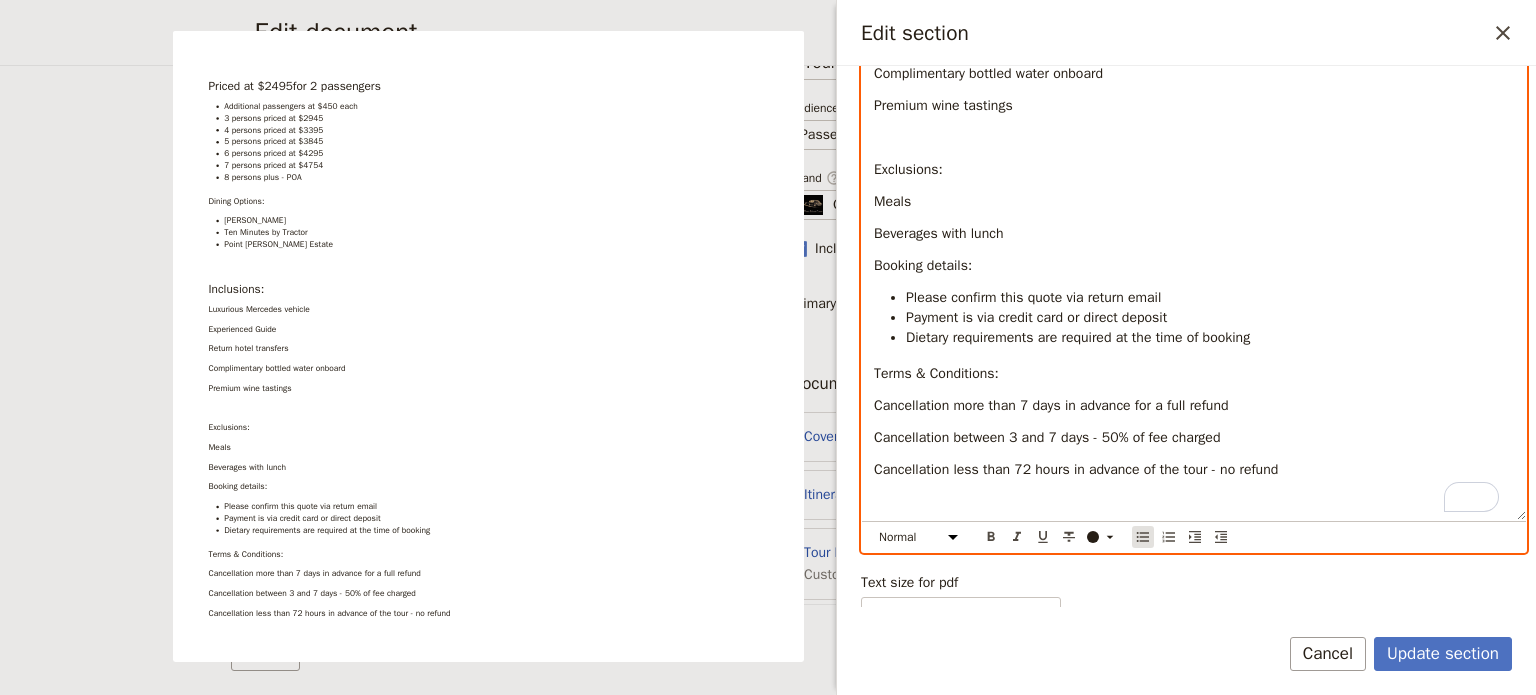 click 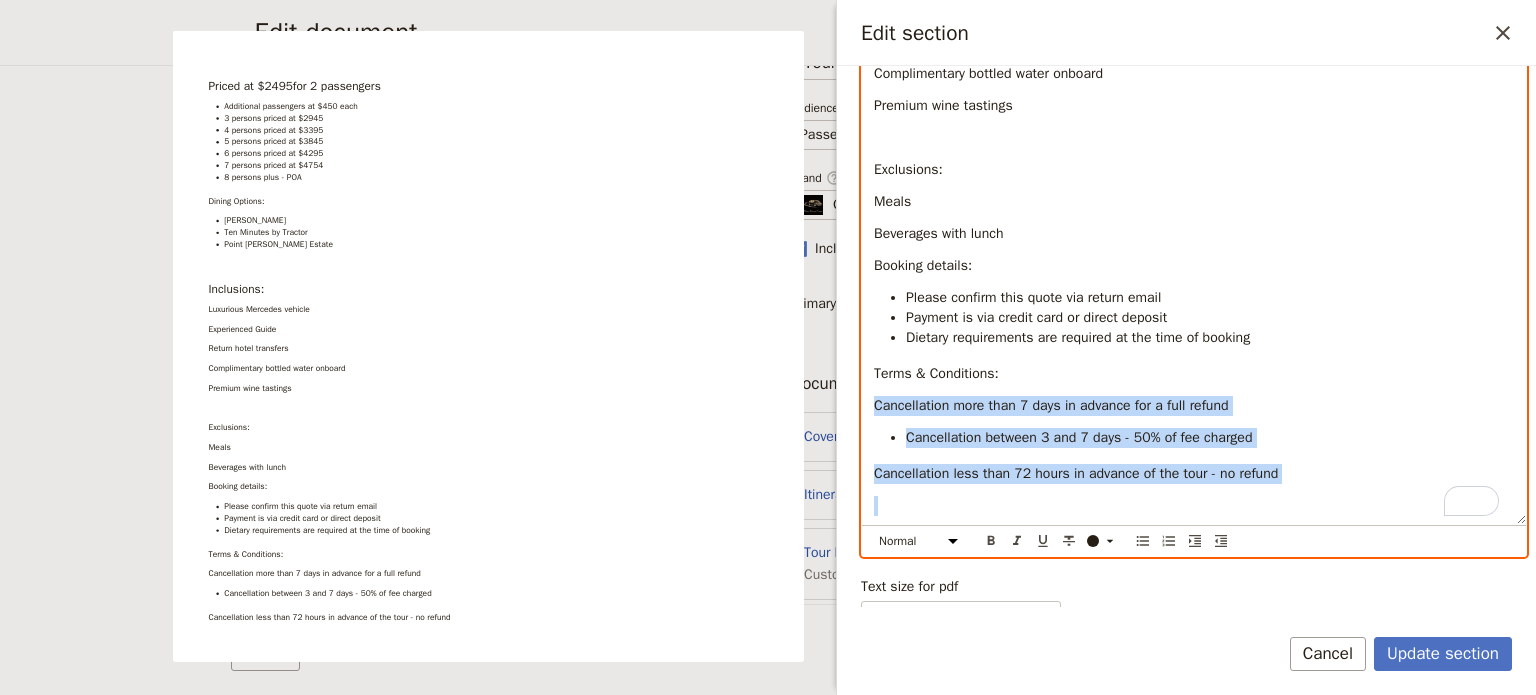 drag, startPoint x: 873, startPoint y: 407, endPoint x: 1052, endPoint y: 482, distance: 194.0773 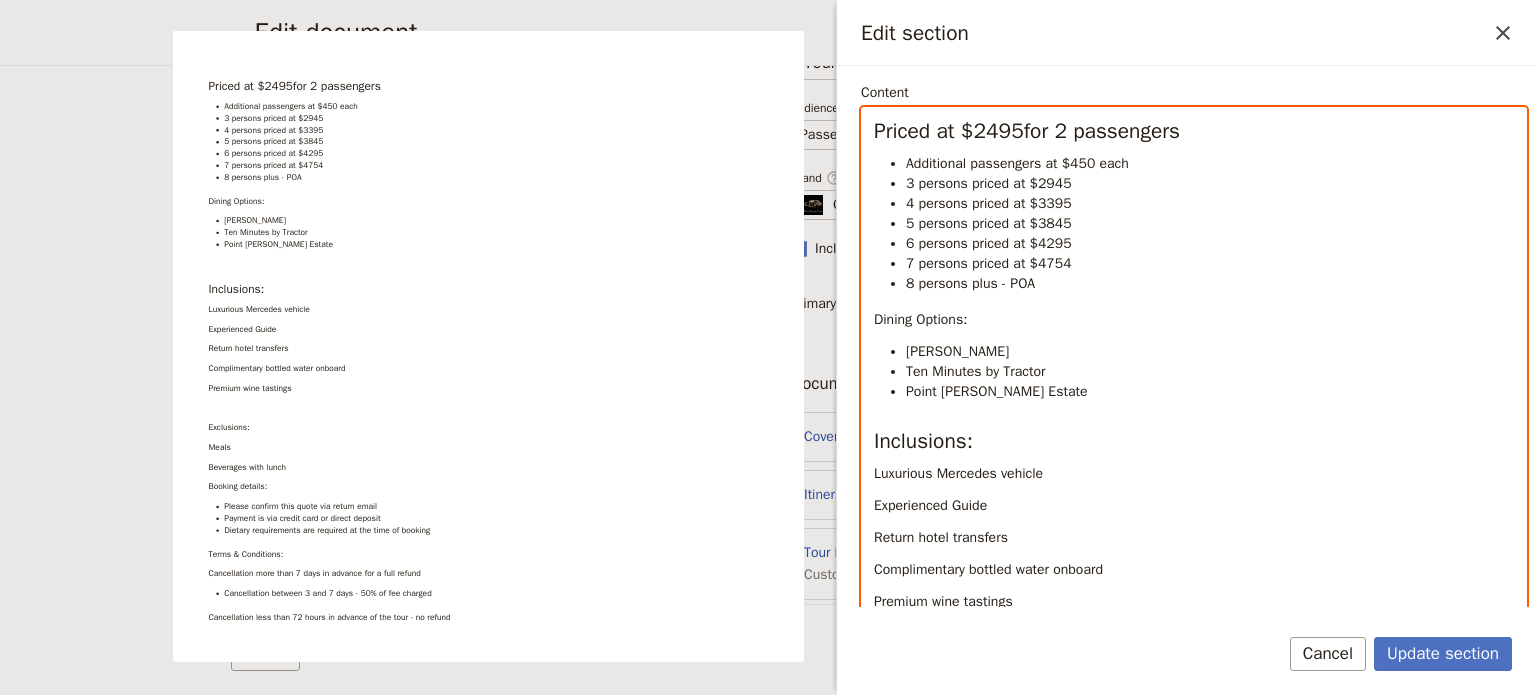 scroll, scrollTop: 96, scrollLeft: 0, axis: vertical 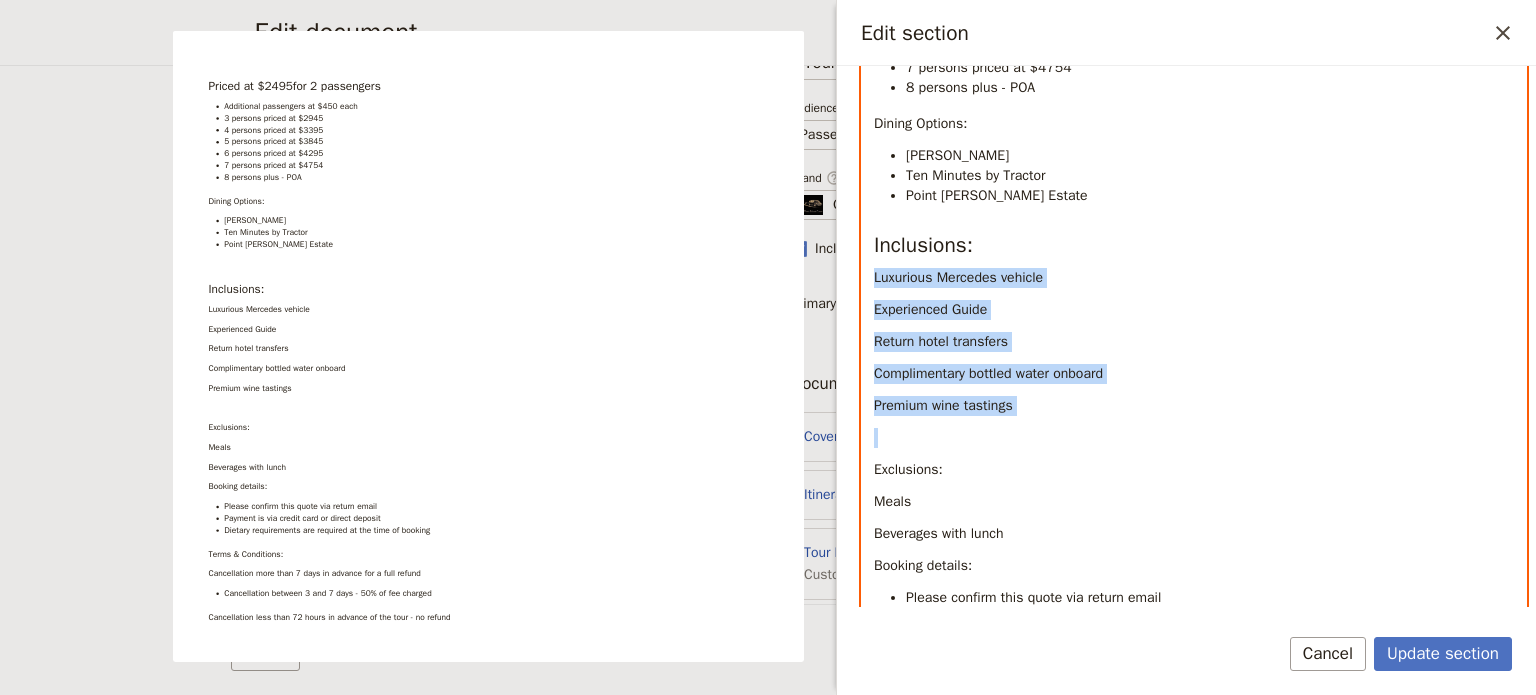 drag, startPoint x: 884, startPoint y: 287, endPoint x: 1096, endPoint y: 434, distance: 257.97867 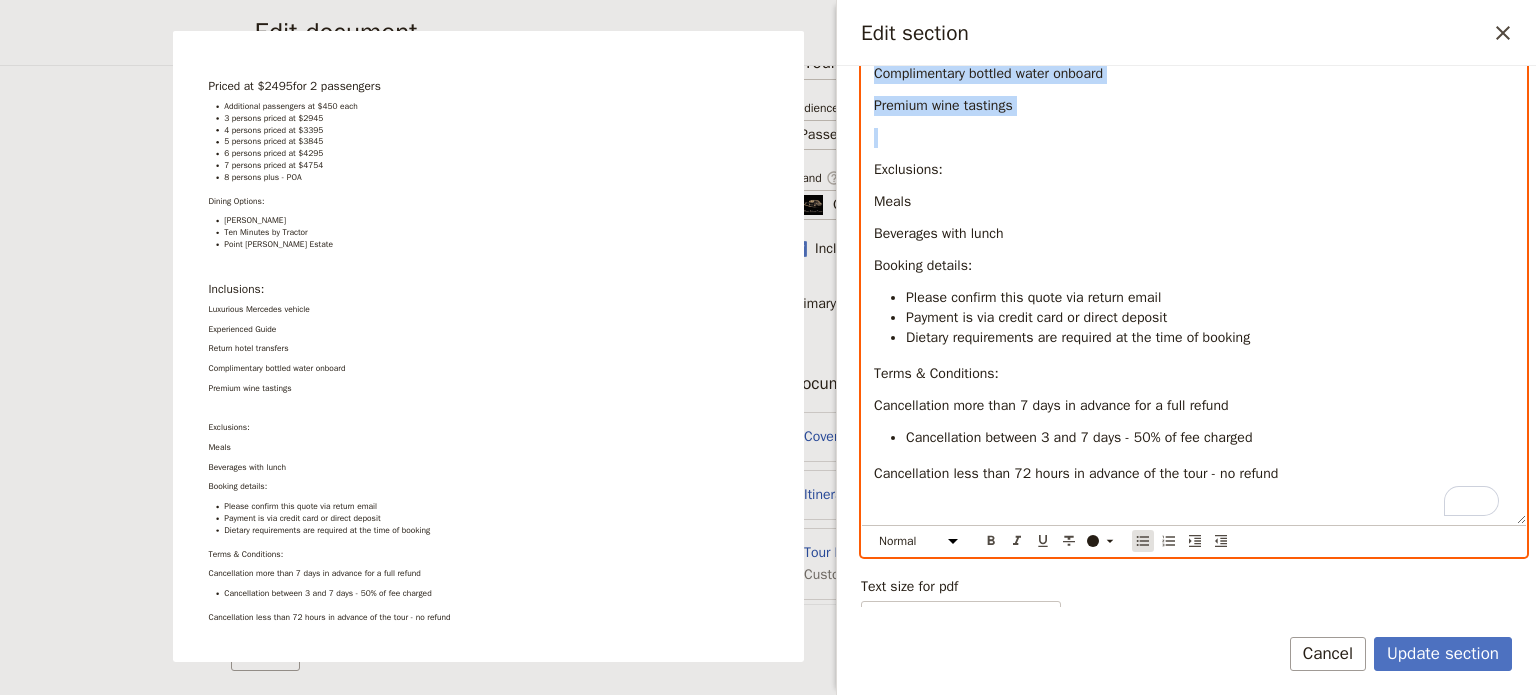 click 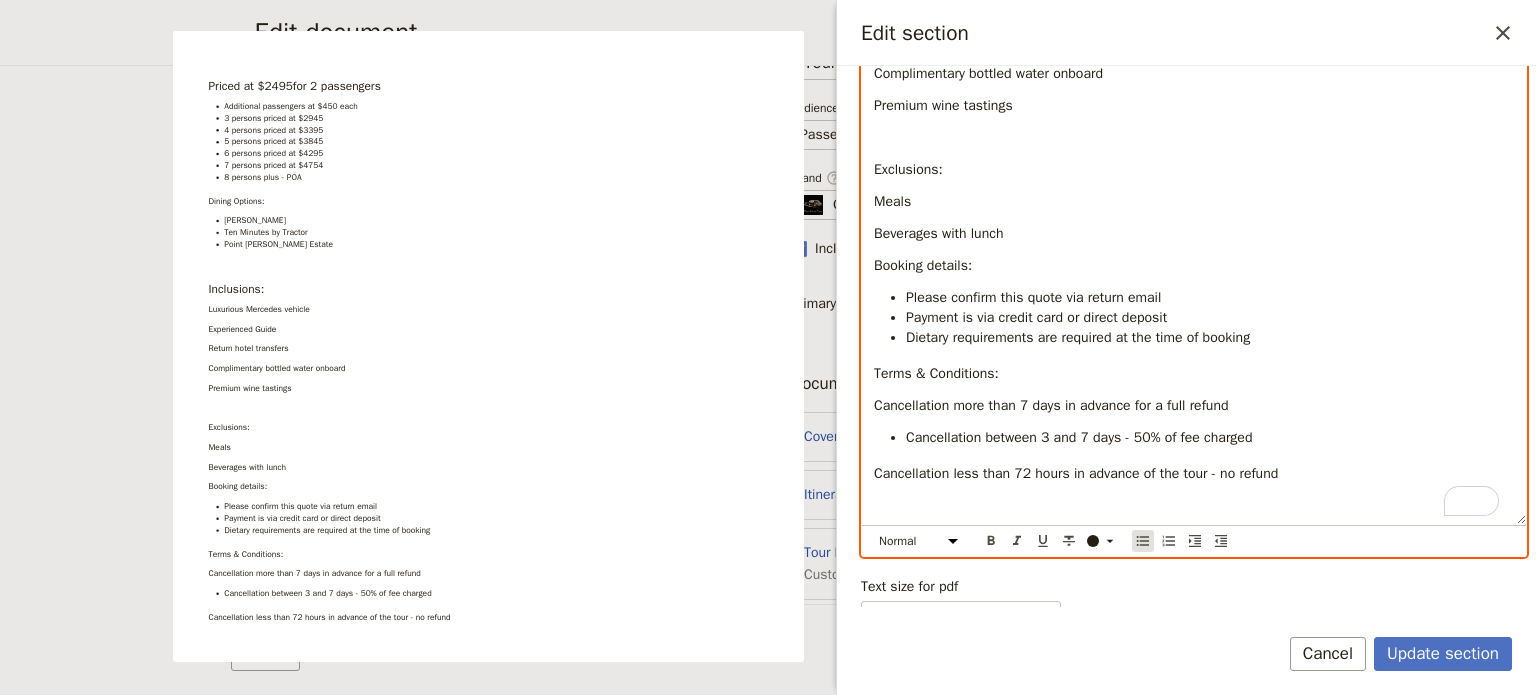 scroll, scrollTop: 640, scrollLeft: 0, axis: vertical 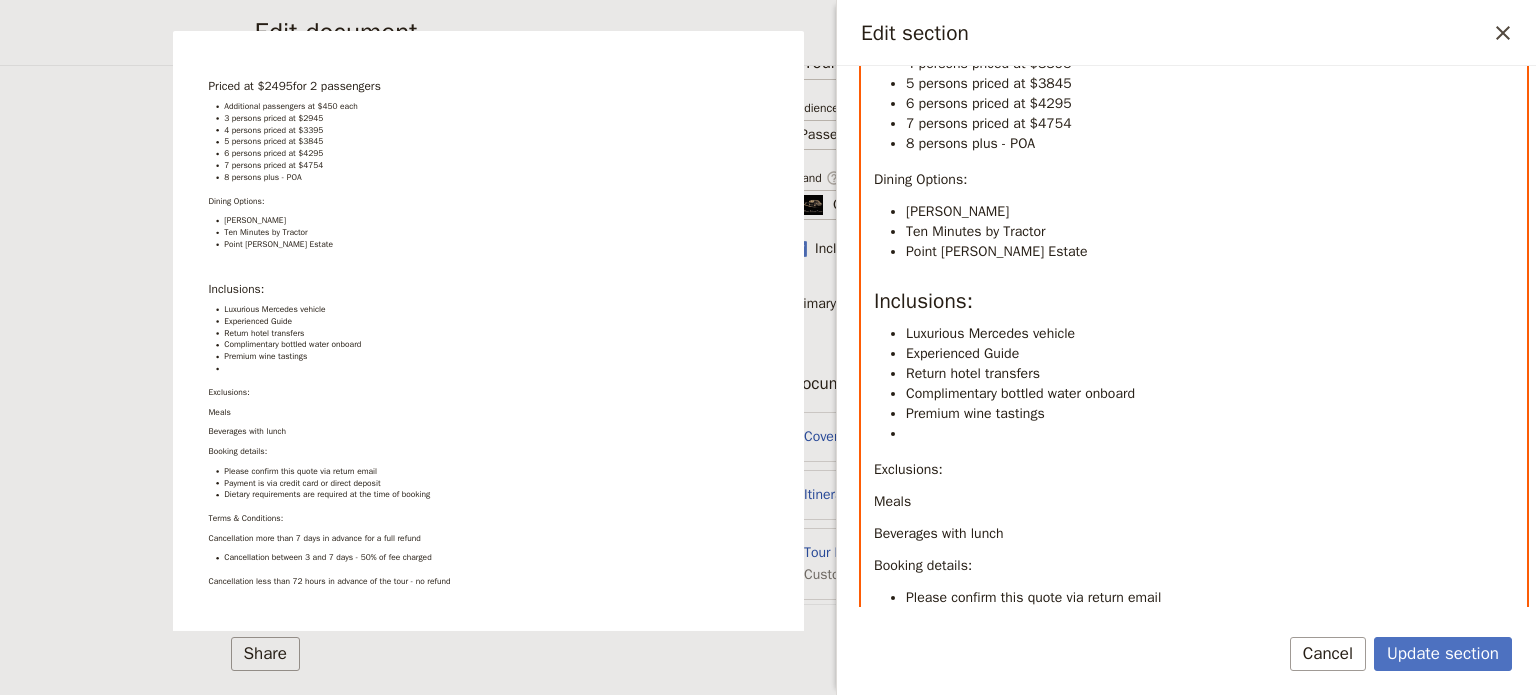 click at bounding box center [1210, 434] 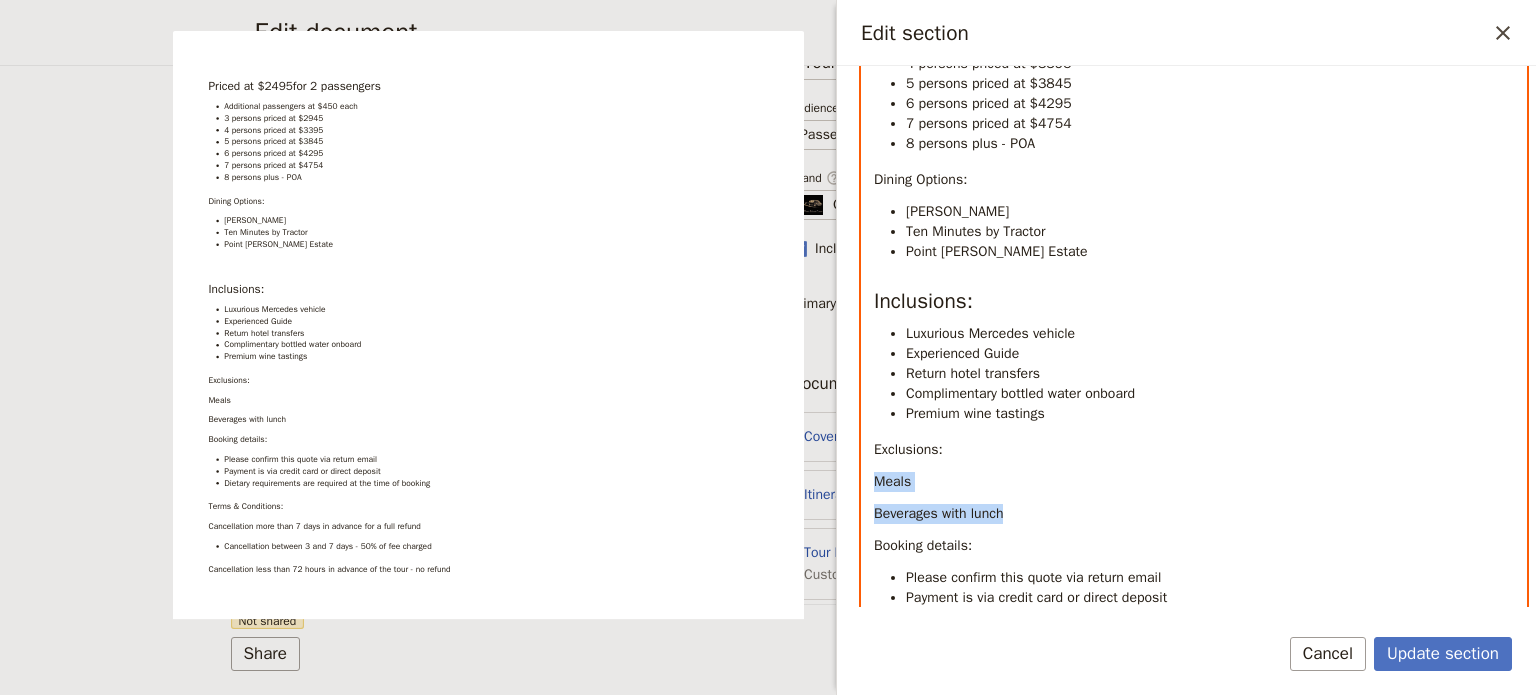 drag, startPoint x: 872, startPoint y: 475, endPoint x: 1042, endPoint y: 510, distance: 173.56555 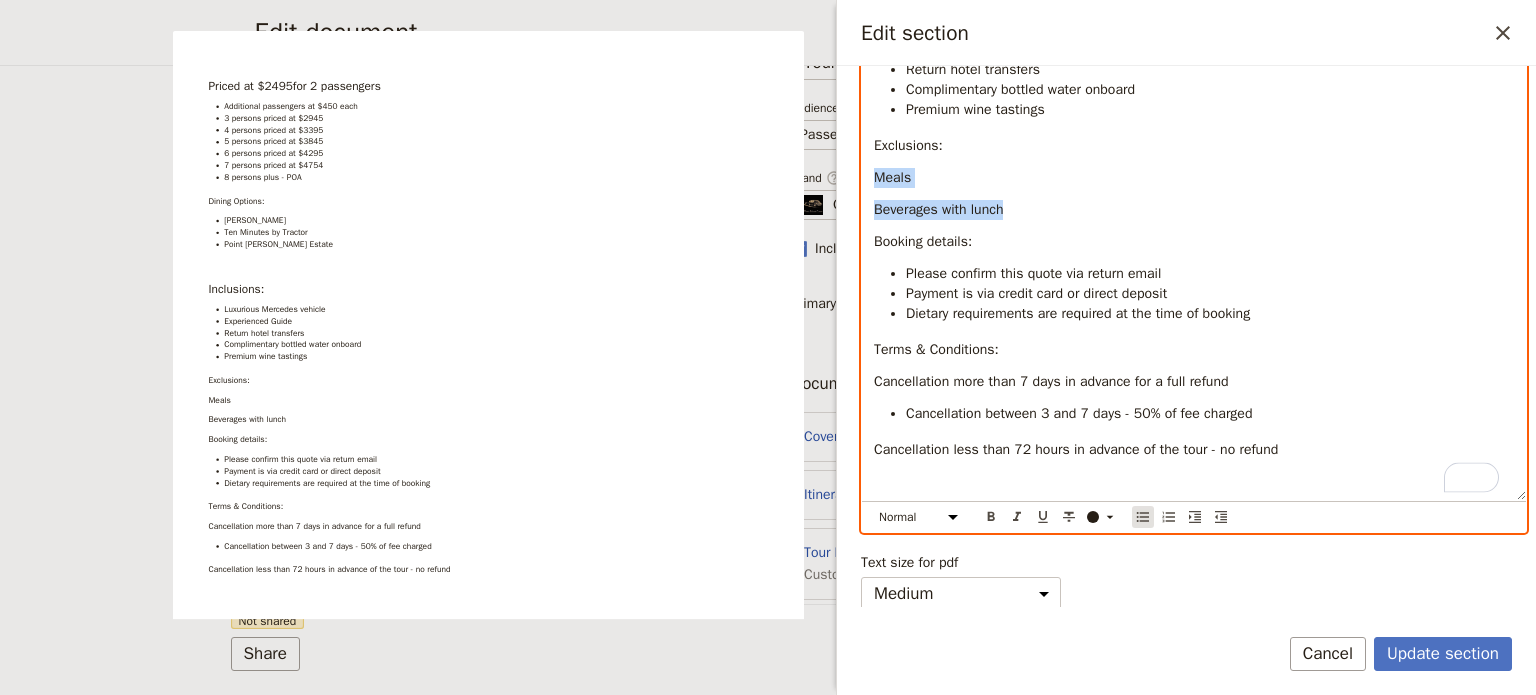 click 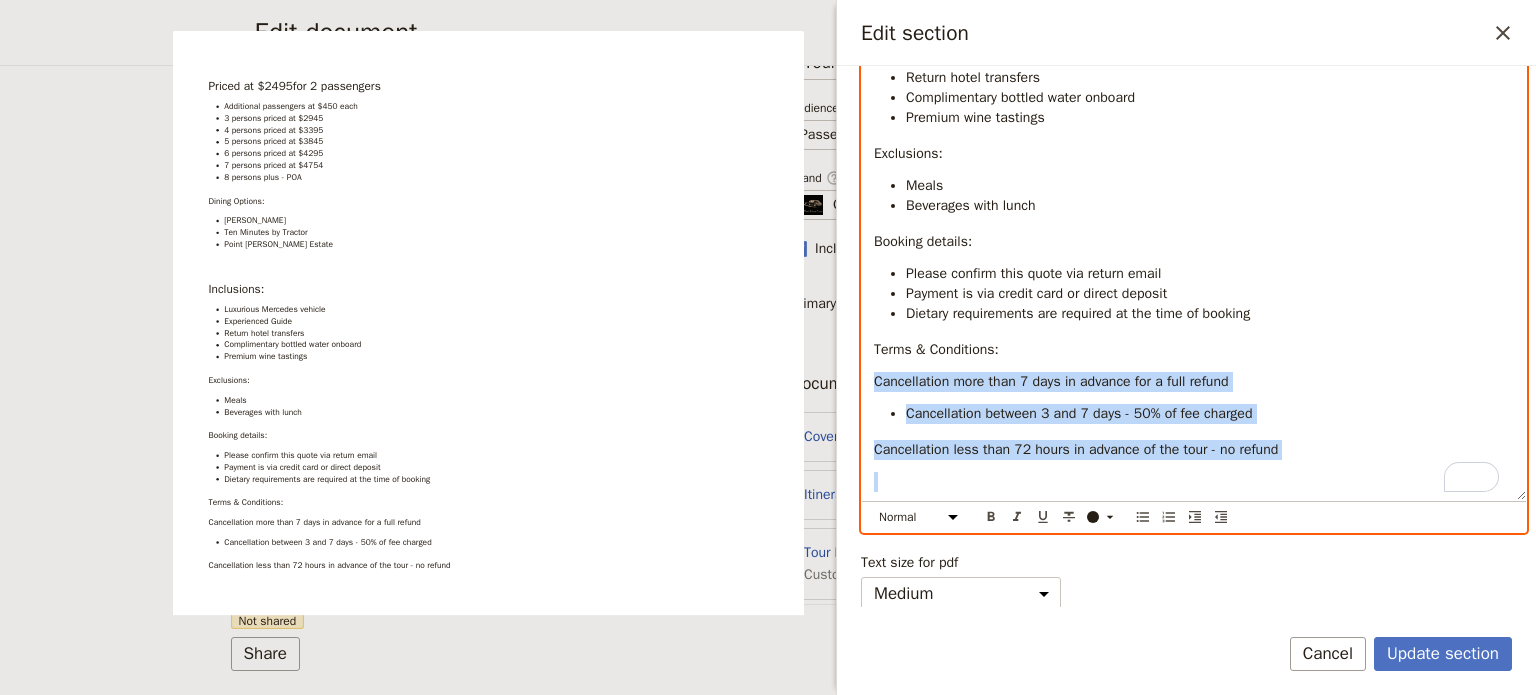 drag, startPoint x: 870, startPoint y: 385, endPoint x: 935, endPoint y: 460, distance: 99.24717 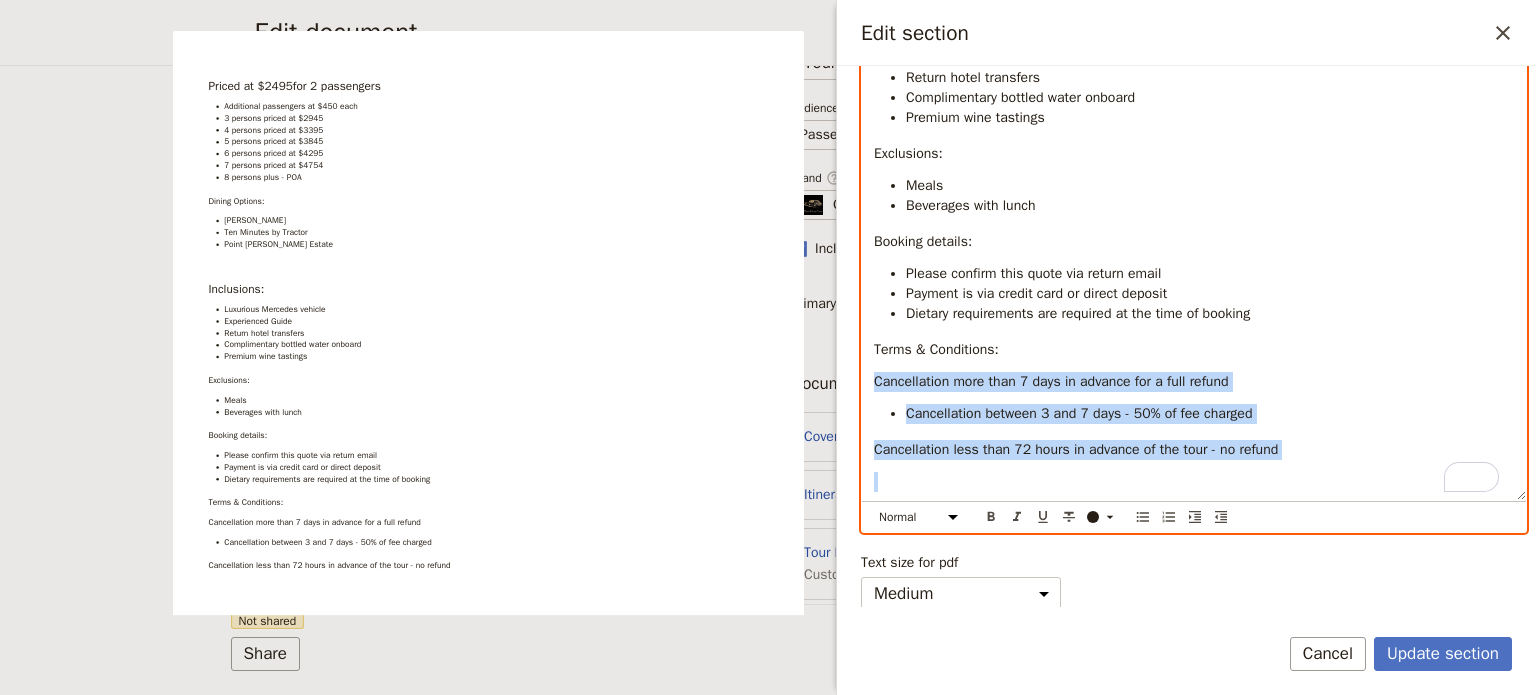 click on "Priced at $2495for 2 passengers Additional passengers at $450 each 3 persons priced at $2945 4 persons priced at $3395 5 persons priced at $3845 6 persons priced at $4295 7 persons priced at $4754 8 persons plus - POA Dining Options: [PERSON_NAME] Ten Minutes by Tractor Point [PERSON_NAME] Estate Inclusions: Luxurious Mercedes vehicle Experienced Guide Return hotel transfers Complimentary bottled water onboard Premium wine tastings  Exclusions: Meals Beverages with lunch Booking details: Please confirm this quote via return email Payment is via credit card or direct deposit Dietary requirements are required at the time of booking Terms & Conditions: Cancellation more than 7 days in advance for a full refund Cancellation between 3 and 7 days - 50% of fee charged Cancellation less than 72 hours in advance of the tour - no refund" at bounding box center (1194, 86) 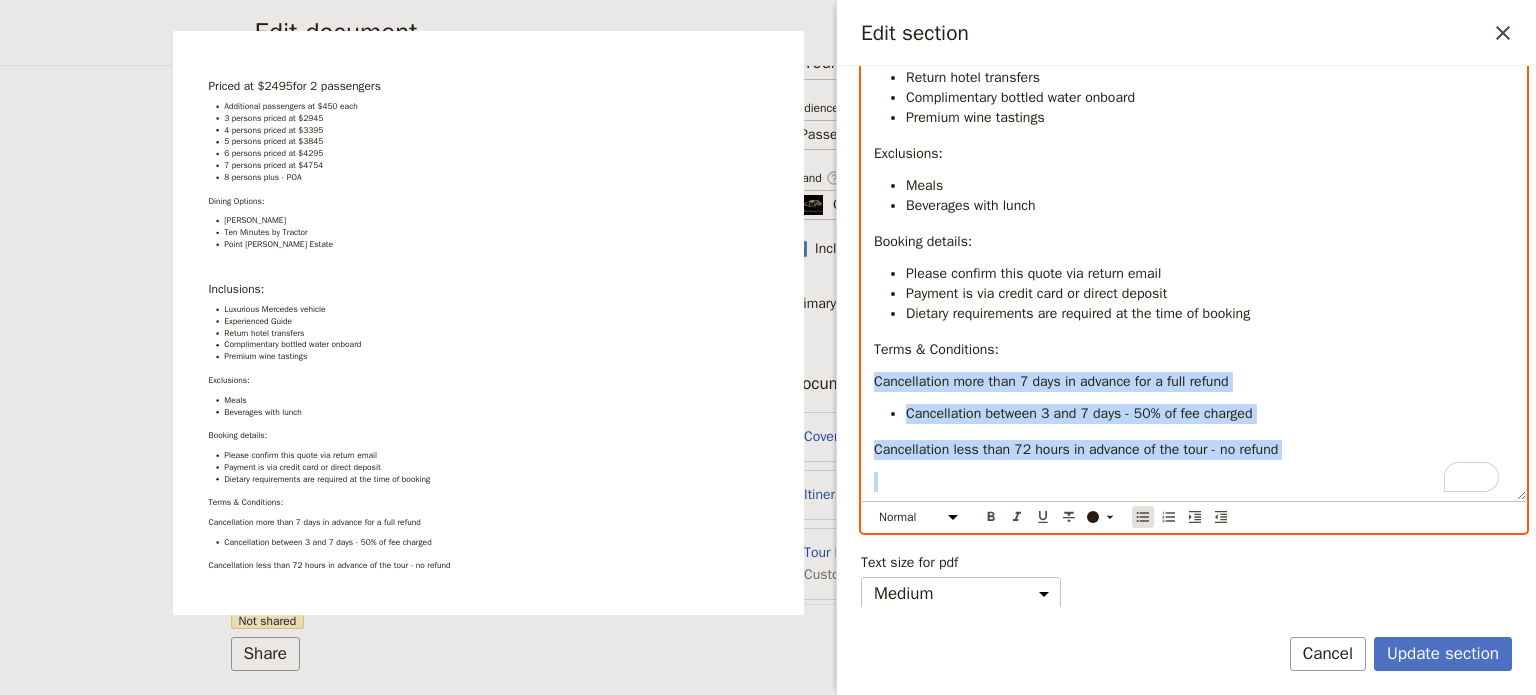 click 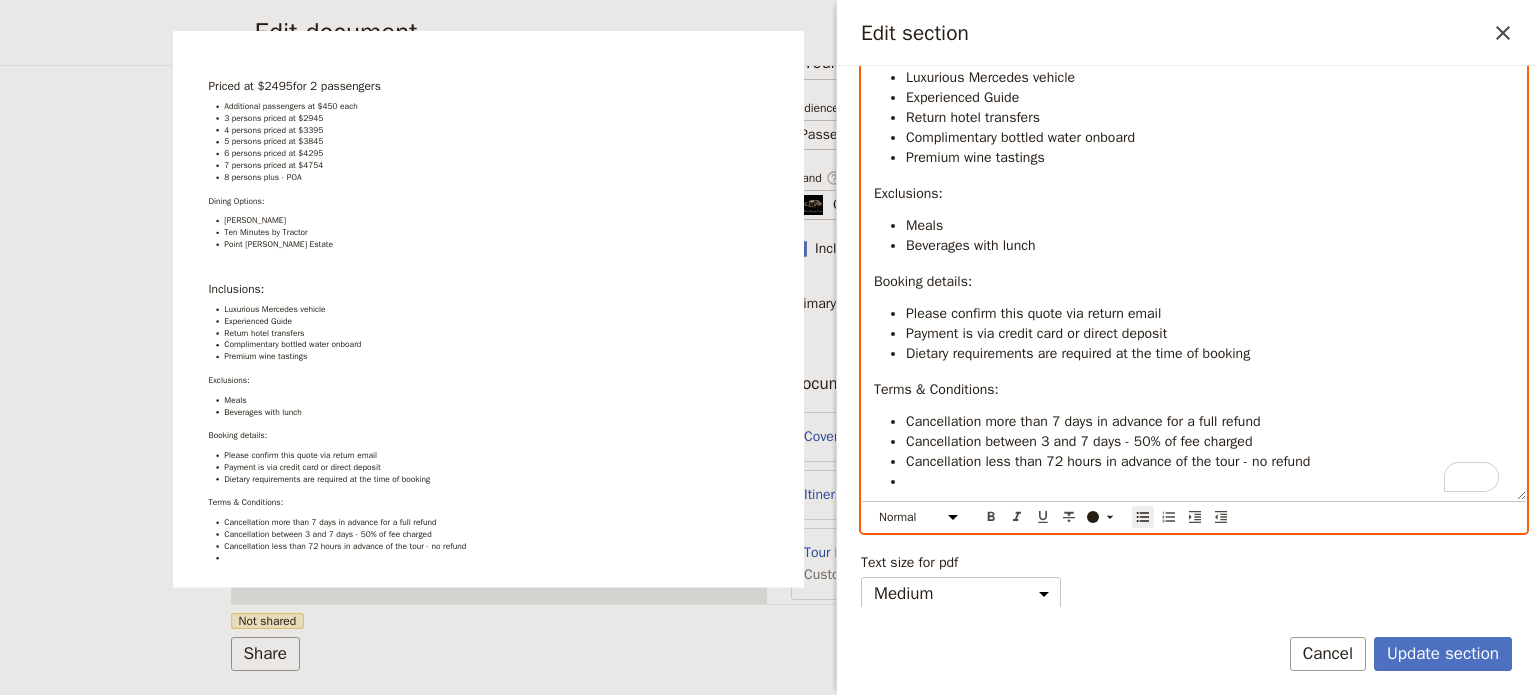 click at bounding box center (1210, 482) 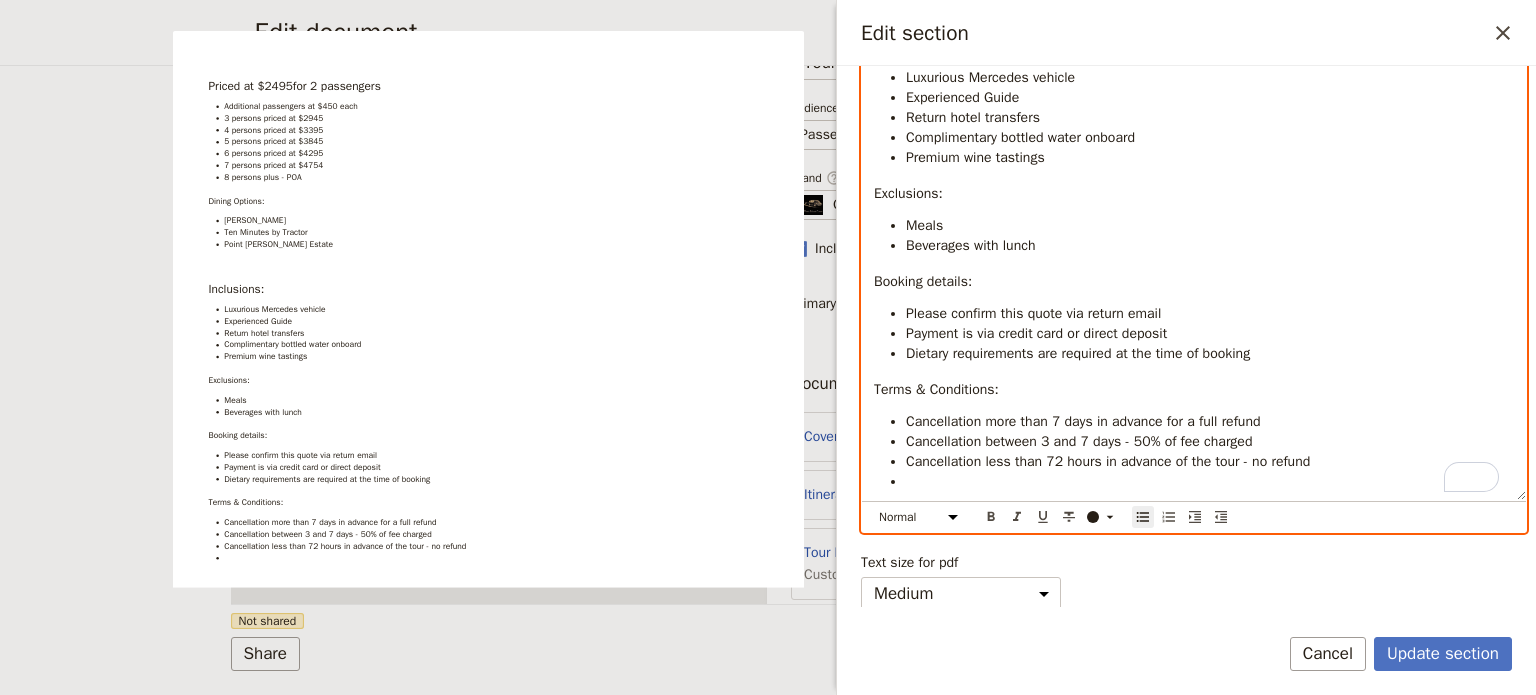 click on "Priced at $2495for 2 passengers Additional passengers at $450 each 3 persons priced at $2945 4 persons priced at $3395 5 persons priced at $3845 6 persons priced at $4295 7 persons priced at $4754 8 persons plus - POA Dining Options: [PERSON_NAME] Ten Minutes by Tractor Point [PERSON_NAME] Estate Inclusions: Luxurious Mercedes vehicle Experienced Guide Return hotel transfers Complimentary bottled water onboard Premium wine tastings  Exclusions: Meals Beverages with lunch Booking details: Please confirm this quote via return email Payment is via credit card or direct deposit Dietary requirements are required at the time of booking Terms & Conditions: Cancellation more than 7 days in advance for a full refund Cancellation between 3 and 7 days - 50% of fee charged Cancellation less than 72 hours in advance of the tour - no refund" at bounding box center (1194, 106) 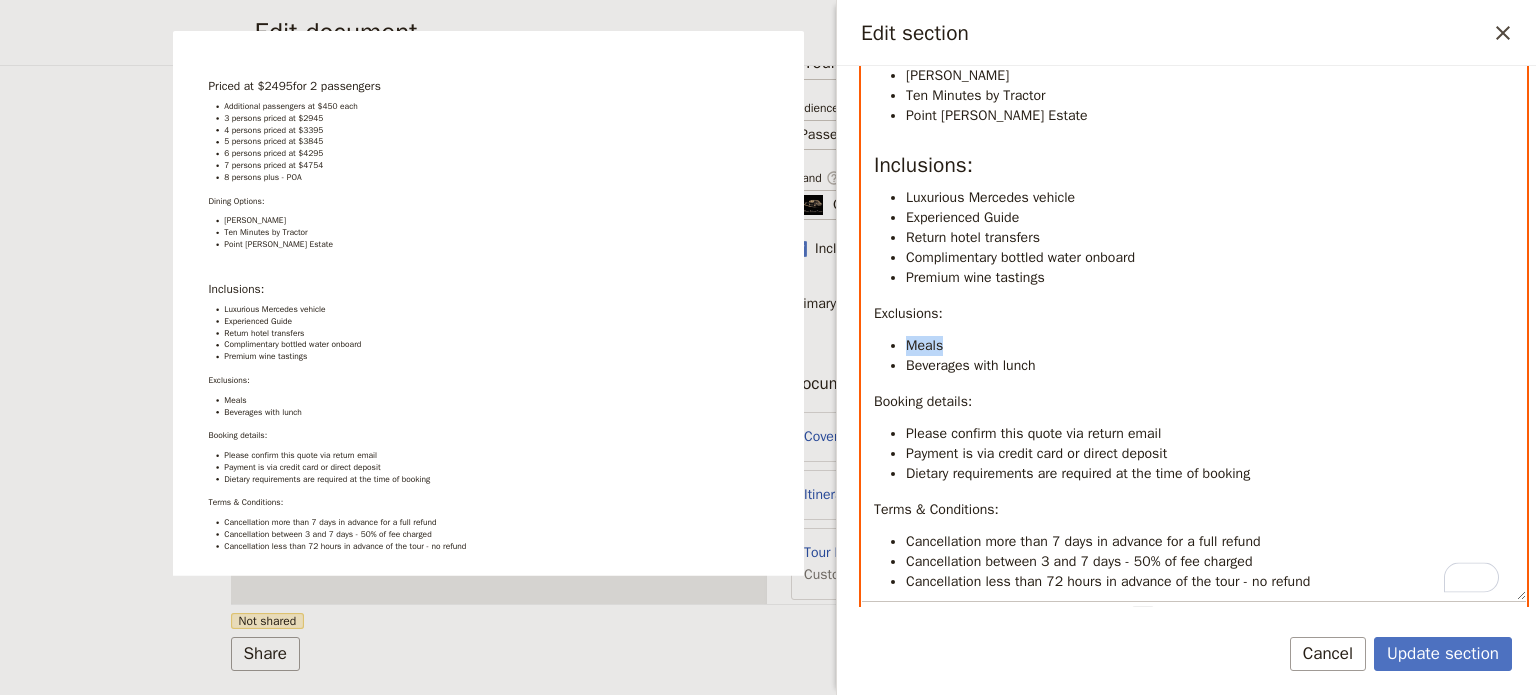 drag, startPoint x: 928, startPoint y: 344, endPoint x: 905, endPoint y: 346, distance: 23.086792 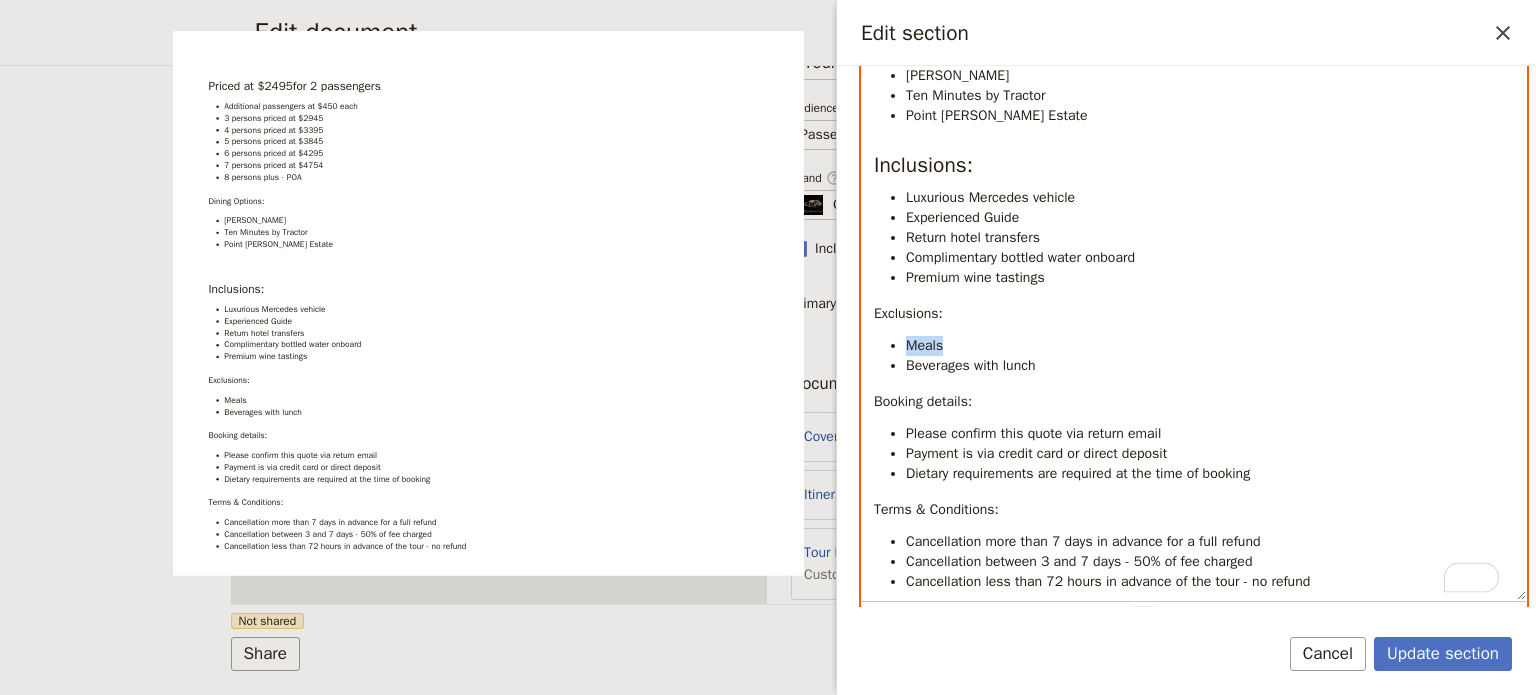 click on "Meals" at bounding box center [1210, 346] 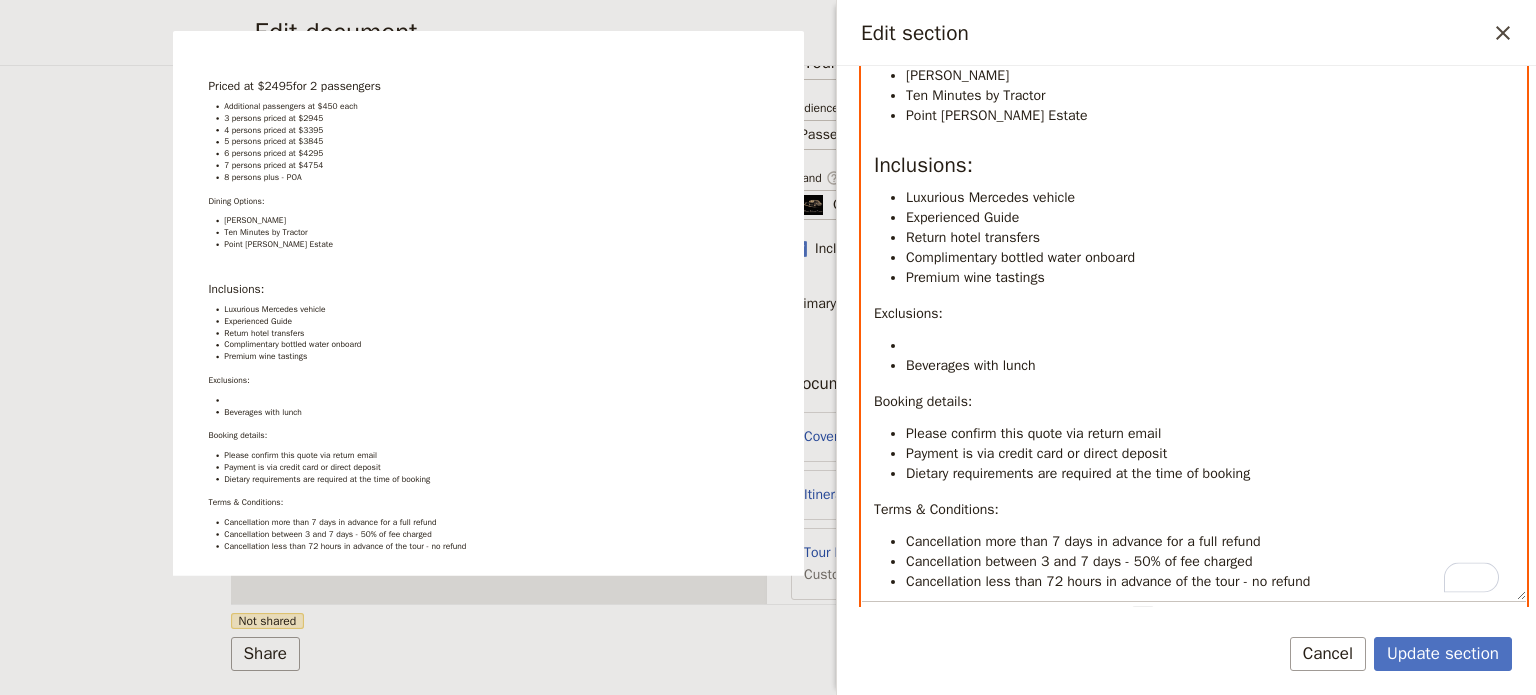 click on "Beverages with lunch" at bounding box center (970, 365) 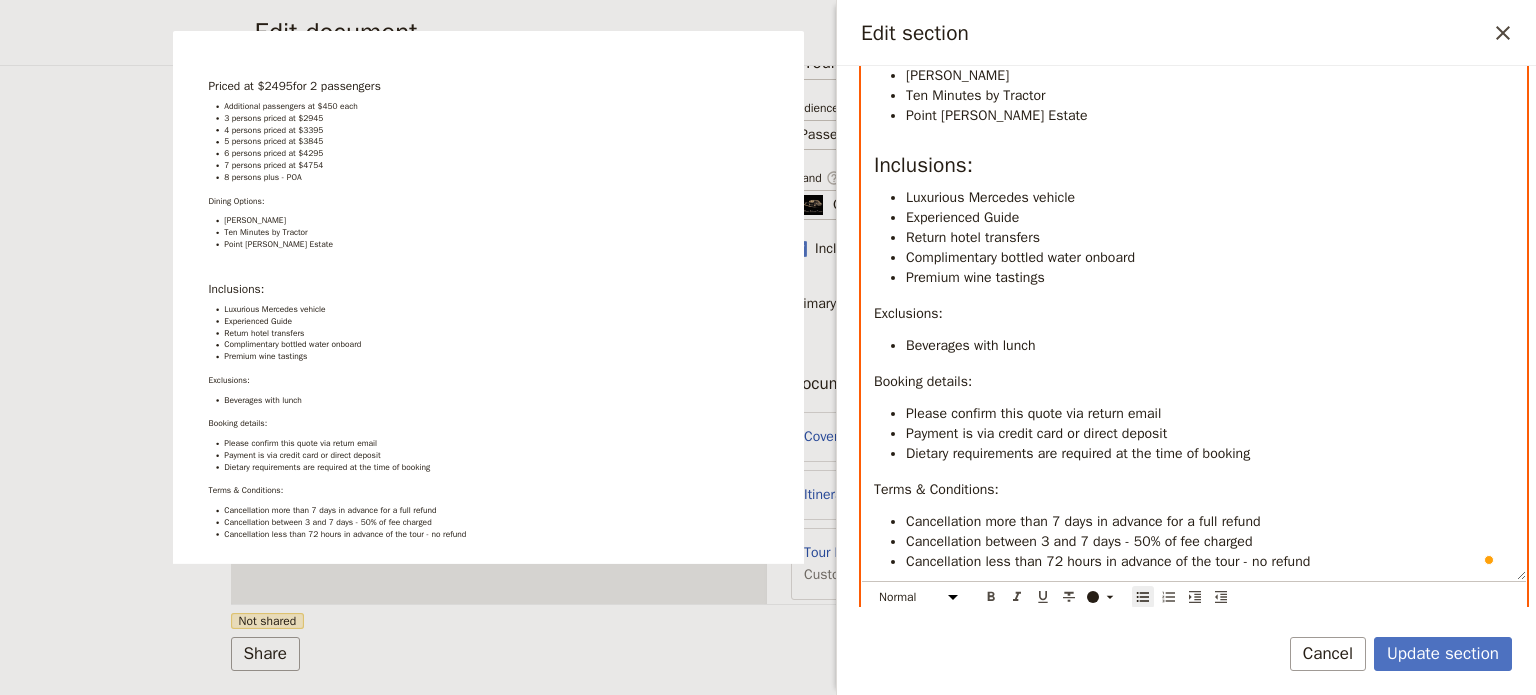 click on "Beverages with lunch" at bounding box center [1210, 346] 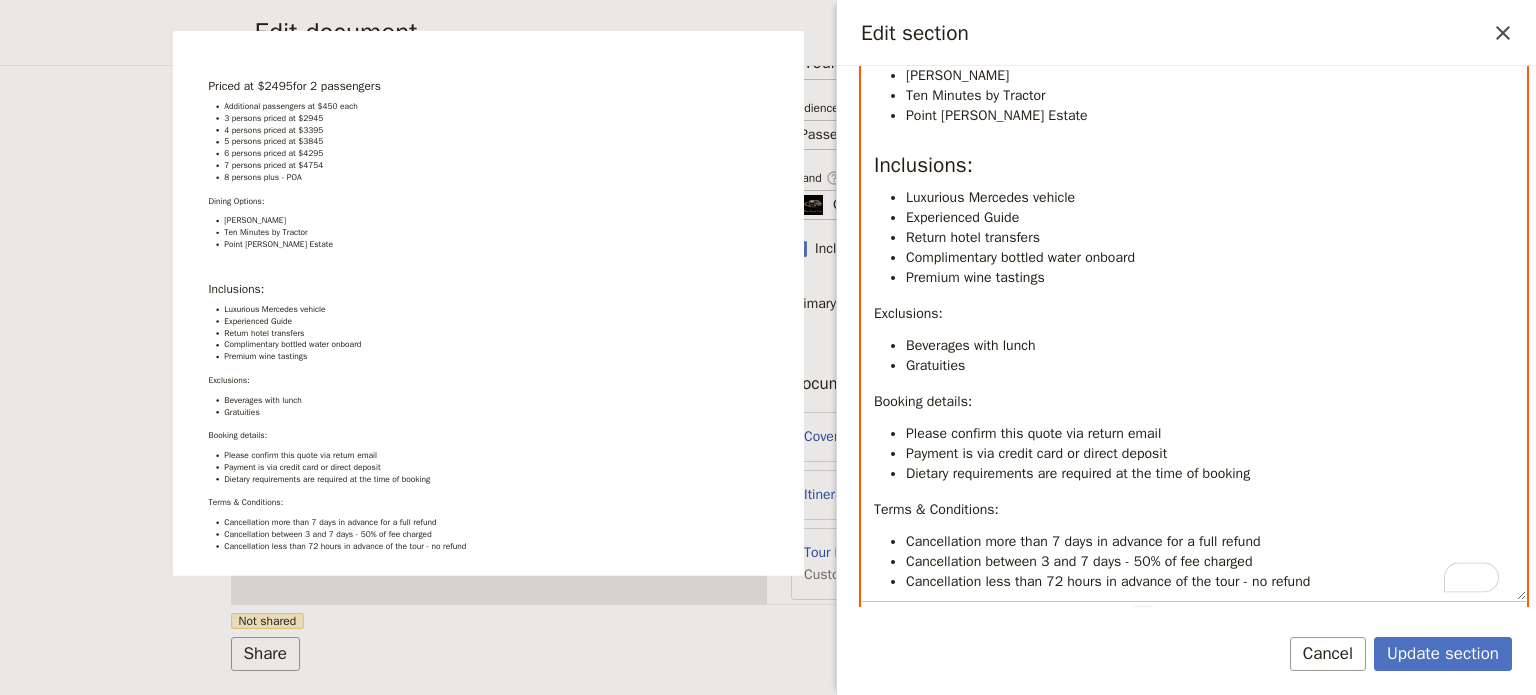 click on "Experienced Guide" at bounding box center (962, 217) 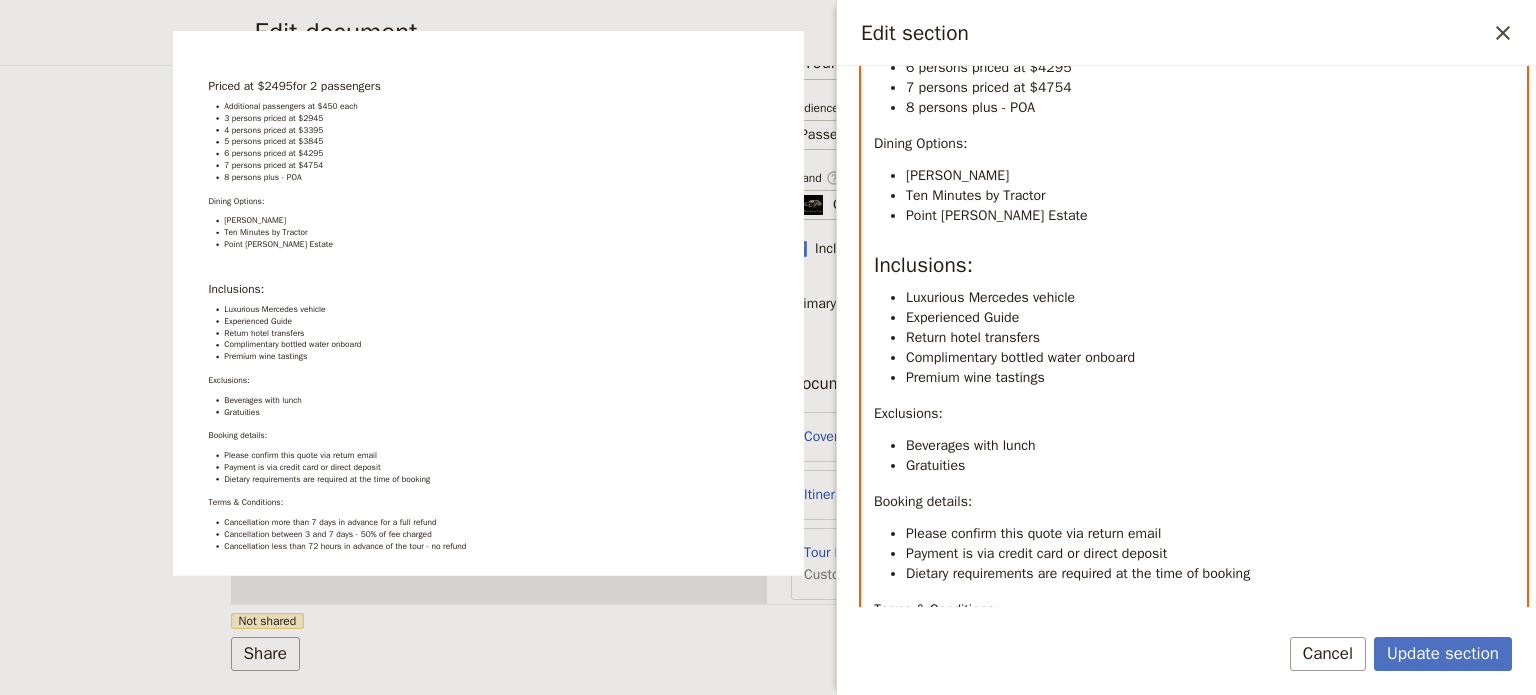 click on "Premium wine tastings" at bounding box center (1210, 378) 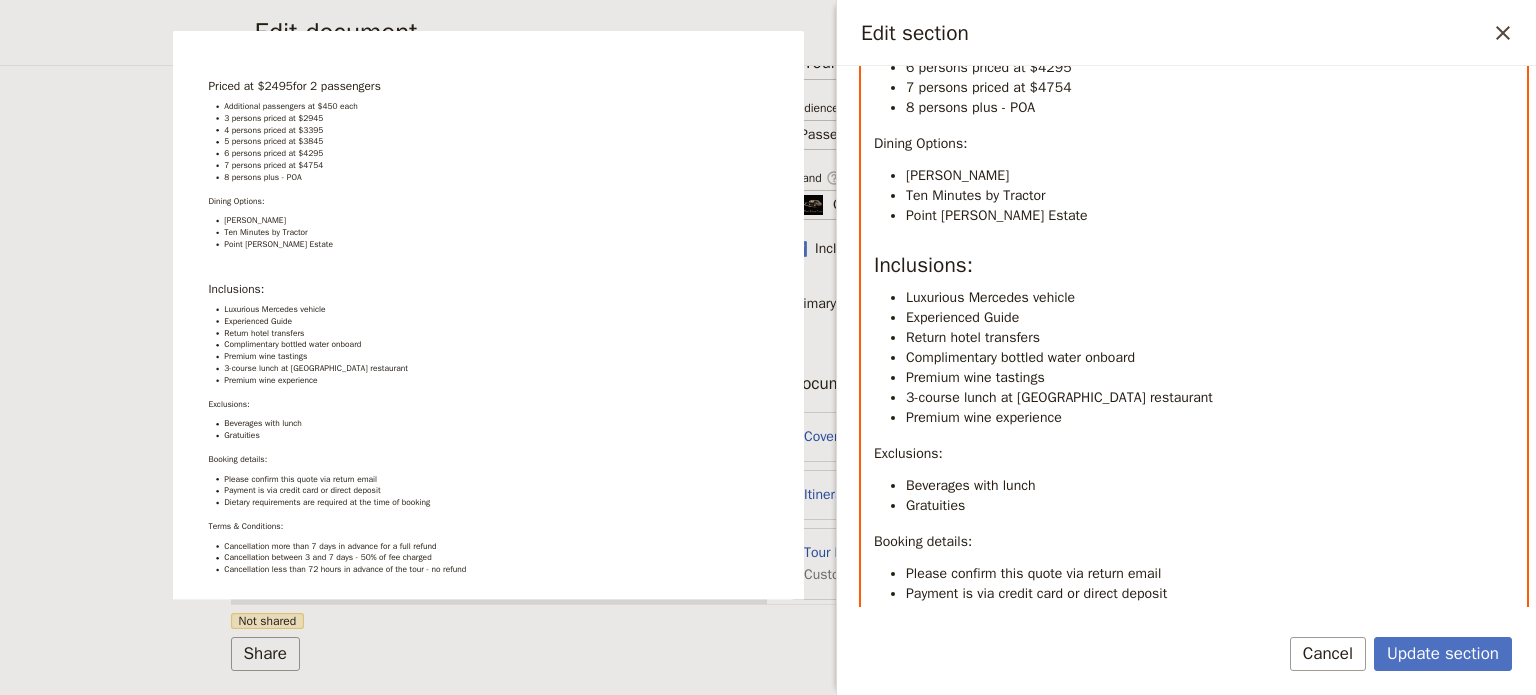 scroll, scrollTop: 36, scrollLeft: 0, axis: vertical 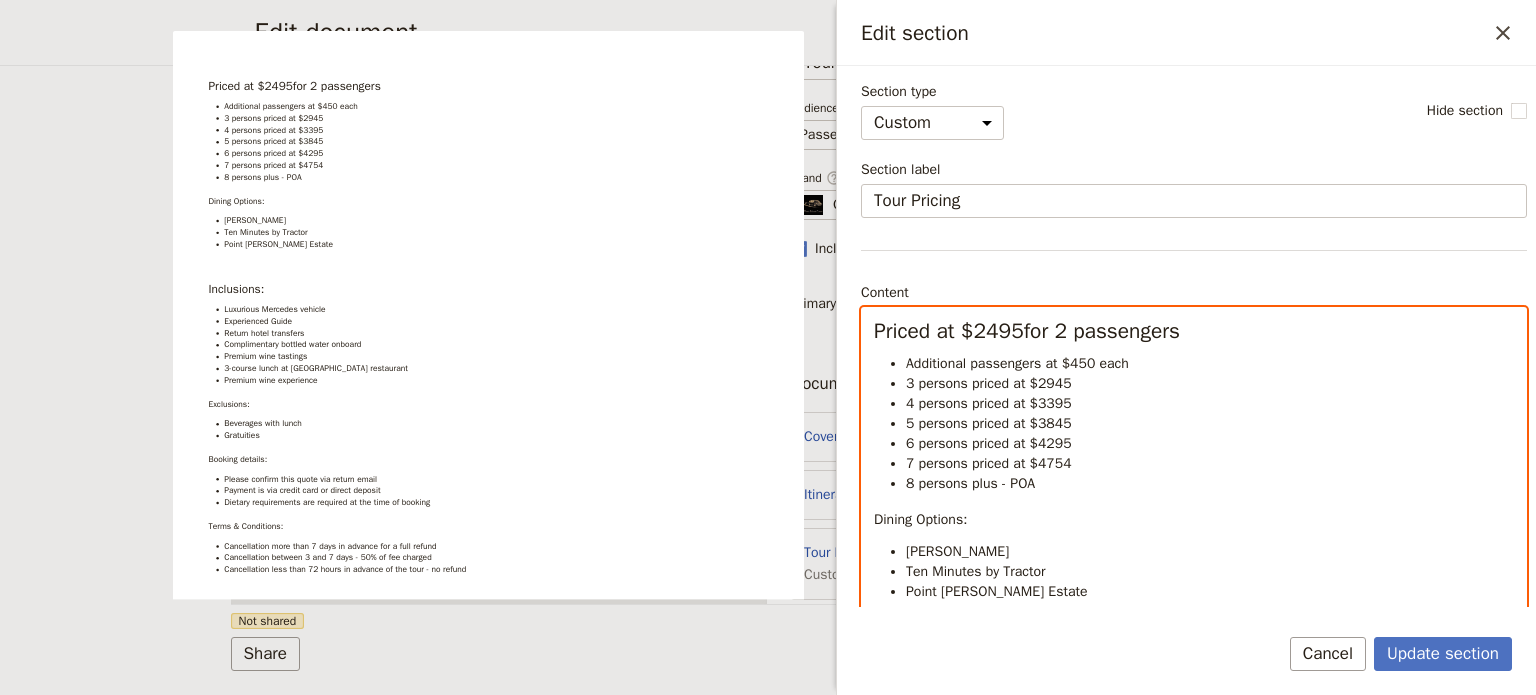 select on "h2" 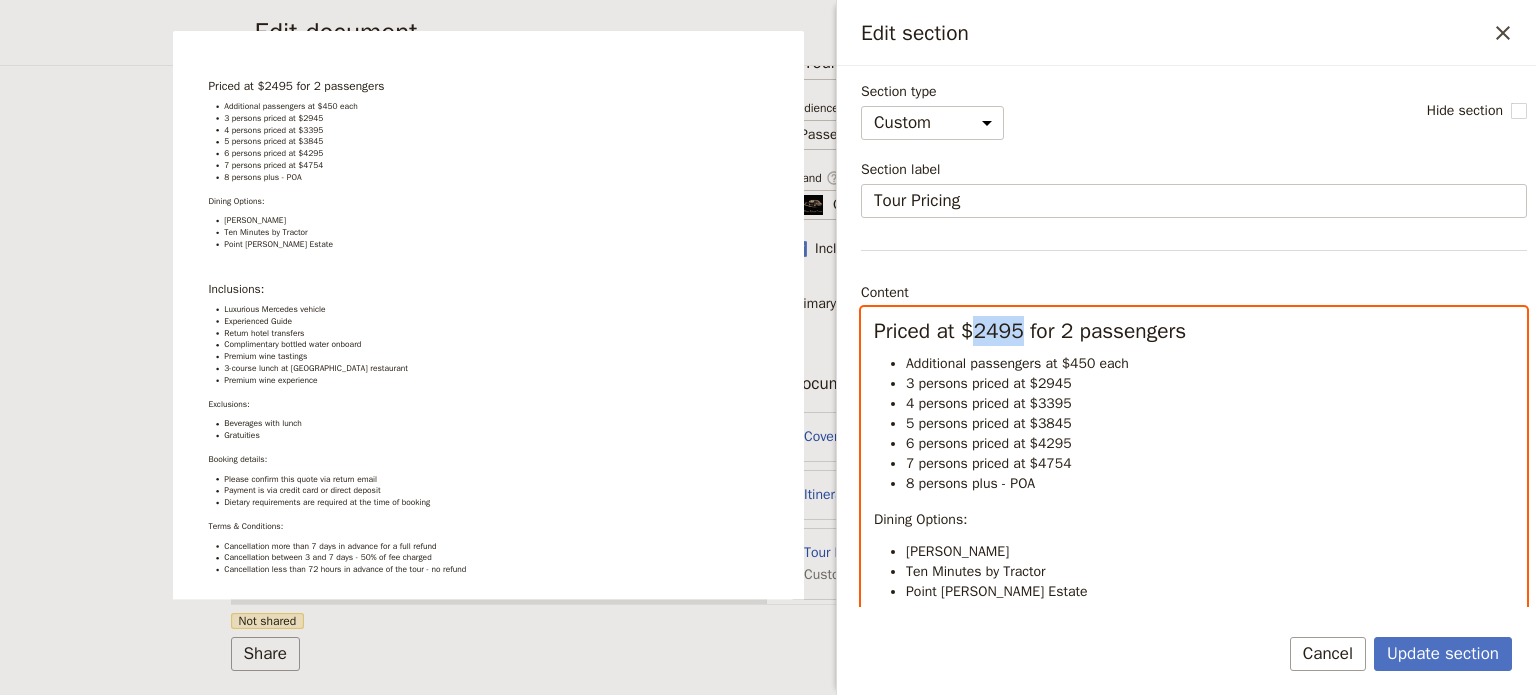 drag, startPoint x: 1026, startPoint y: 331, endPoint x: 982, endPoint y: 339, distance: 44.72136 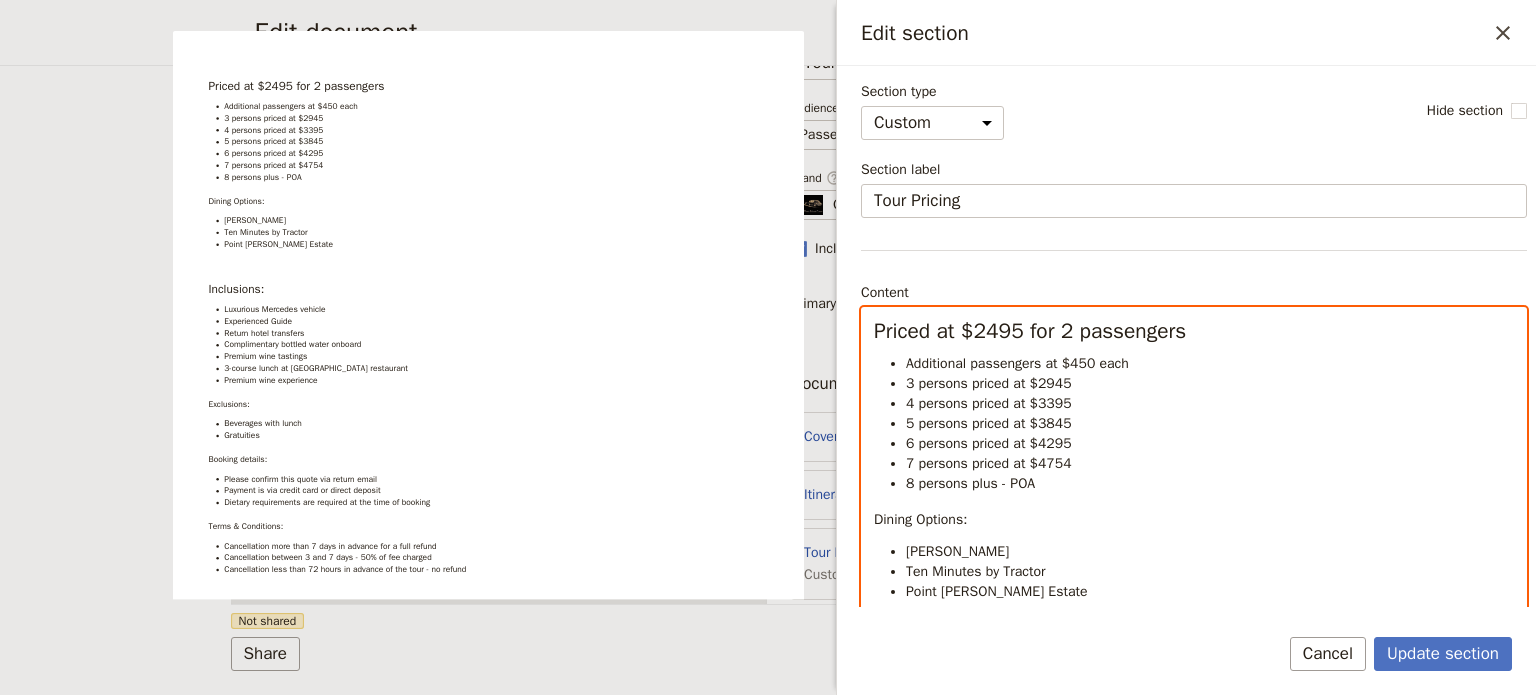 scroll, scrollTop: 73, scrollLeft: 0, axis: vertical 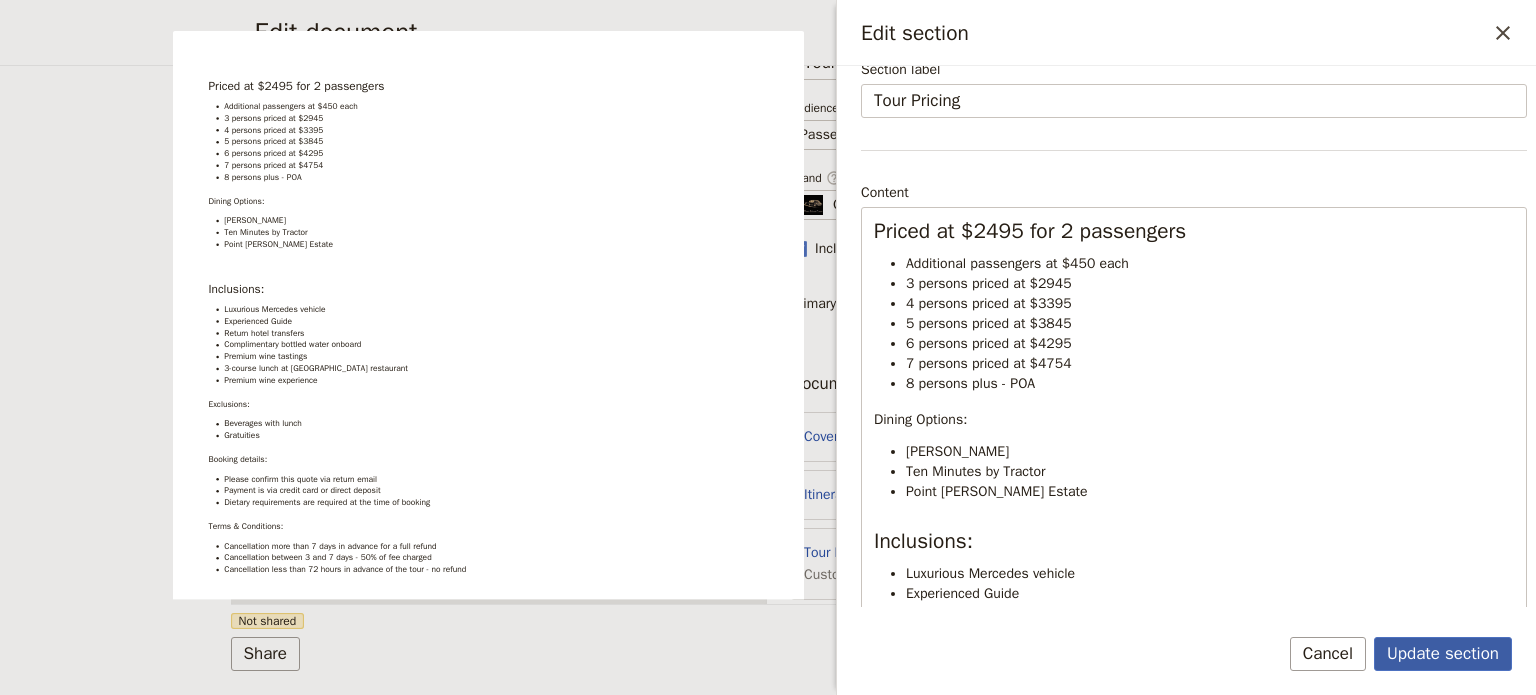click on "Update section" at bounding box center (1443, 654) 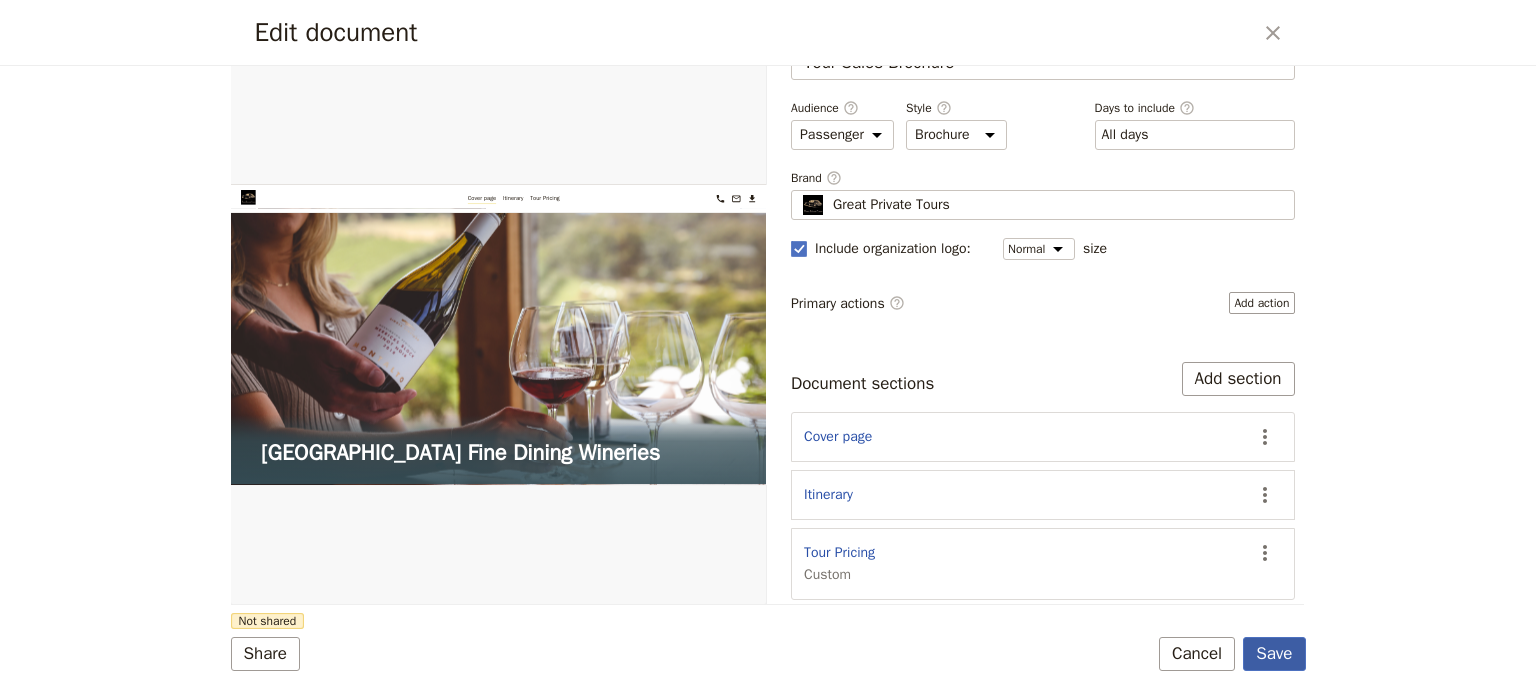 click on "Save" at bounding box center (1274, 654) 